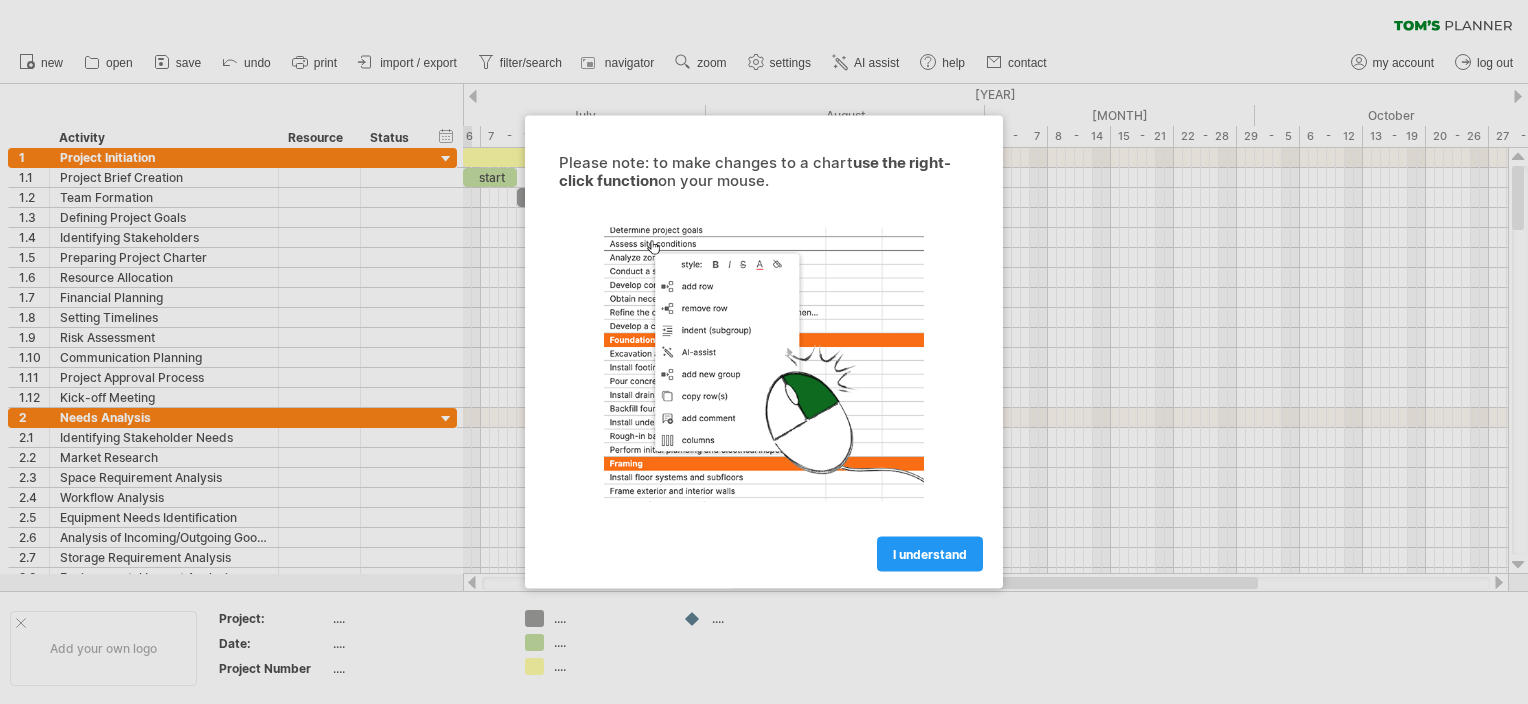 scroll, scrollTop: 0, scrollLeft: 0, axis: both 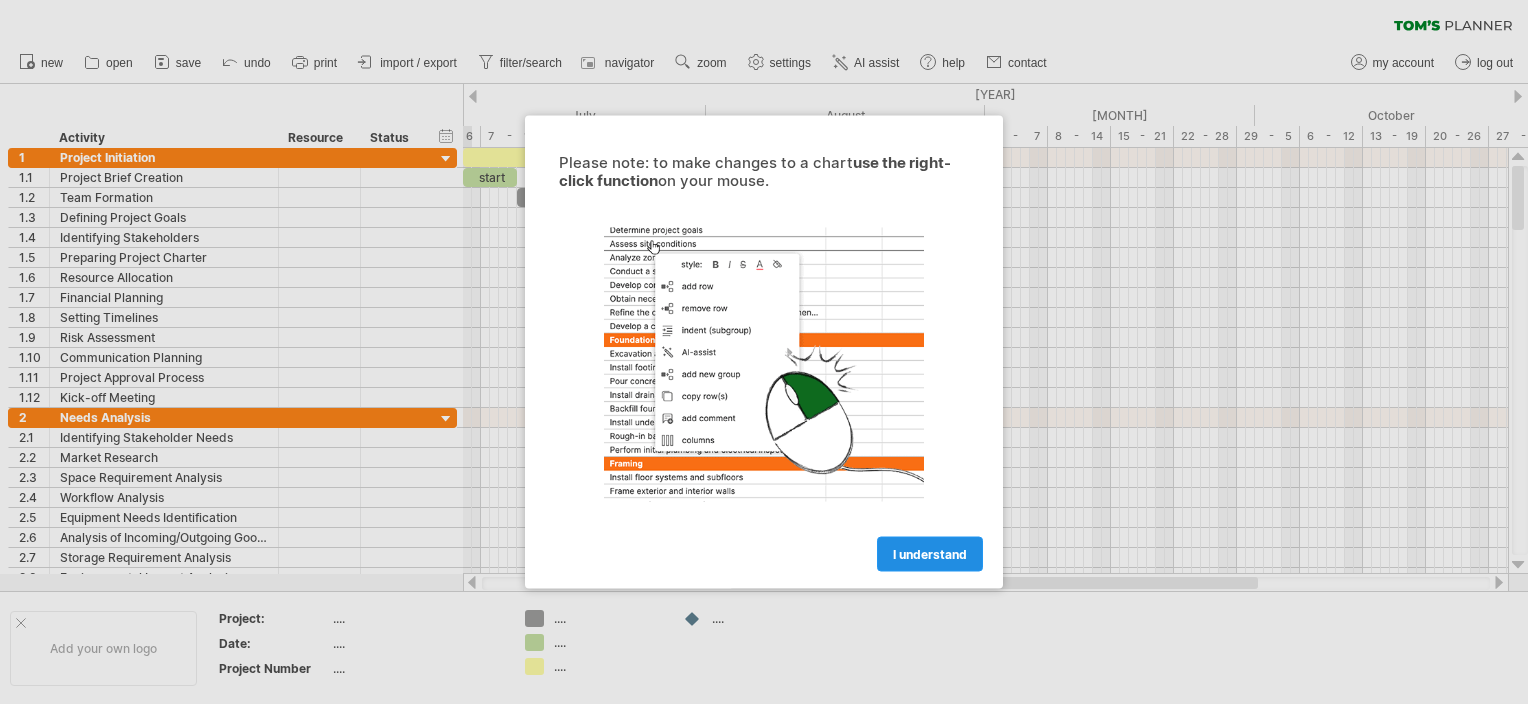 click on "I understand" at bounding box center [930, 554] 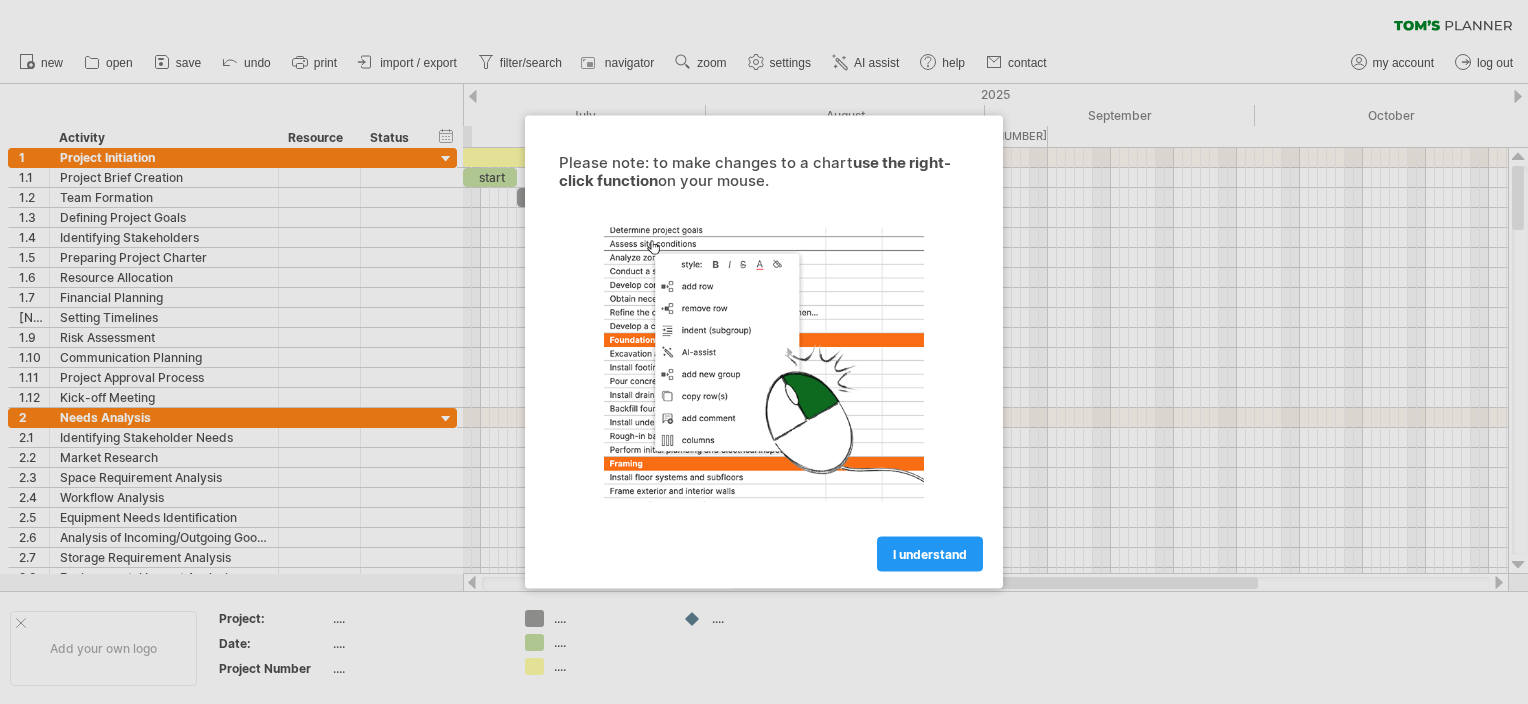 scroll, scrollTop: 0, scrollLeft: 0, axis: both 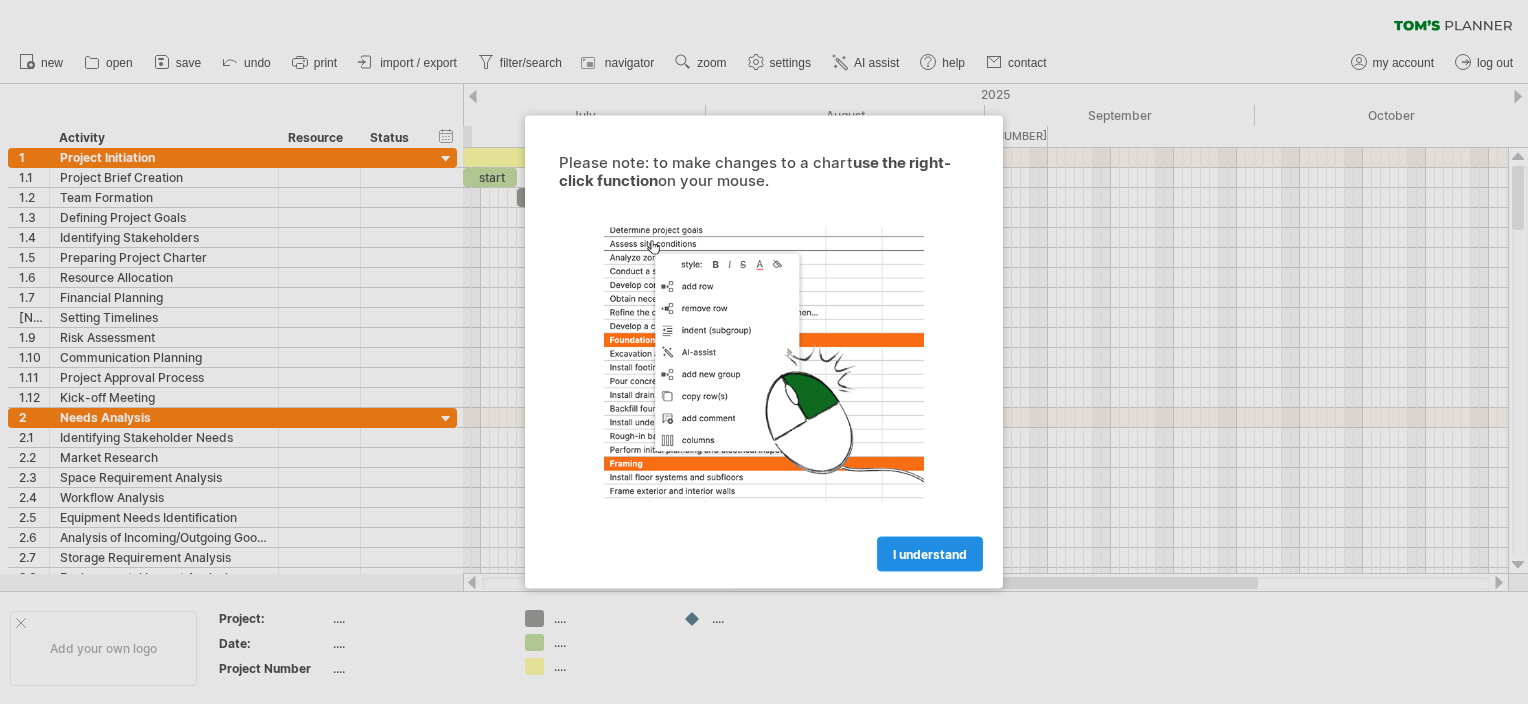 click on "I understand" at bounding box center [930, 554] 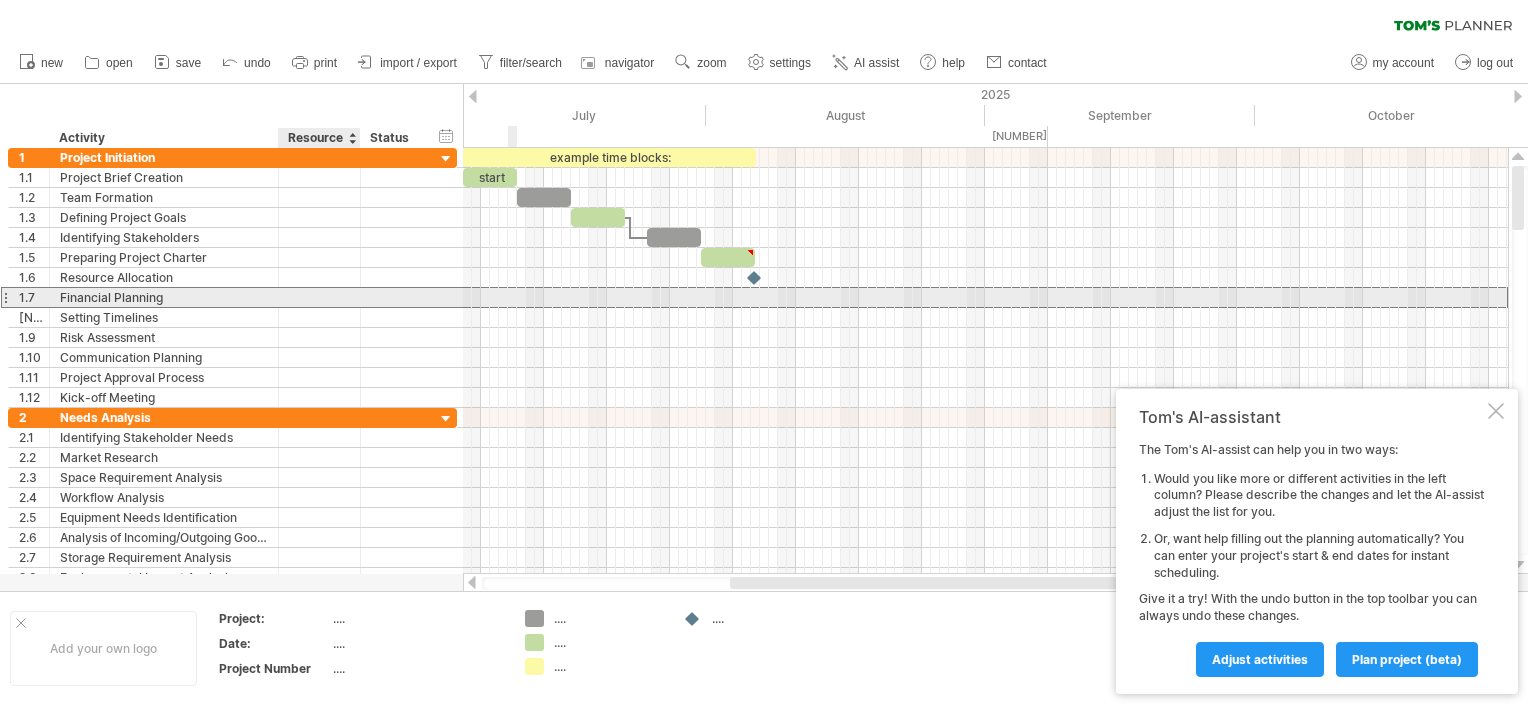 click at bounding box center (164, 297) 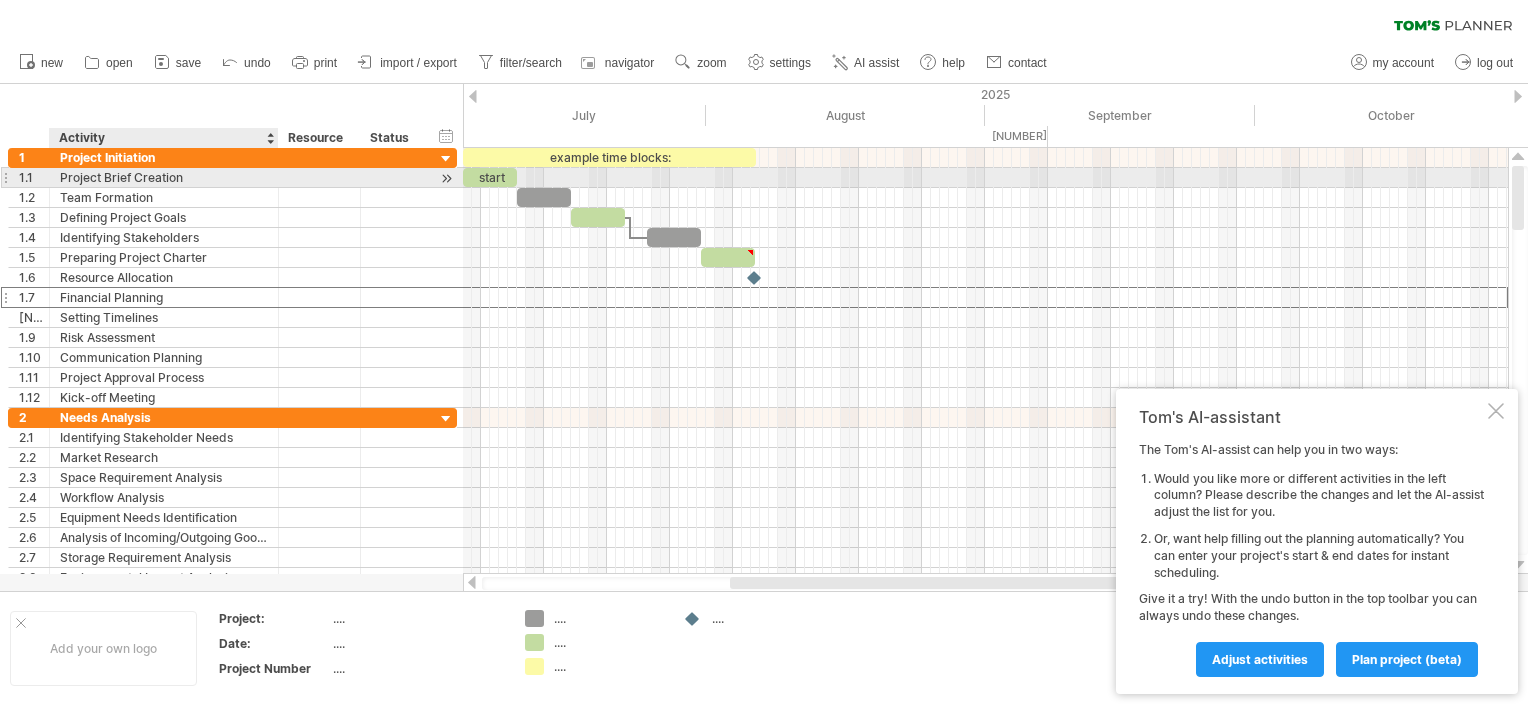click on "Project Brief Creation" at bounding box center [164, 177] 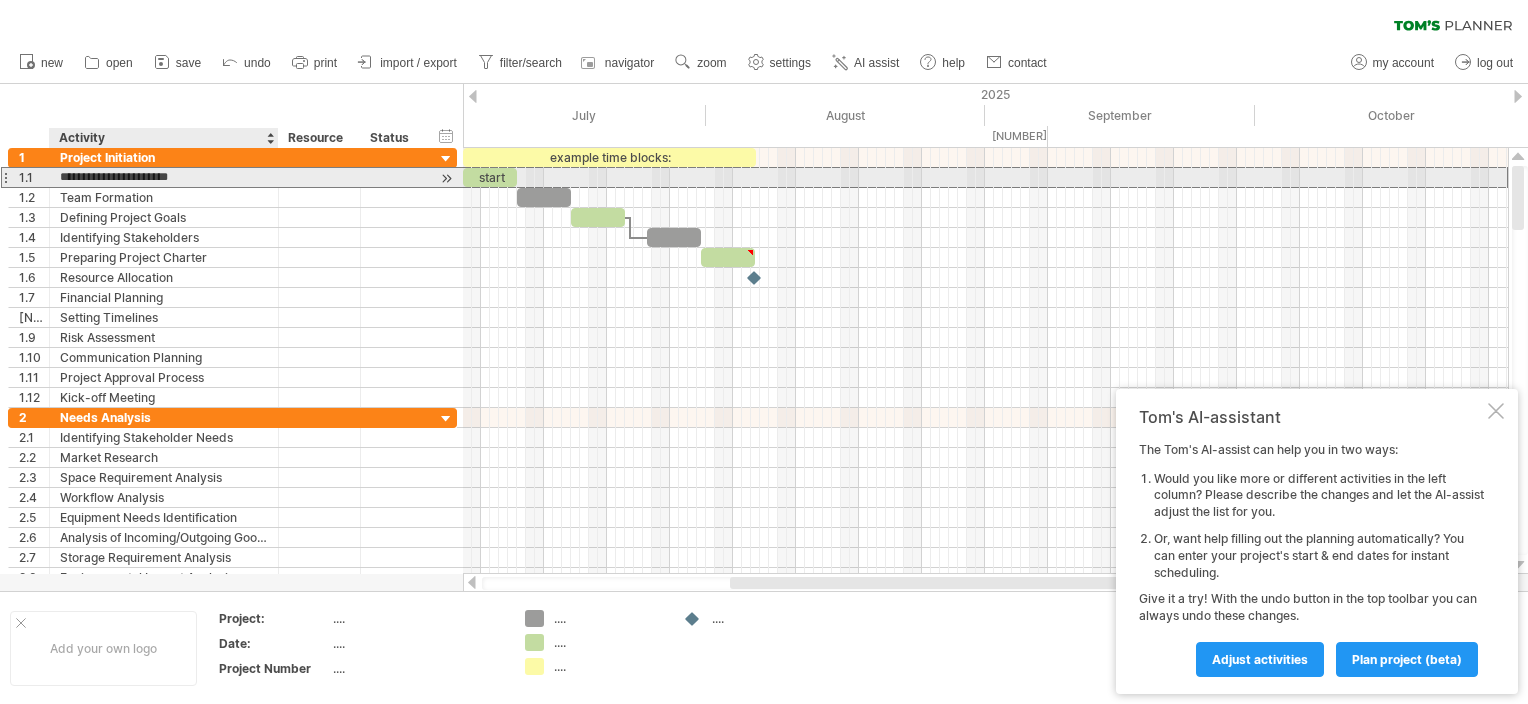 click on "**********" at bounding box center (164, 177) 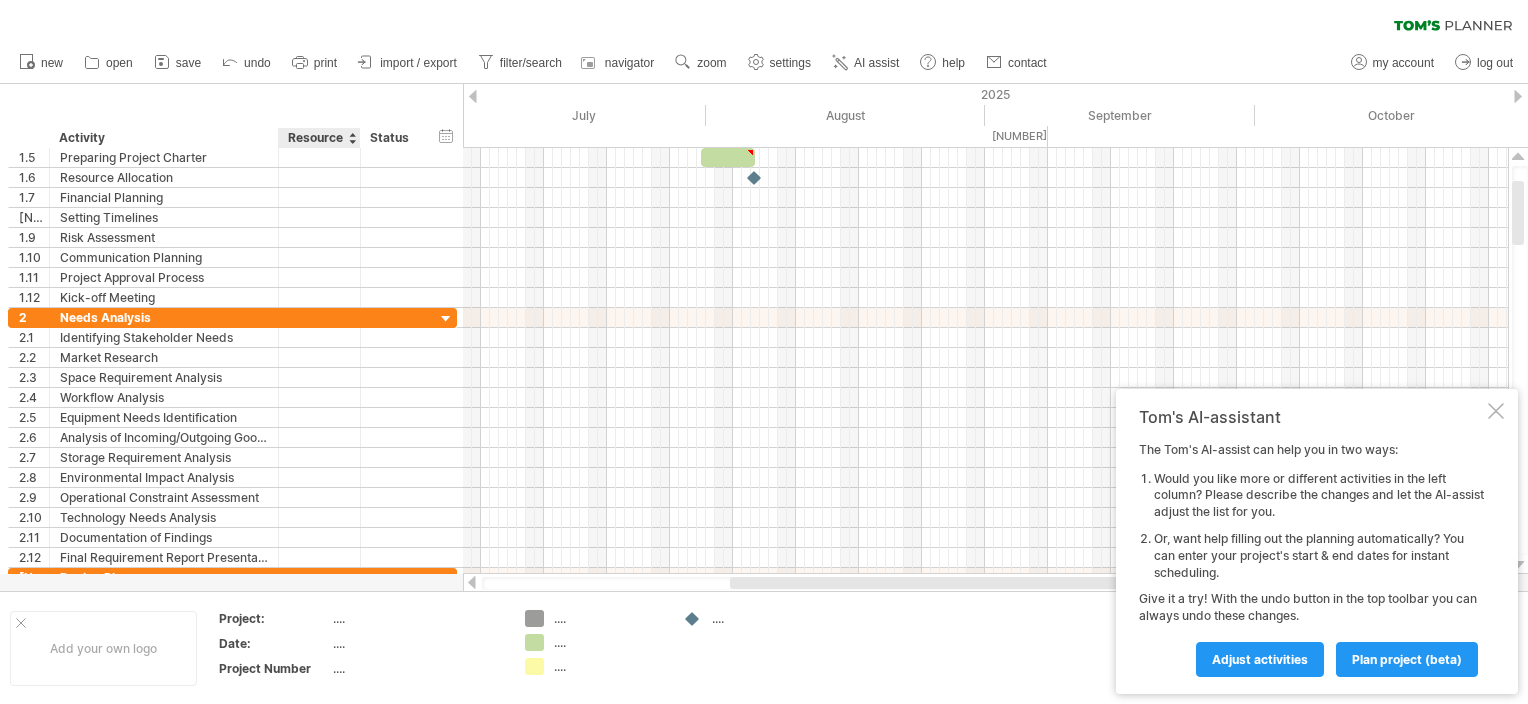 click on "...." at bounding box center (417, 618) 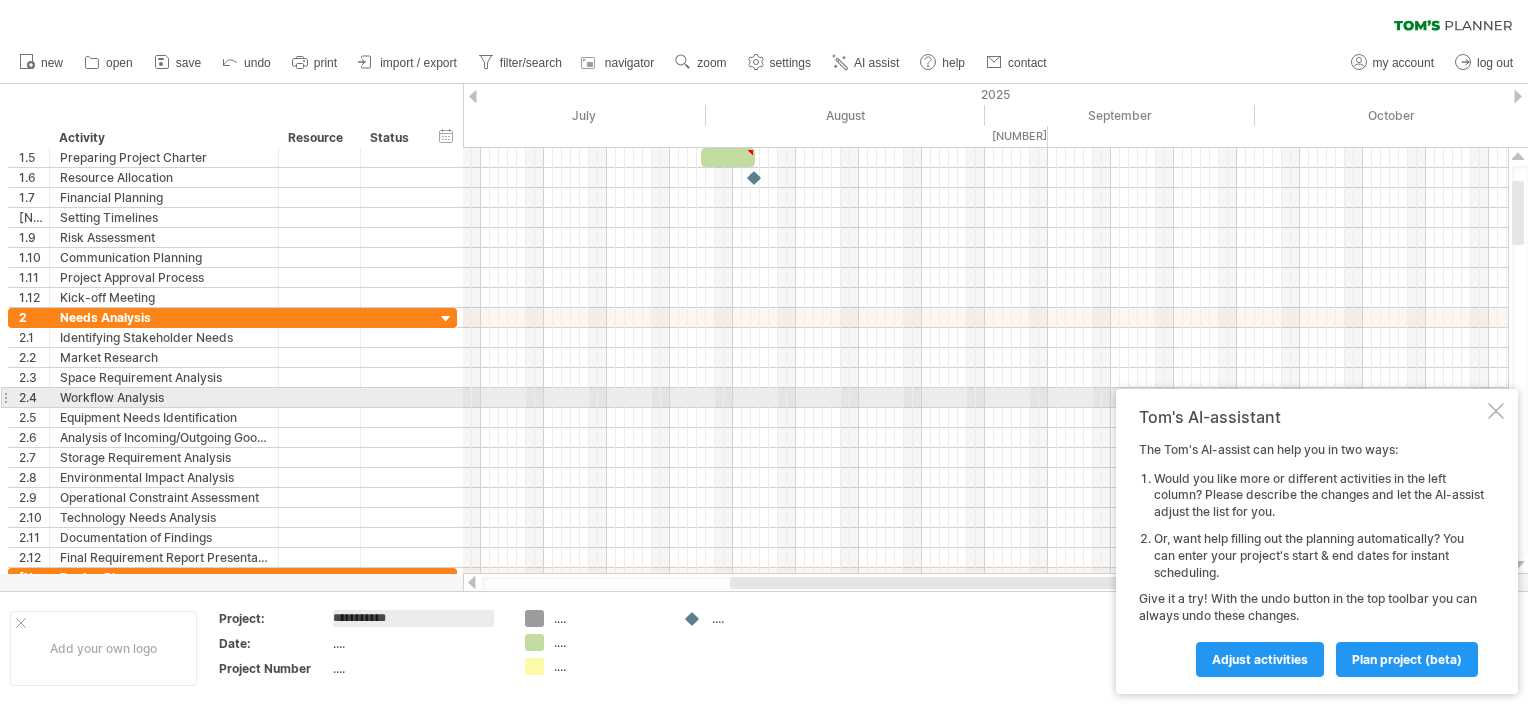type on "**********" 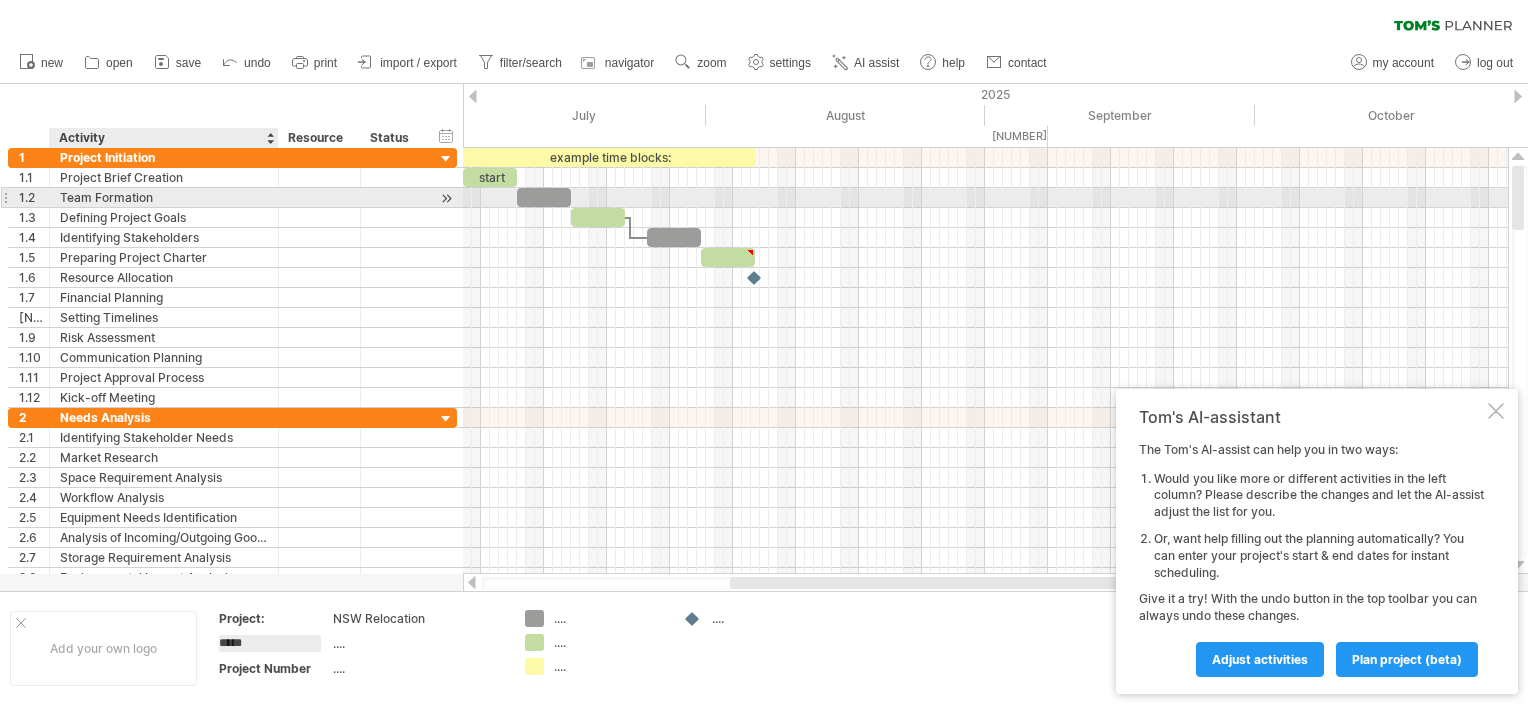 drag, startPoint x: 175, startPoint y: 199, endPoint x: 178, endPoint y: 188, distance: 11.401754 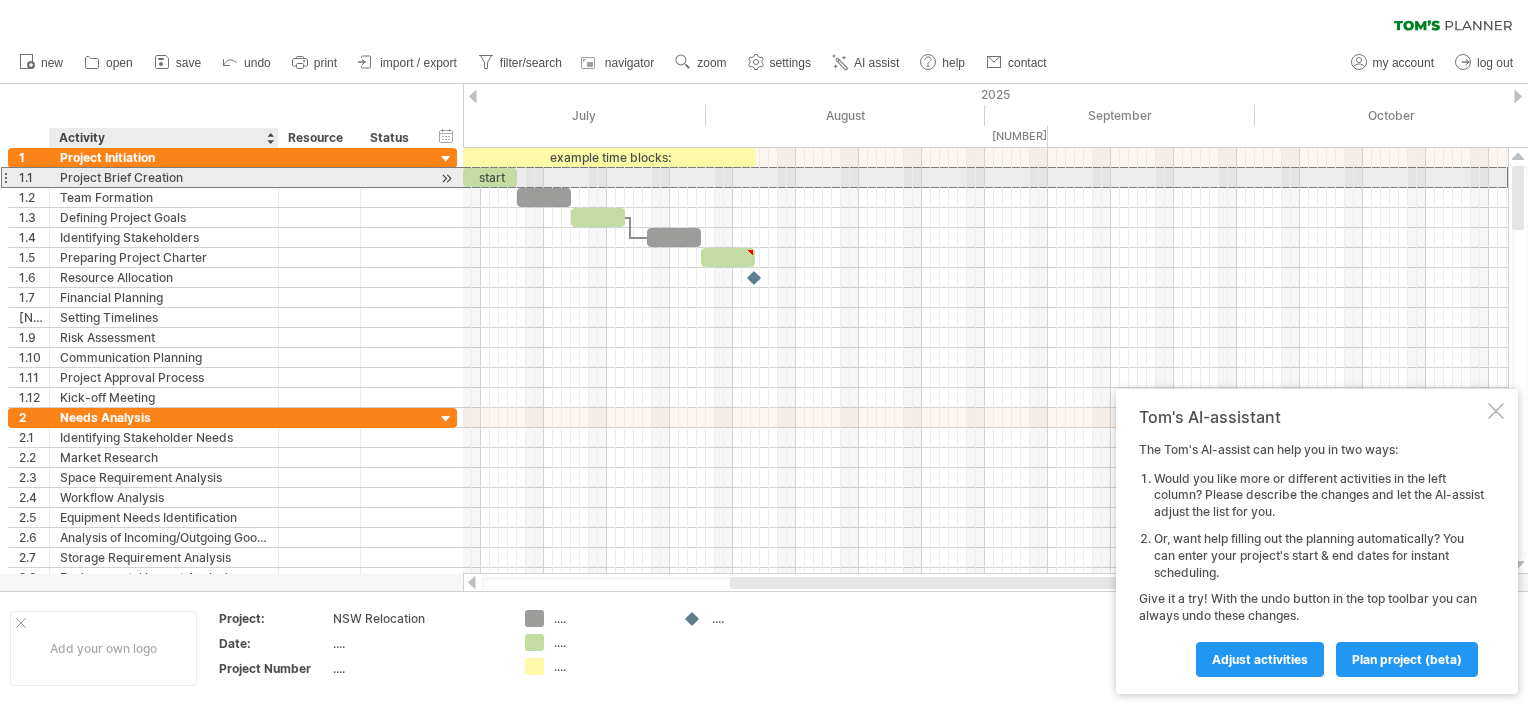 click on "Project Brief Creation" at bounding box center (164, 177) 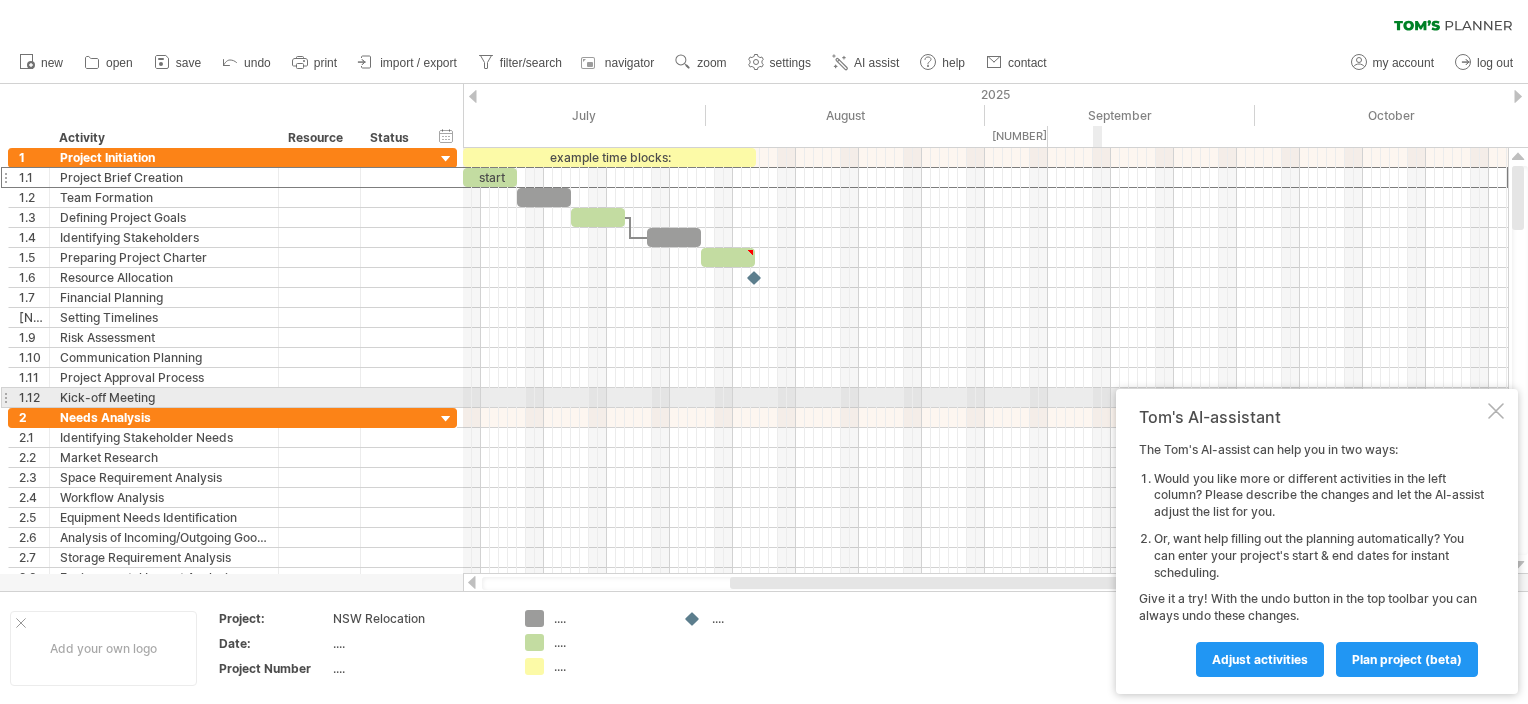 click at bounding box center (1496, 411) 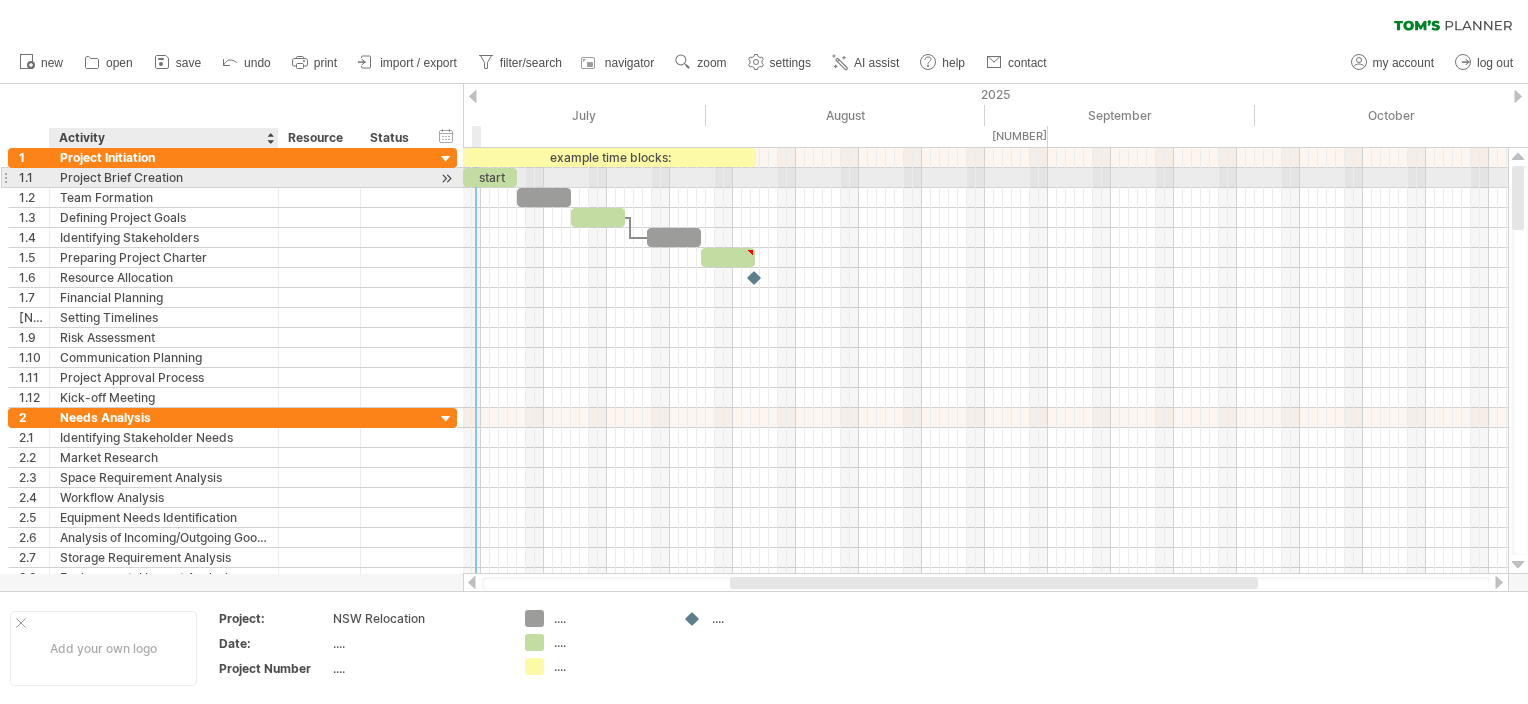 click on "Project Brief Creation" at bounding box center [164, 177] 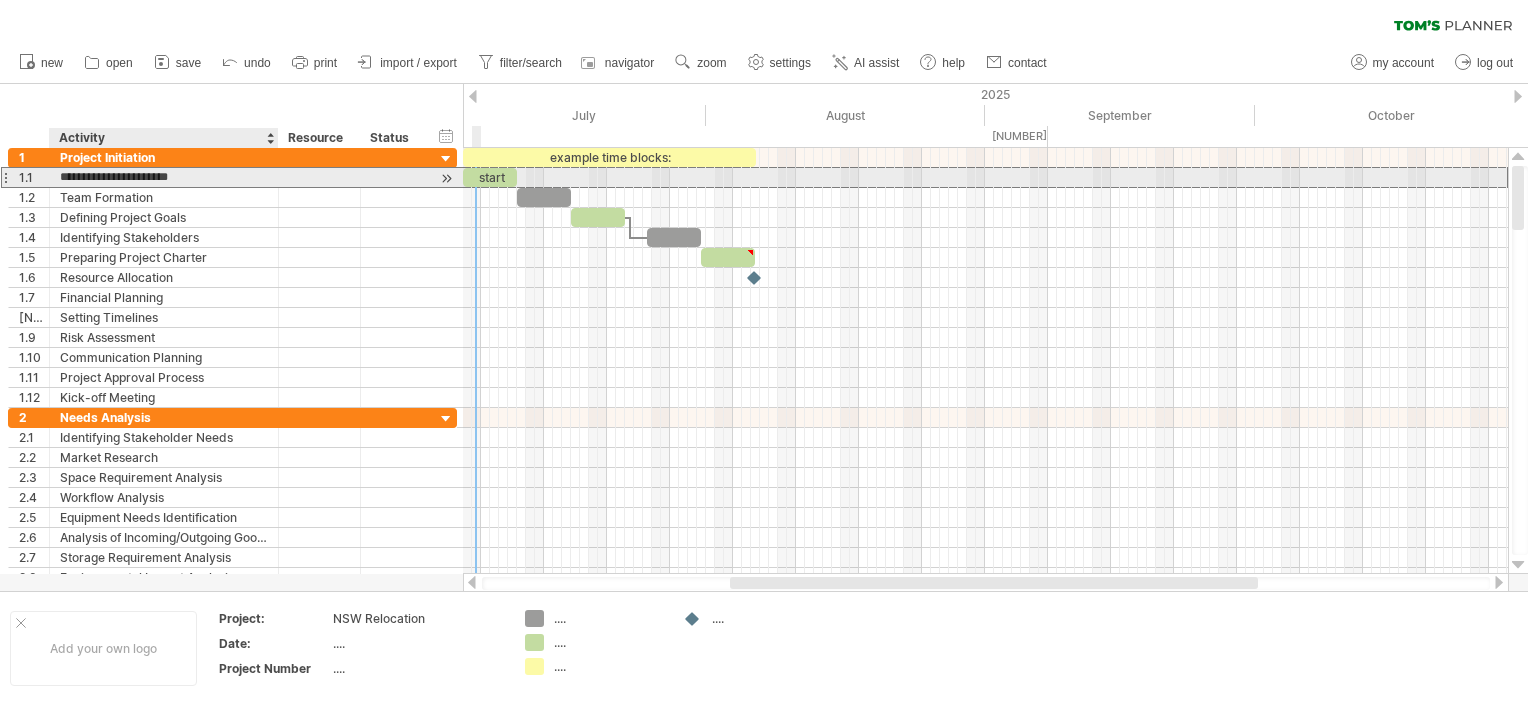 drag, startPoint x: 218, startPoint y: 178, endPoint x: 78, endPoint y: 172, distance: 140.12851 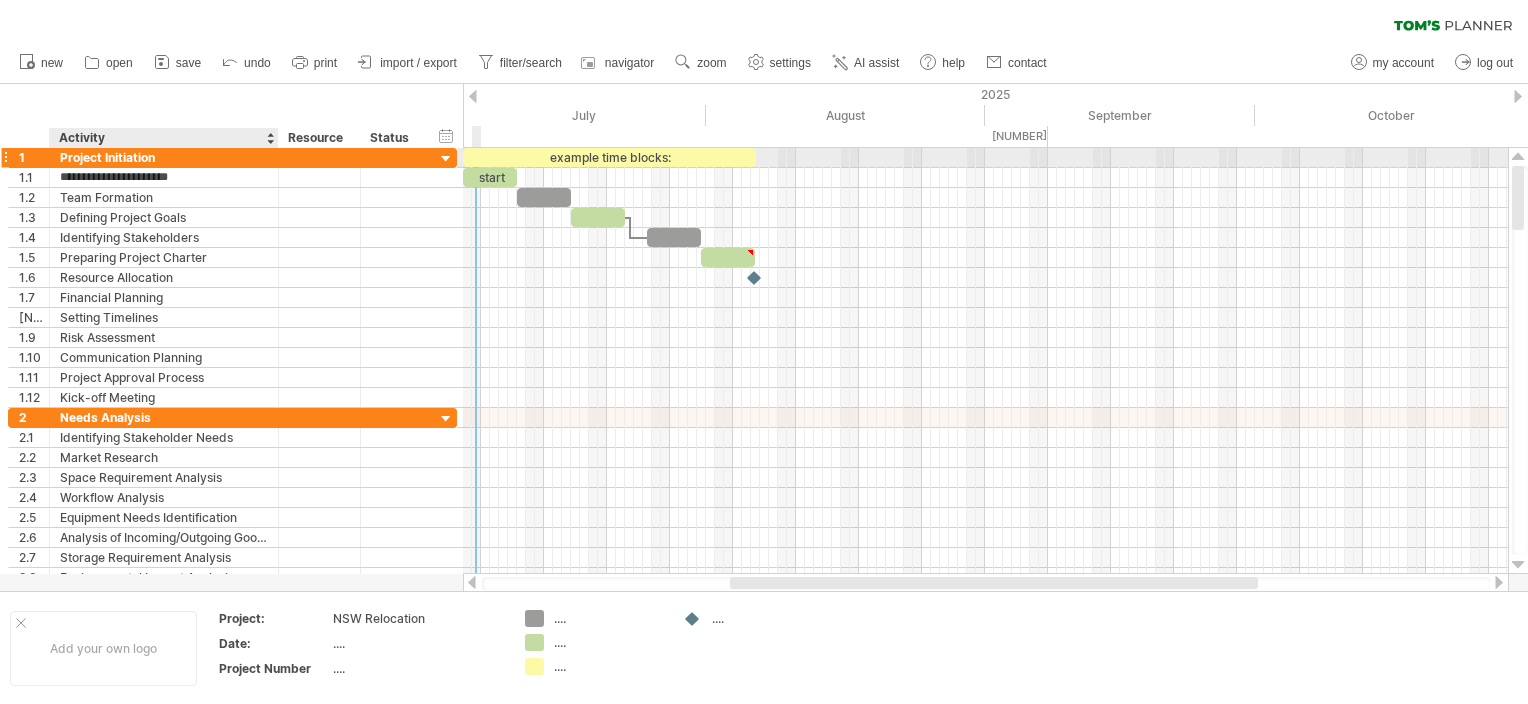click on "Project Initiation" at bounding box center (164, 157) 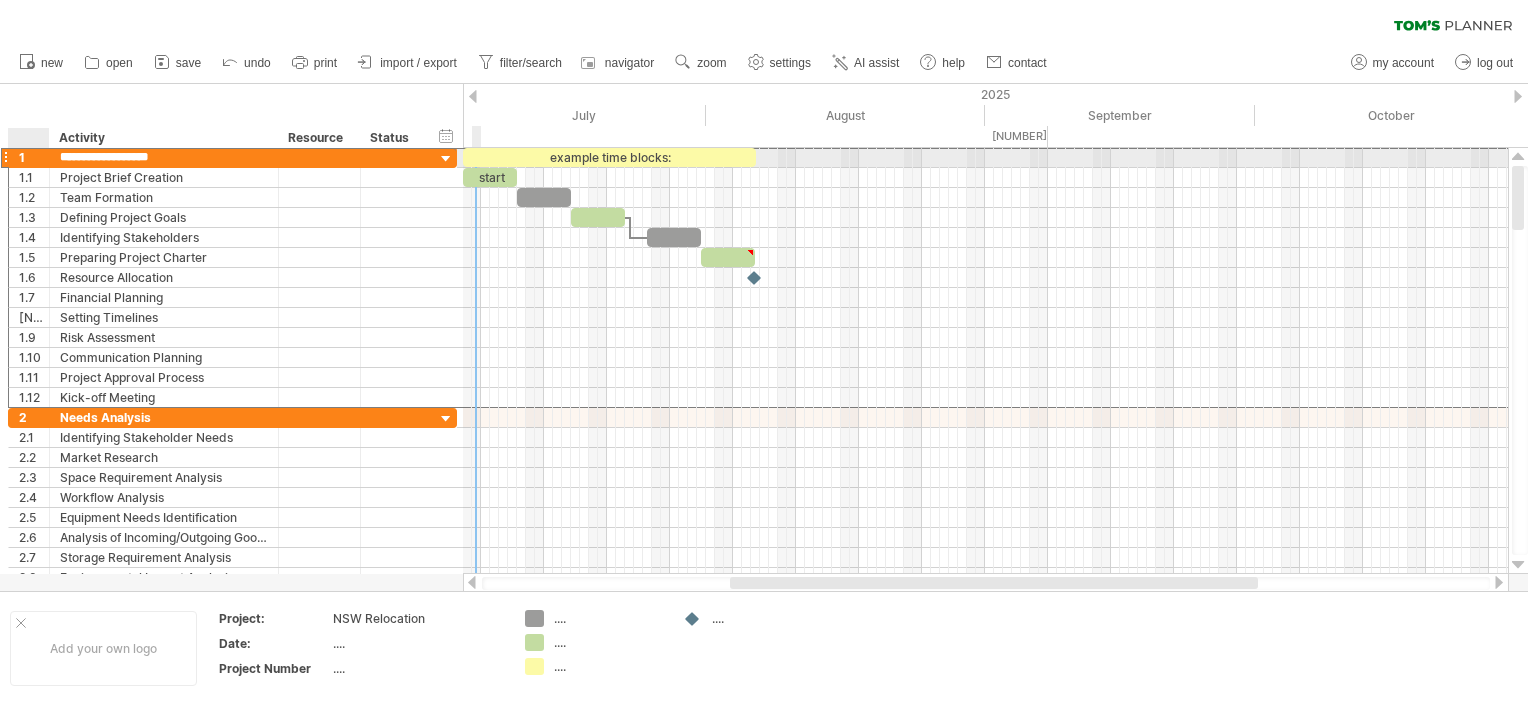 drag, startPoint x: 179, startPoint y: 155, endPoint x: 52, endPoint y: 155, distance: 127 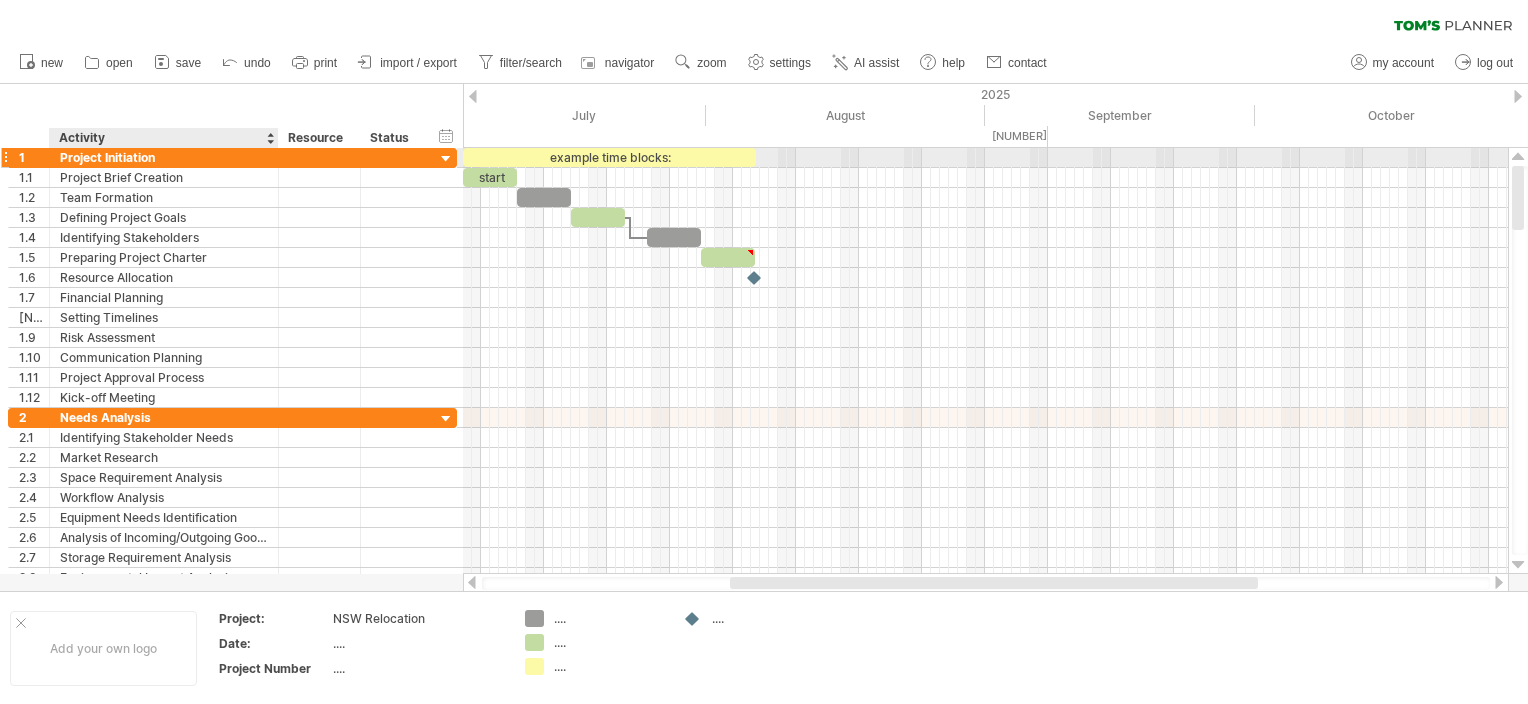 drag, startPoint x: 150, startPoint y: 156, endPoint x: 171, endPoint y: 156, distance: 21 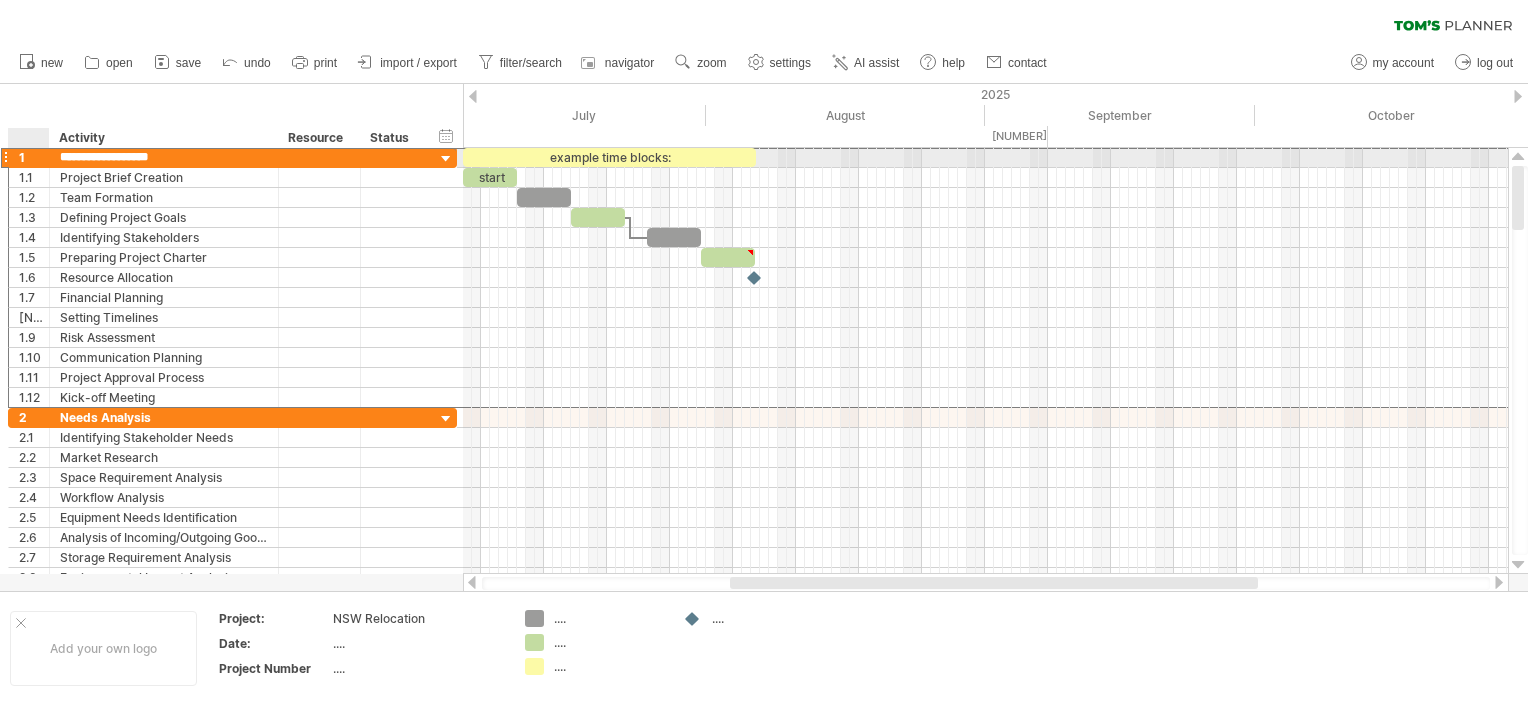drag, startPoint x: 178, startPoint y: 156, endPoint x: 40, endPoint y: 166, distance: 138.36185 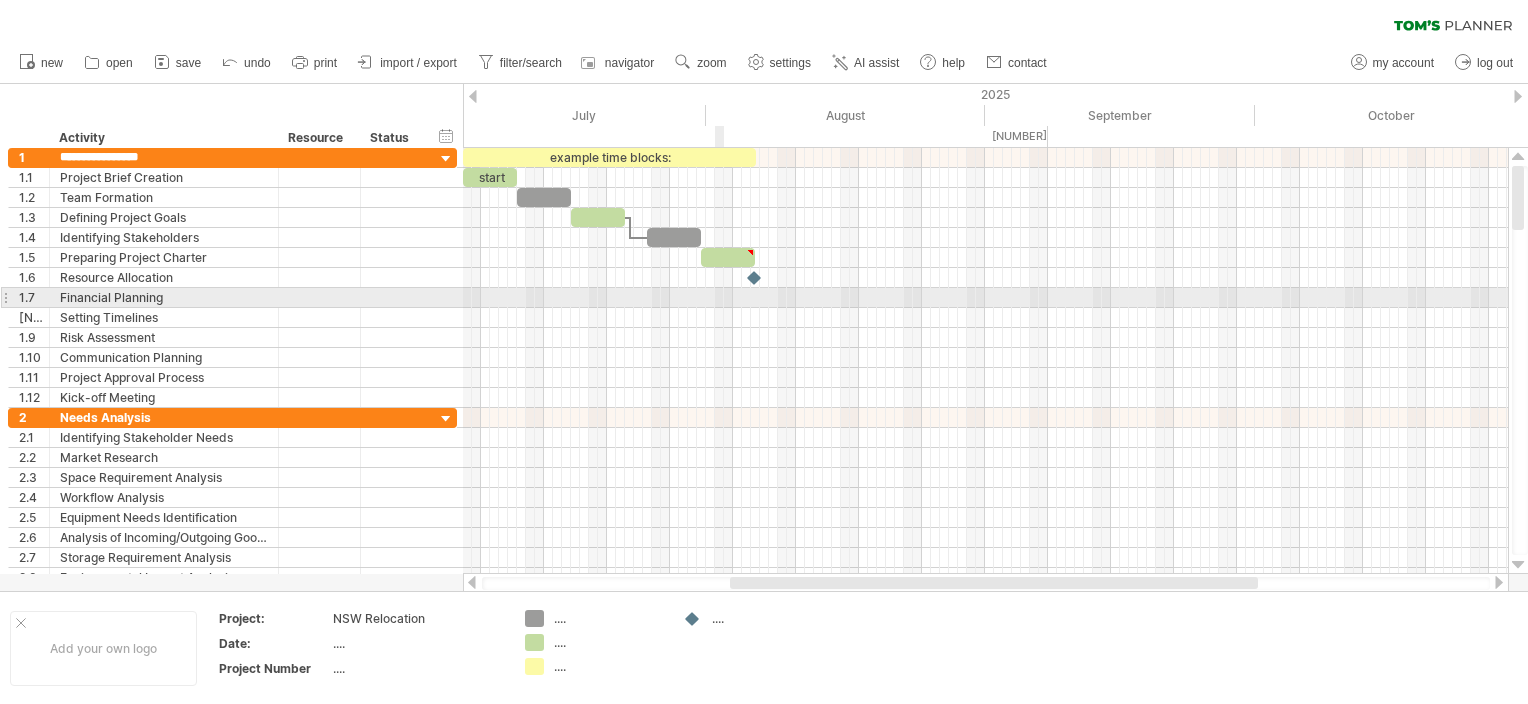 type on "**********" 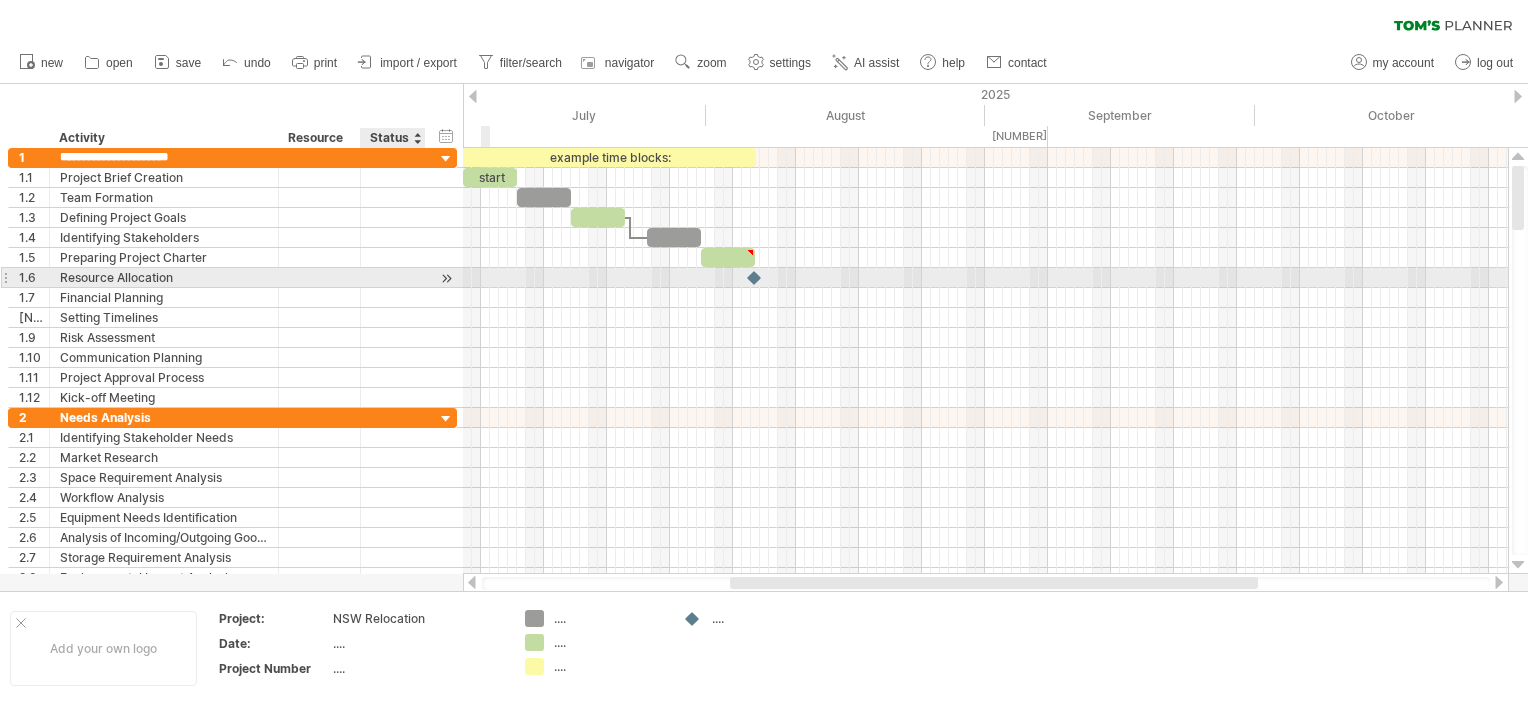 click at bounding box center [164, 277] 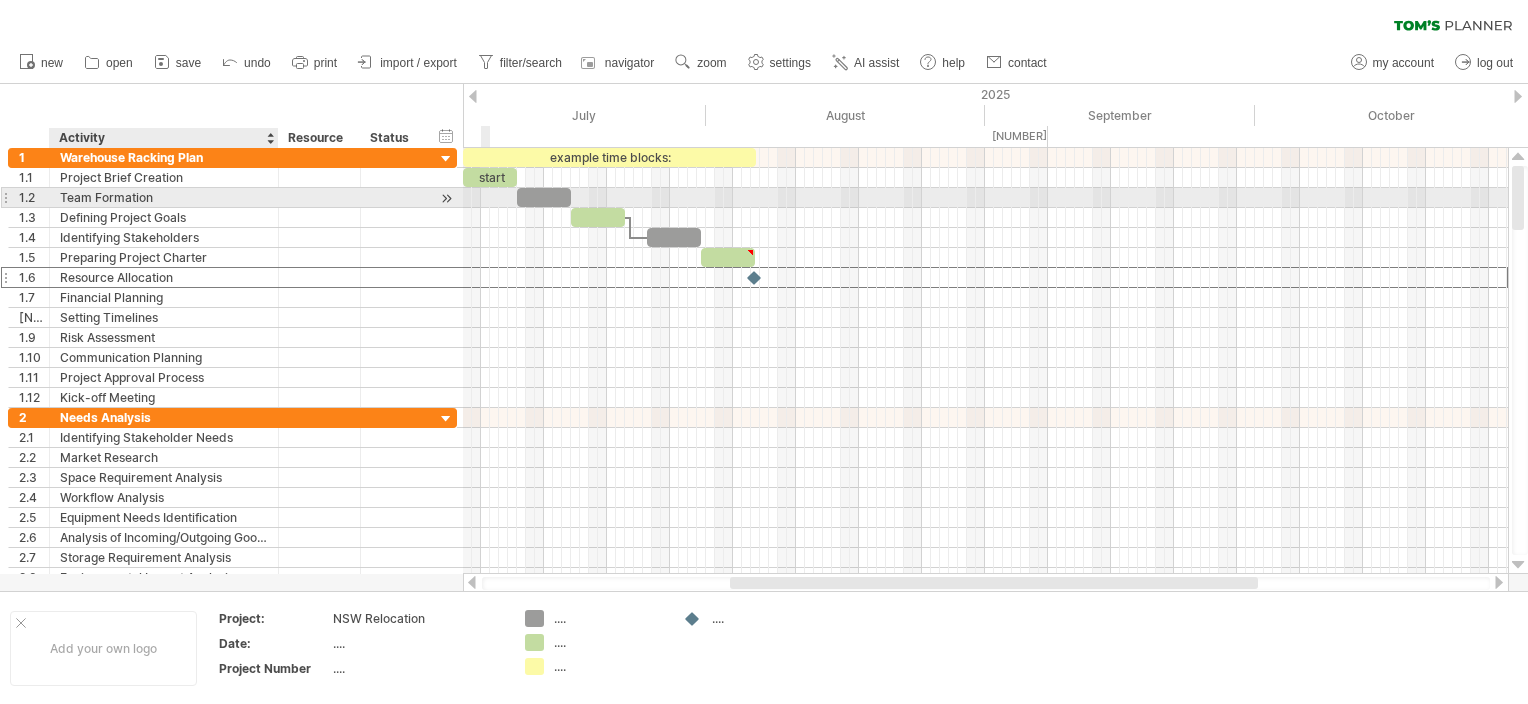 click on "Team Formation" at bounding box center (164, 197) 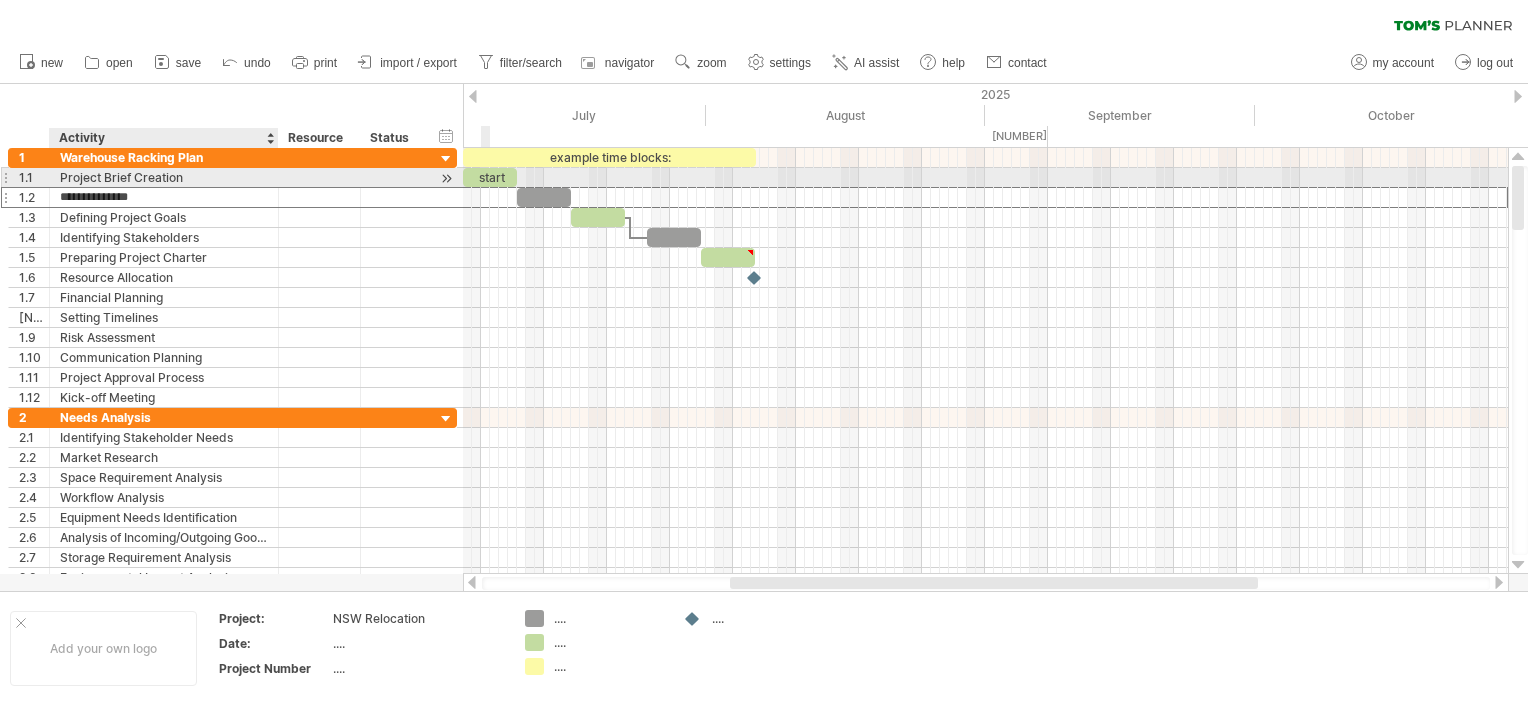 click on "Project Brief Creation" at bounding box center [164, 177] 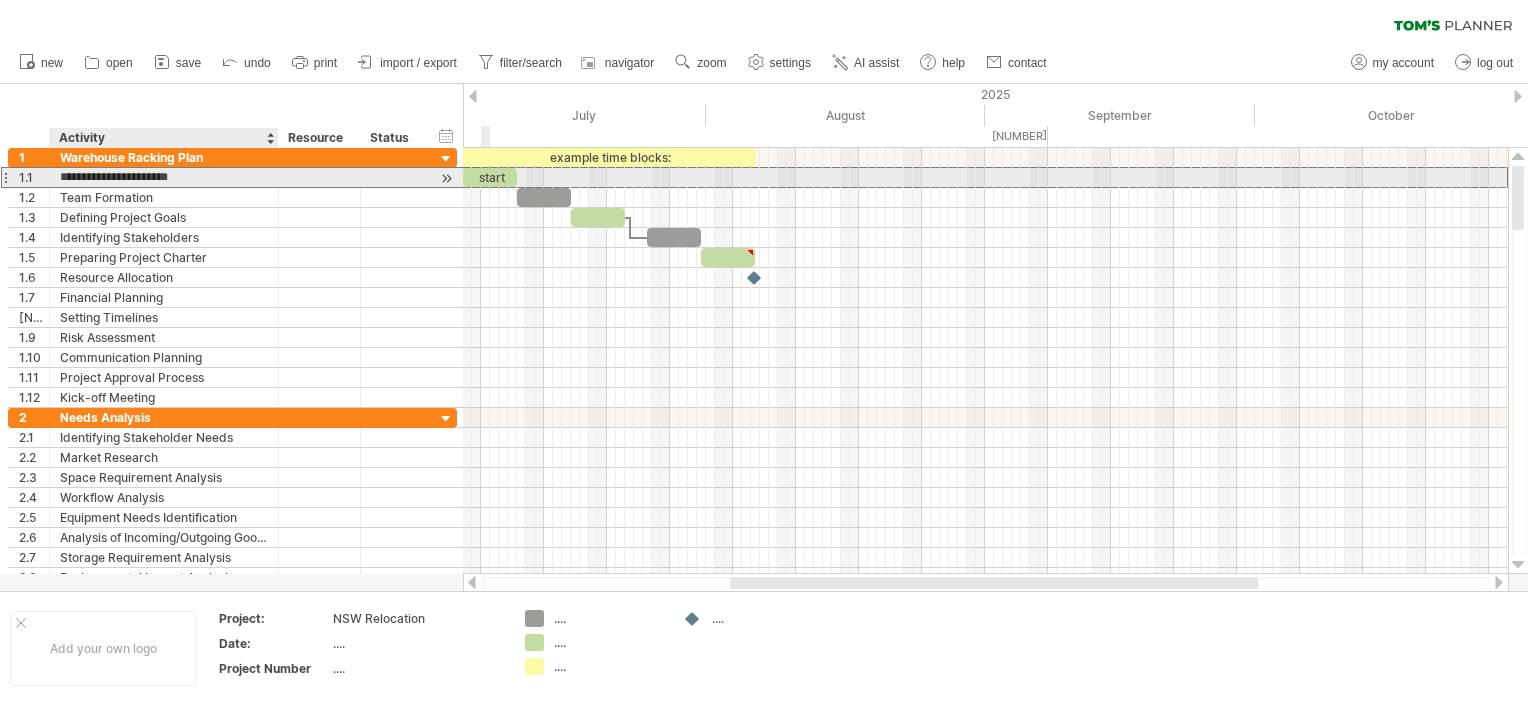 drag, startPoint x: 191, startPoint y: 180, endPoint x: 61, endPoint y: 185, distance: 130.09612 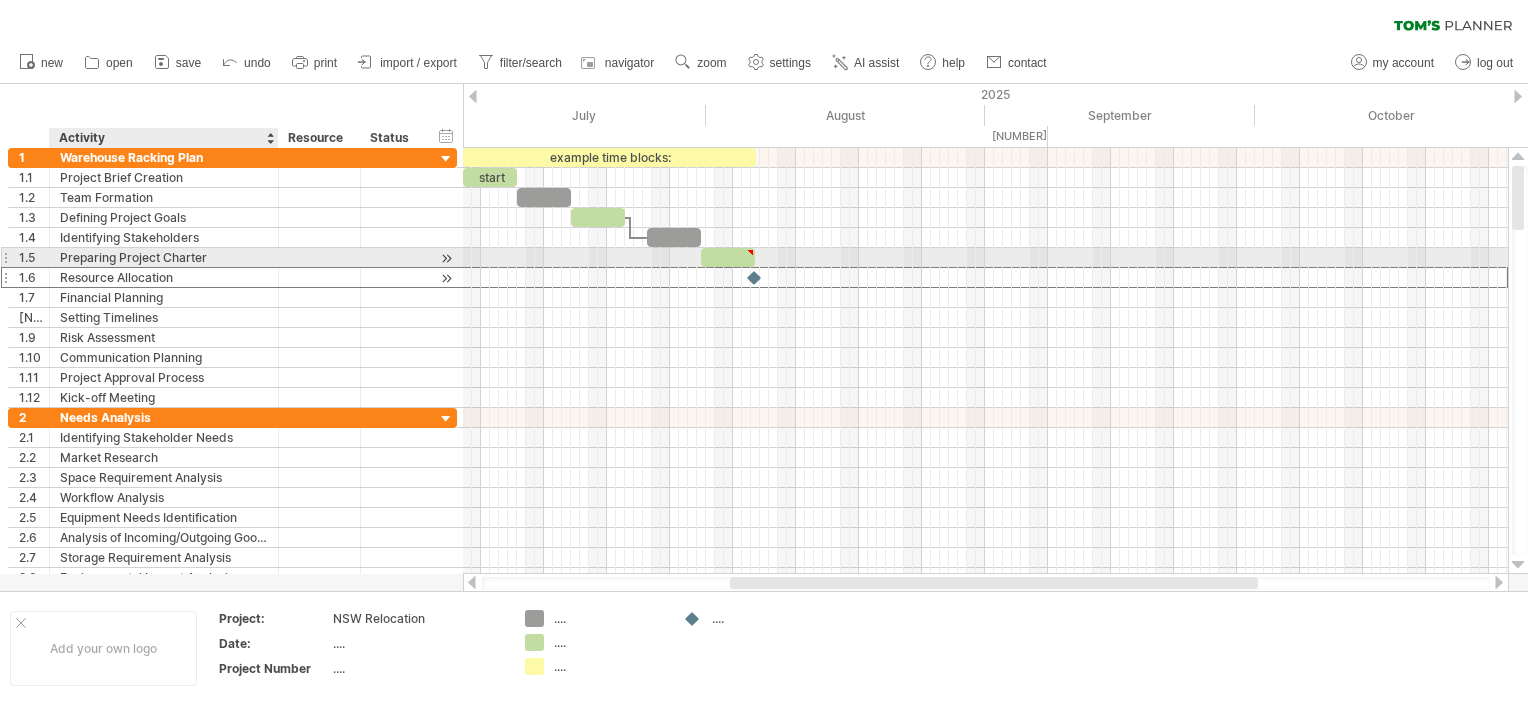 click on "Resource Allocation" at bounding box center (164, 277) 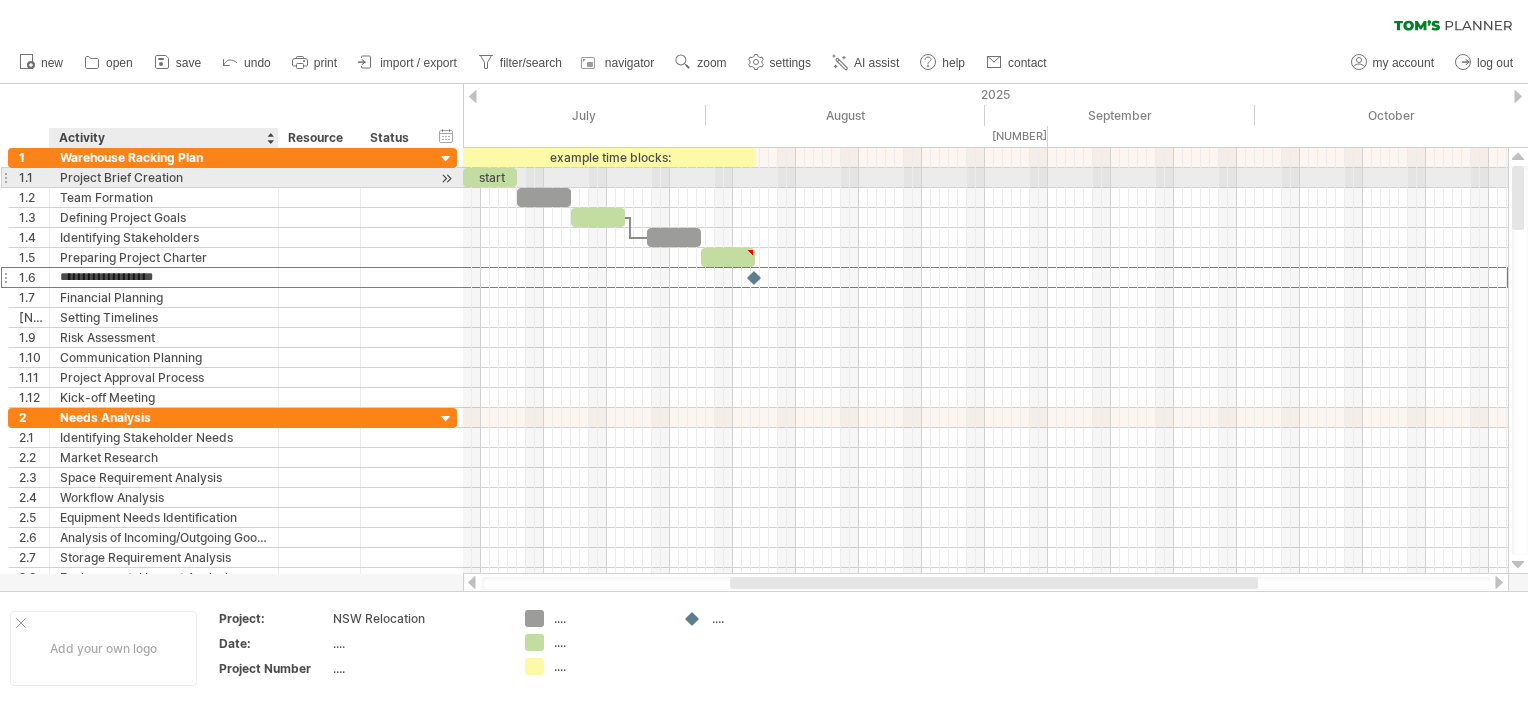 click on "Project Brief Creation" at bounding box center (164, 177) 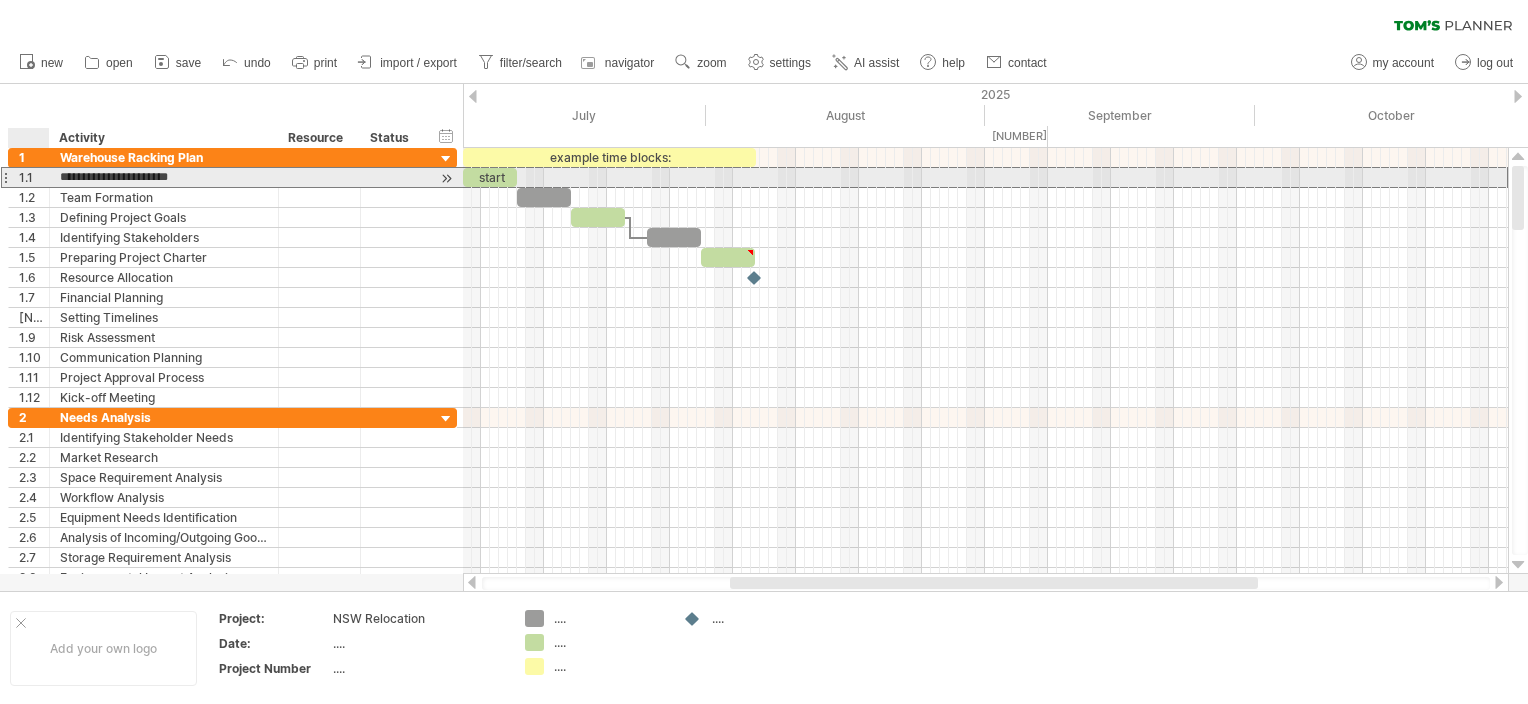 drag, startPoint x: 212, startPoint y: 170, endPoint x: 43, endPoint y: 179, distance: 169.23947 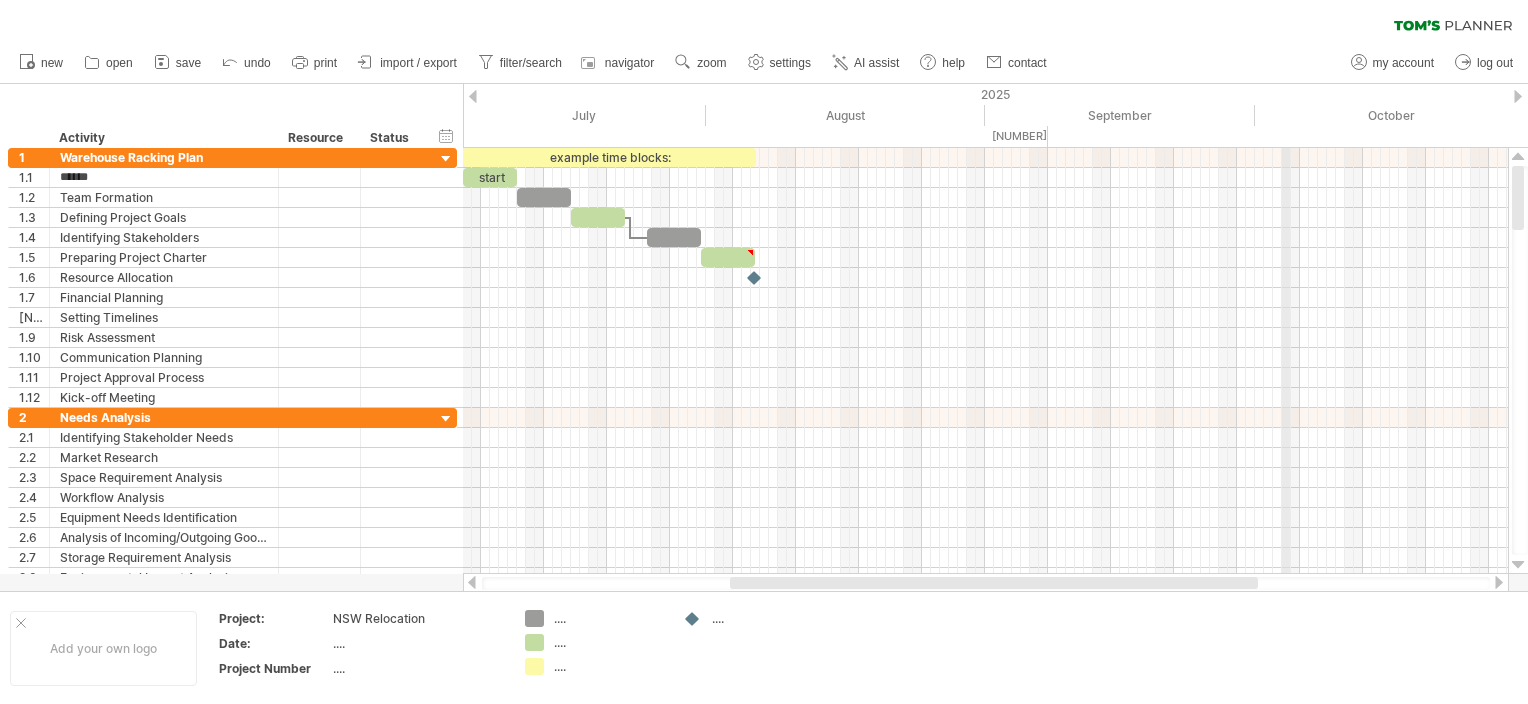 type on "******" 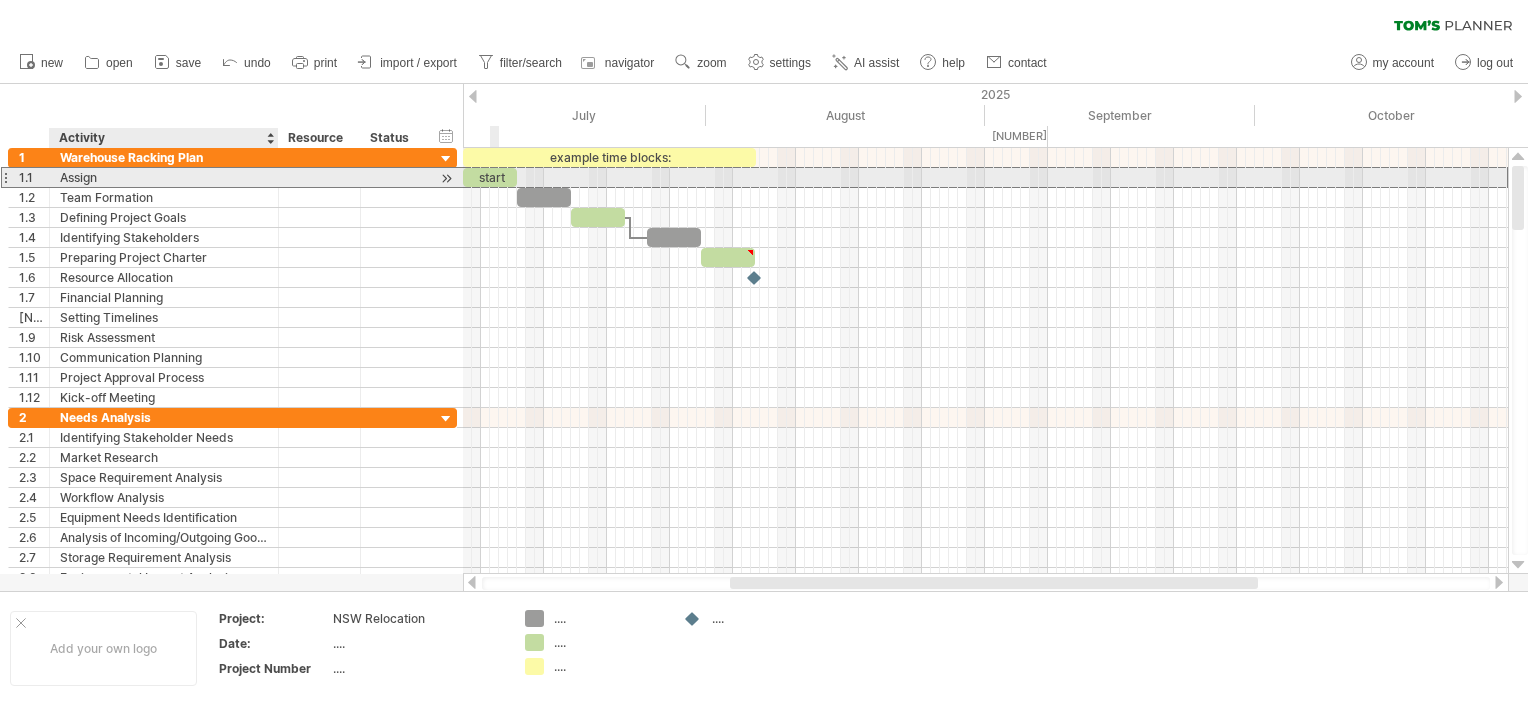 click on "Assign" at bounding box center (164, 177) 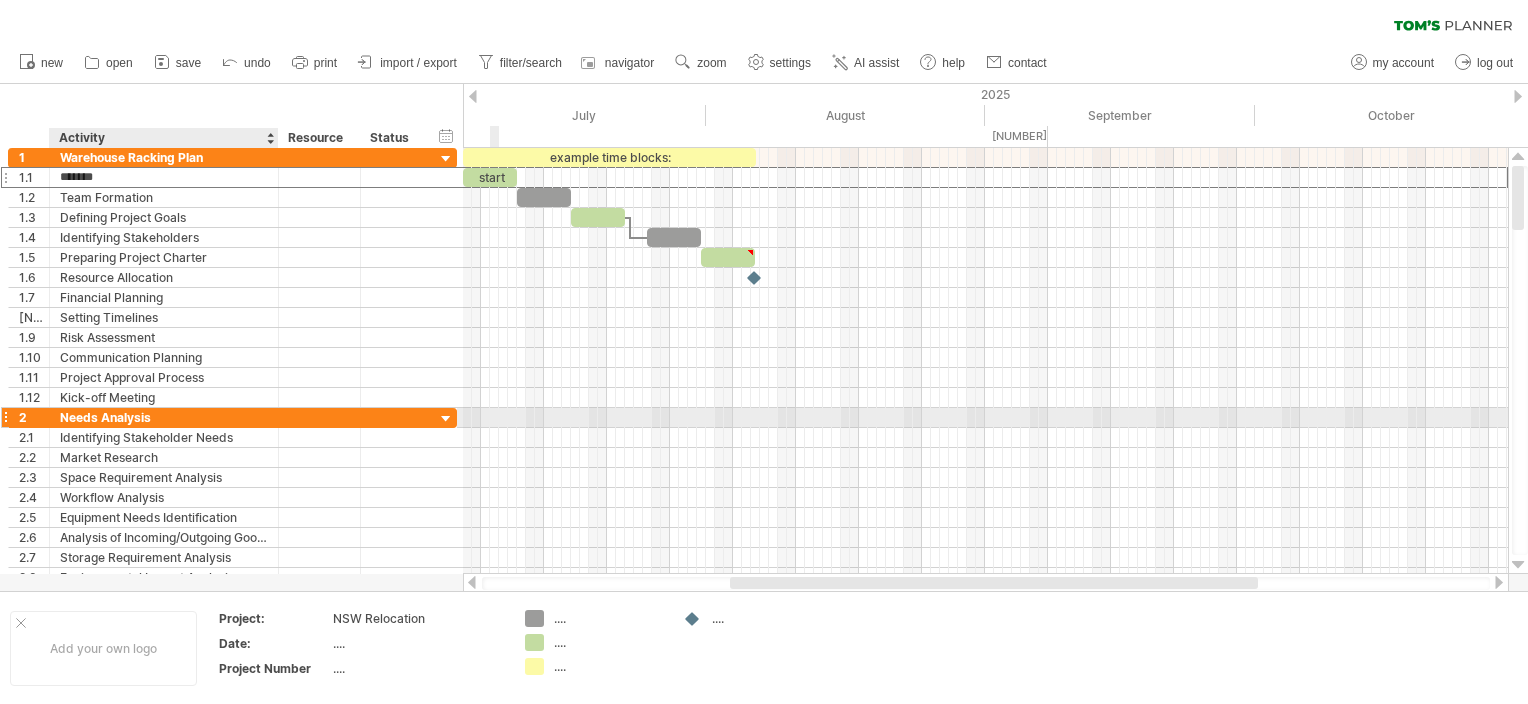 click on "Needs Analysis" at bounding box center (164, 417) 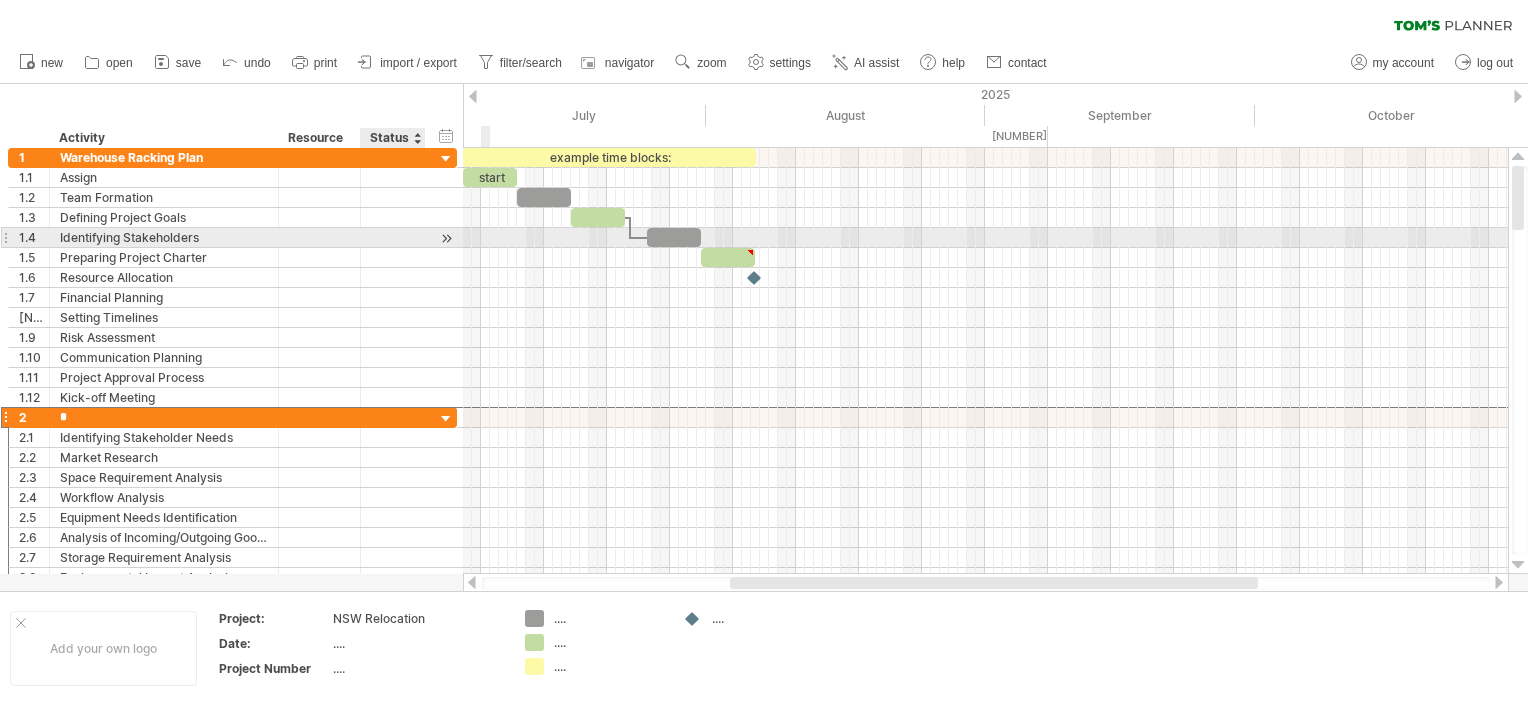 type on "**********" 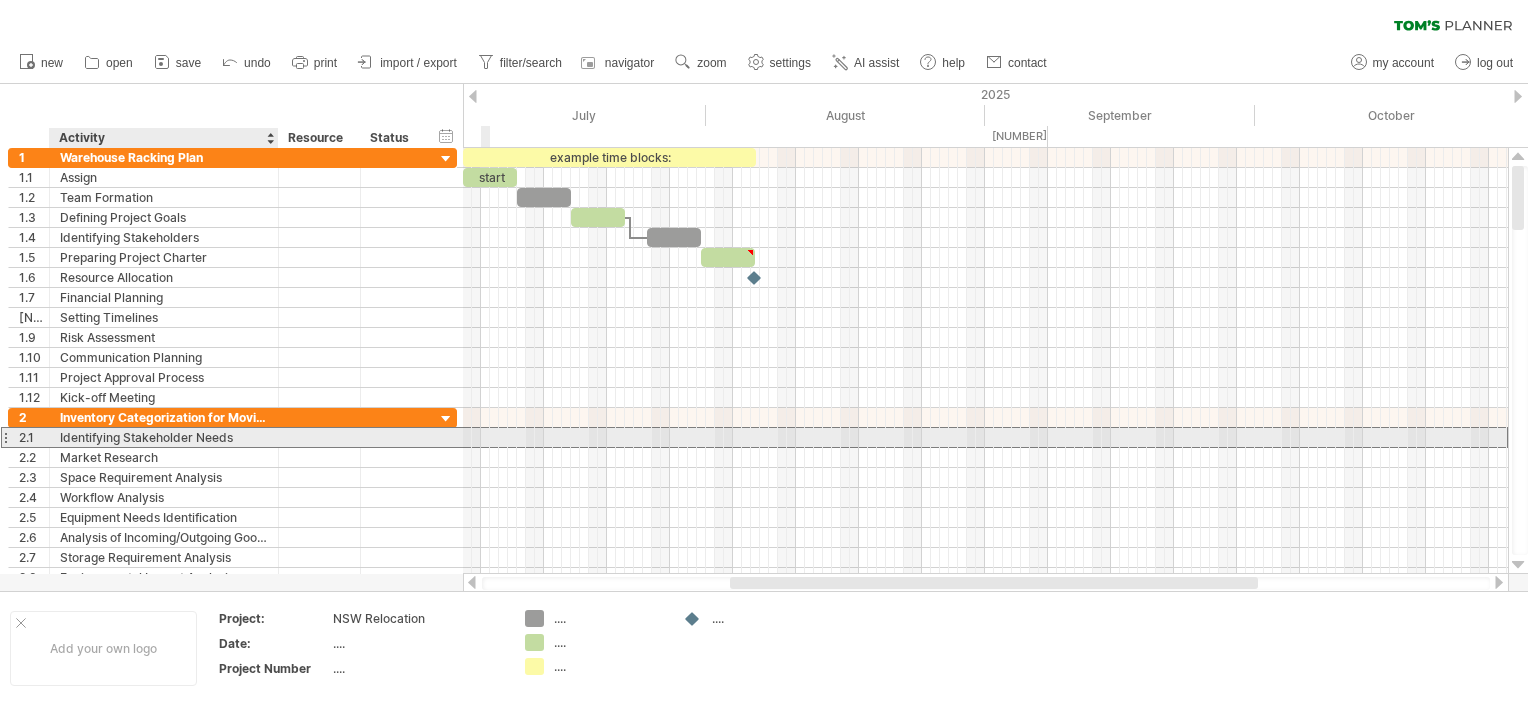 click on "Identifying Stakeholder Needs" at bounding box center [164, 437] 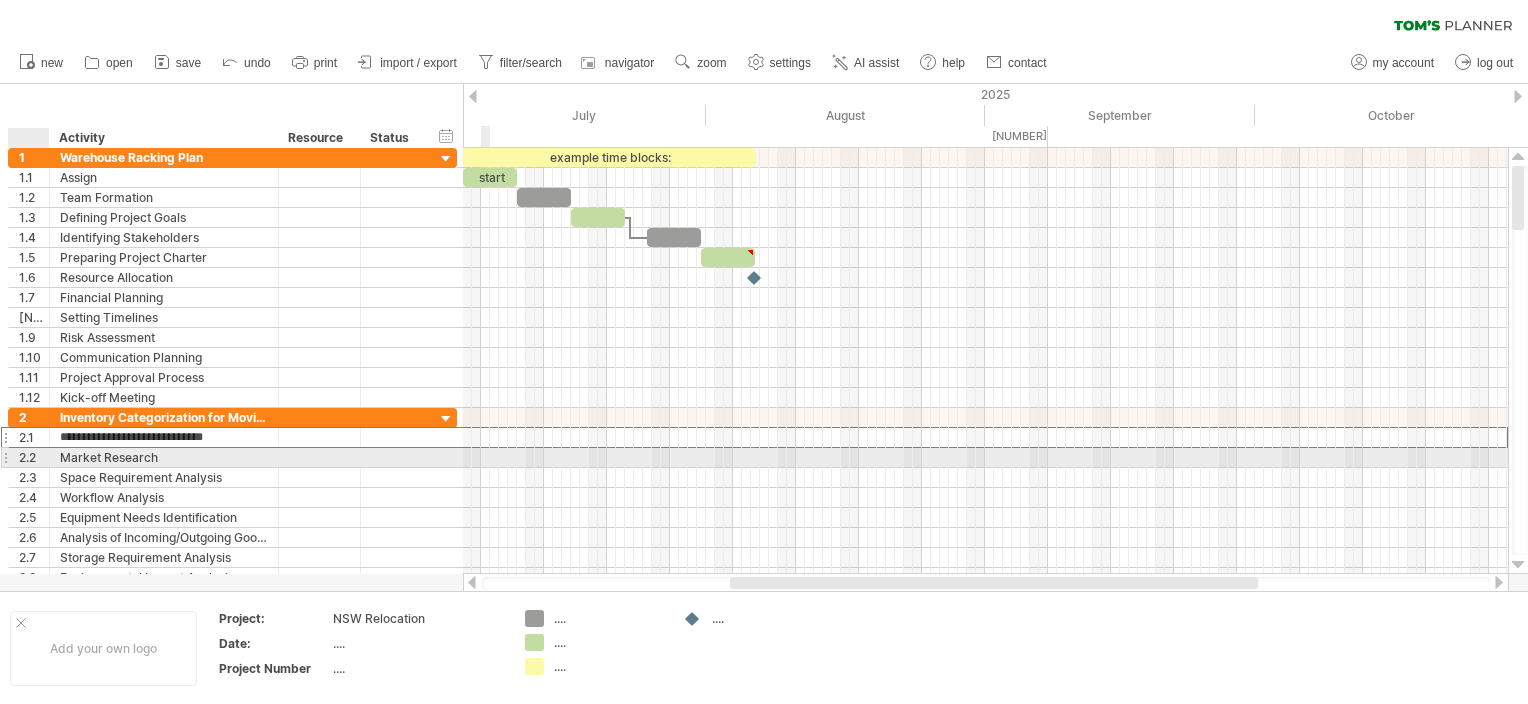 drag, startPoint x: 240, startPoint y: 436, endPoint x: 61, endPoint y: 454, distance: 179.90276 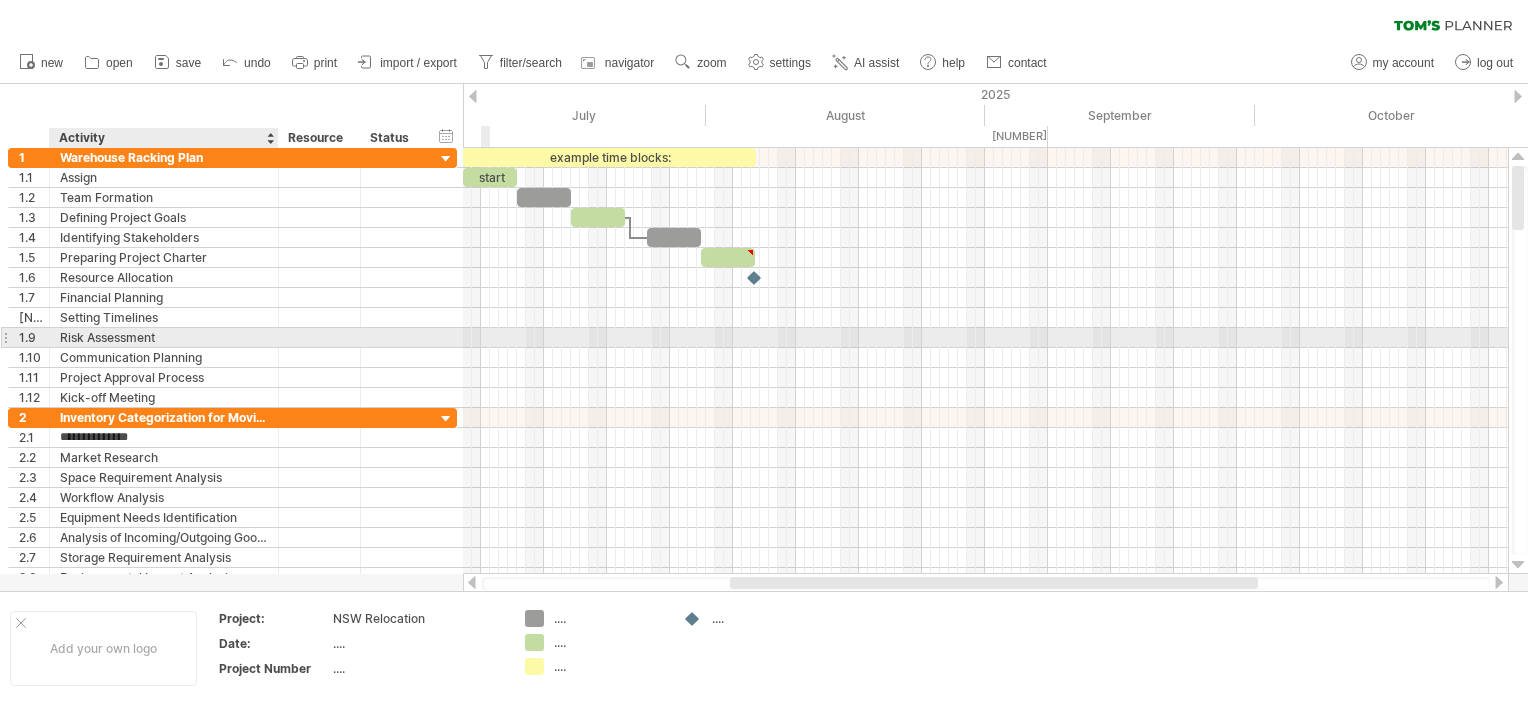 type on "**********" 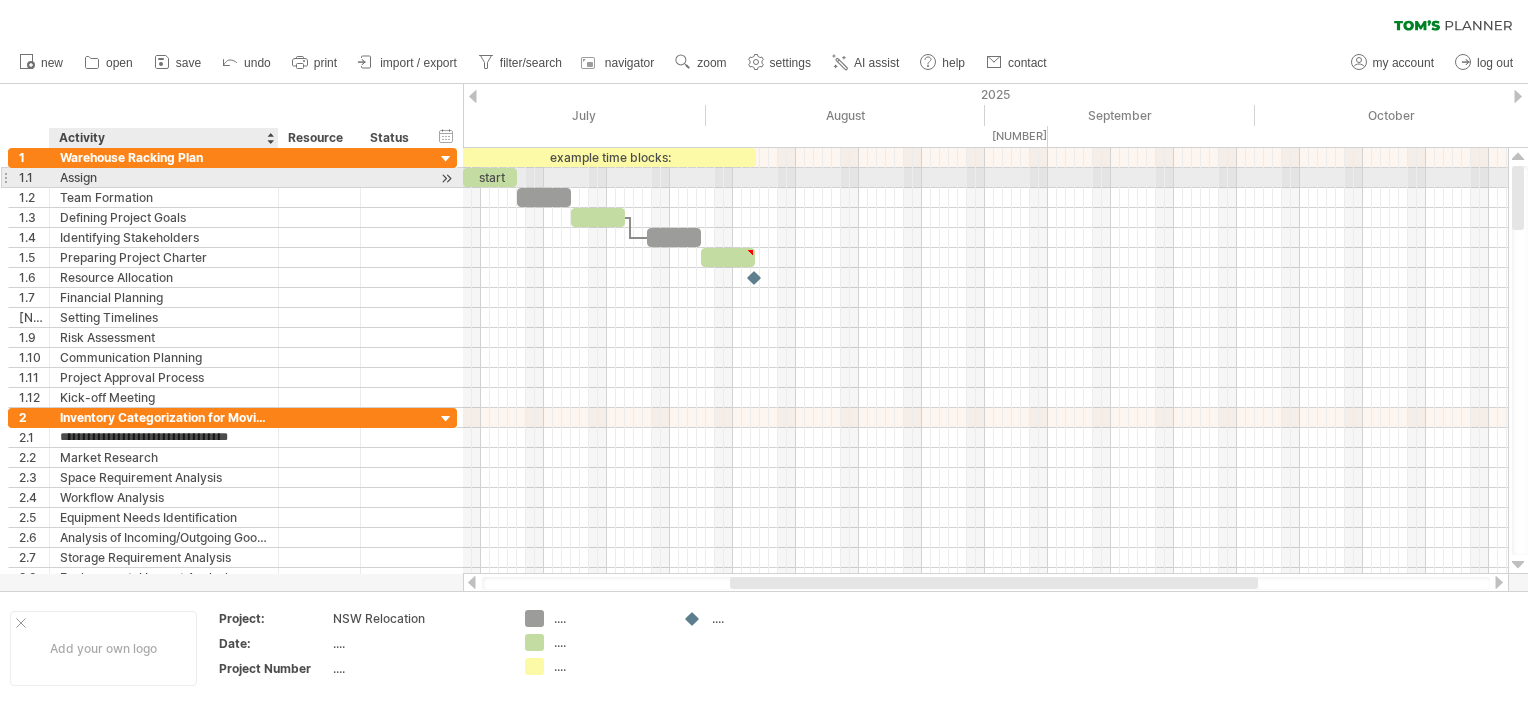 click on "Assign" at bounding box center [164, 177] 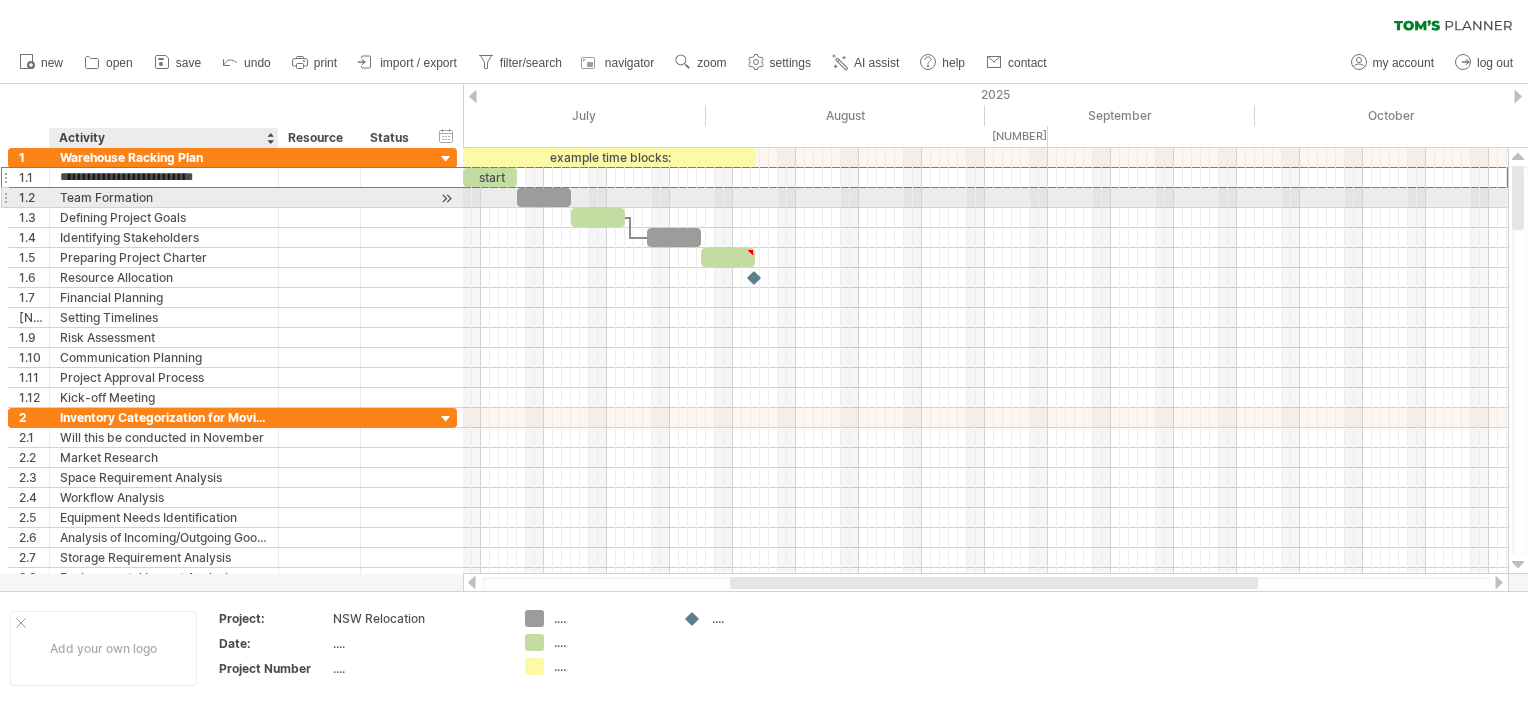 click on "Team Formation" at bounding box center (164, 197) 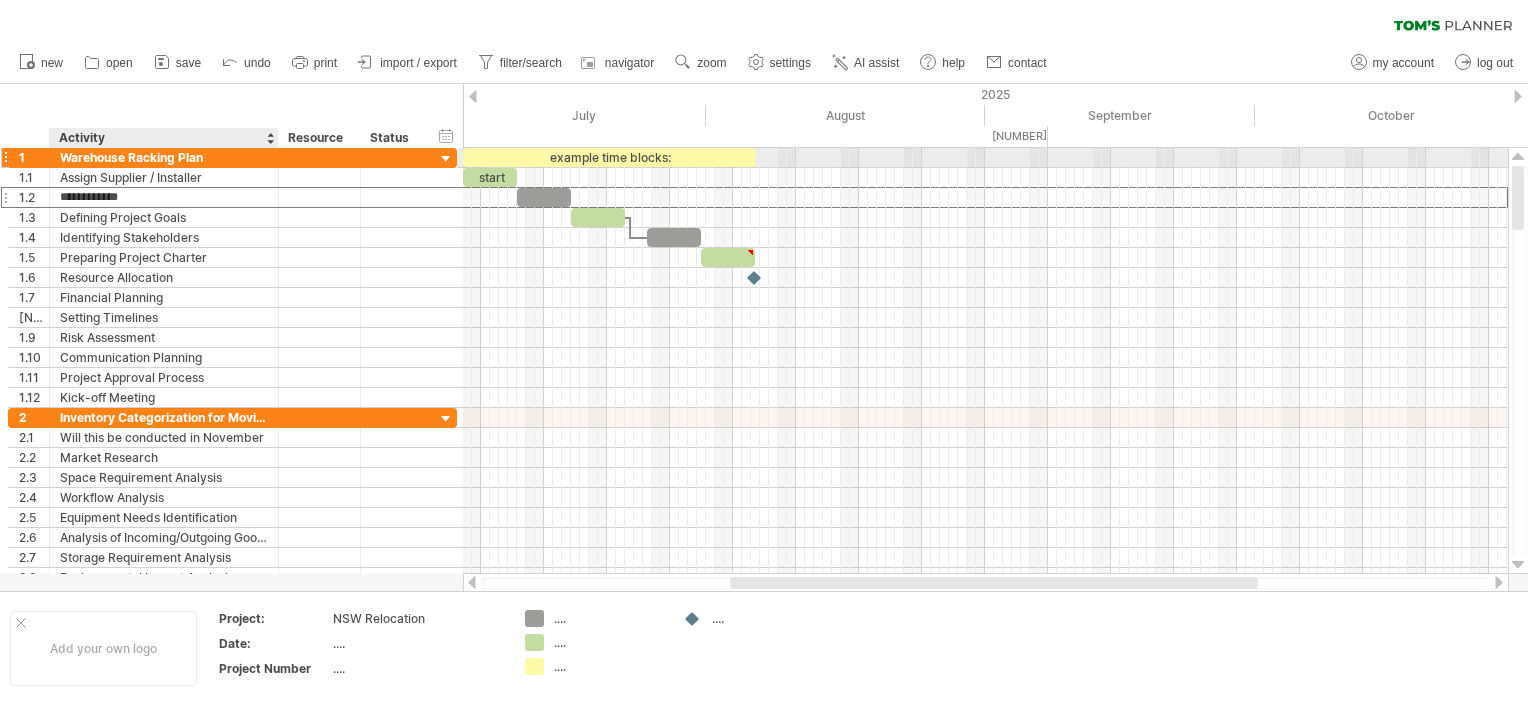 type on "**********" 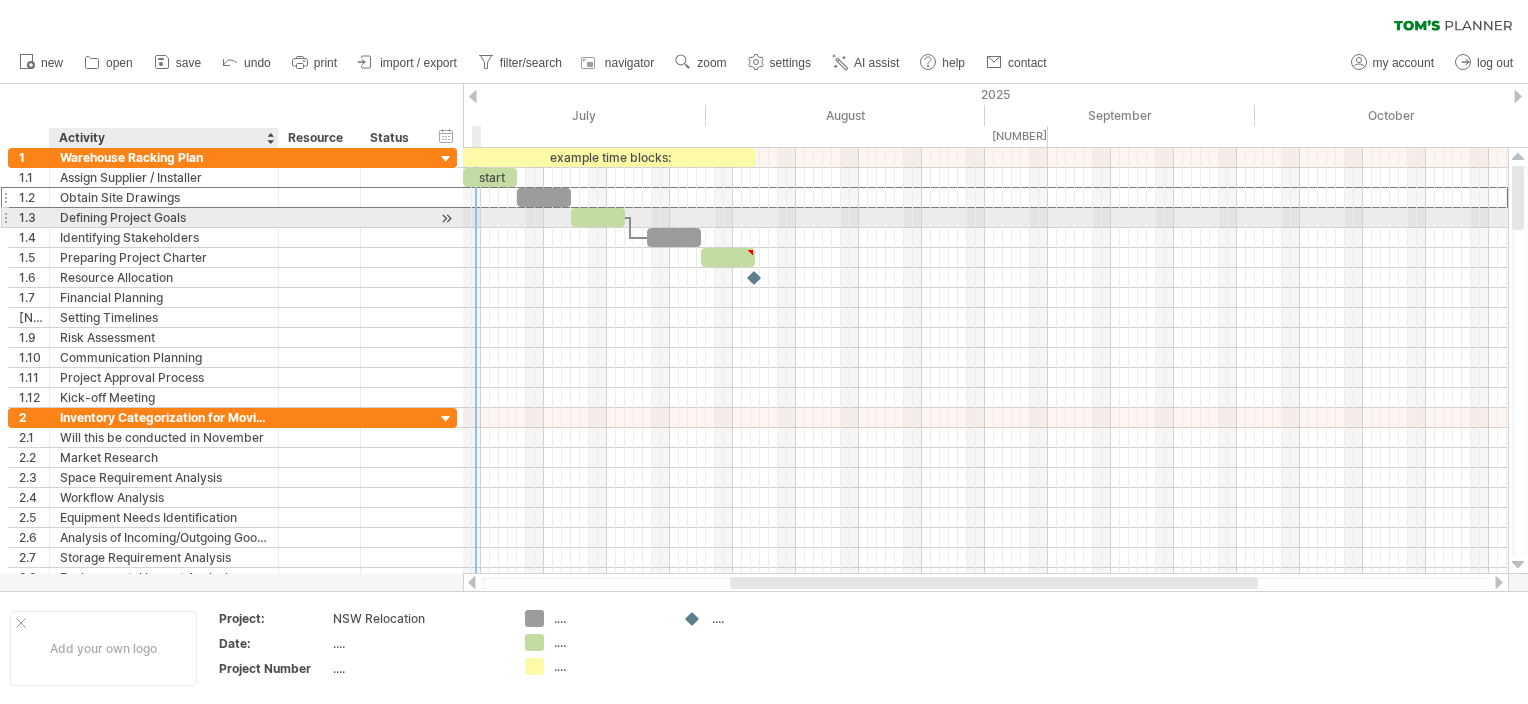 click on "Defining Project Goals" at bounding box center [164, 217] 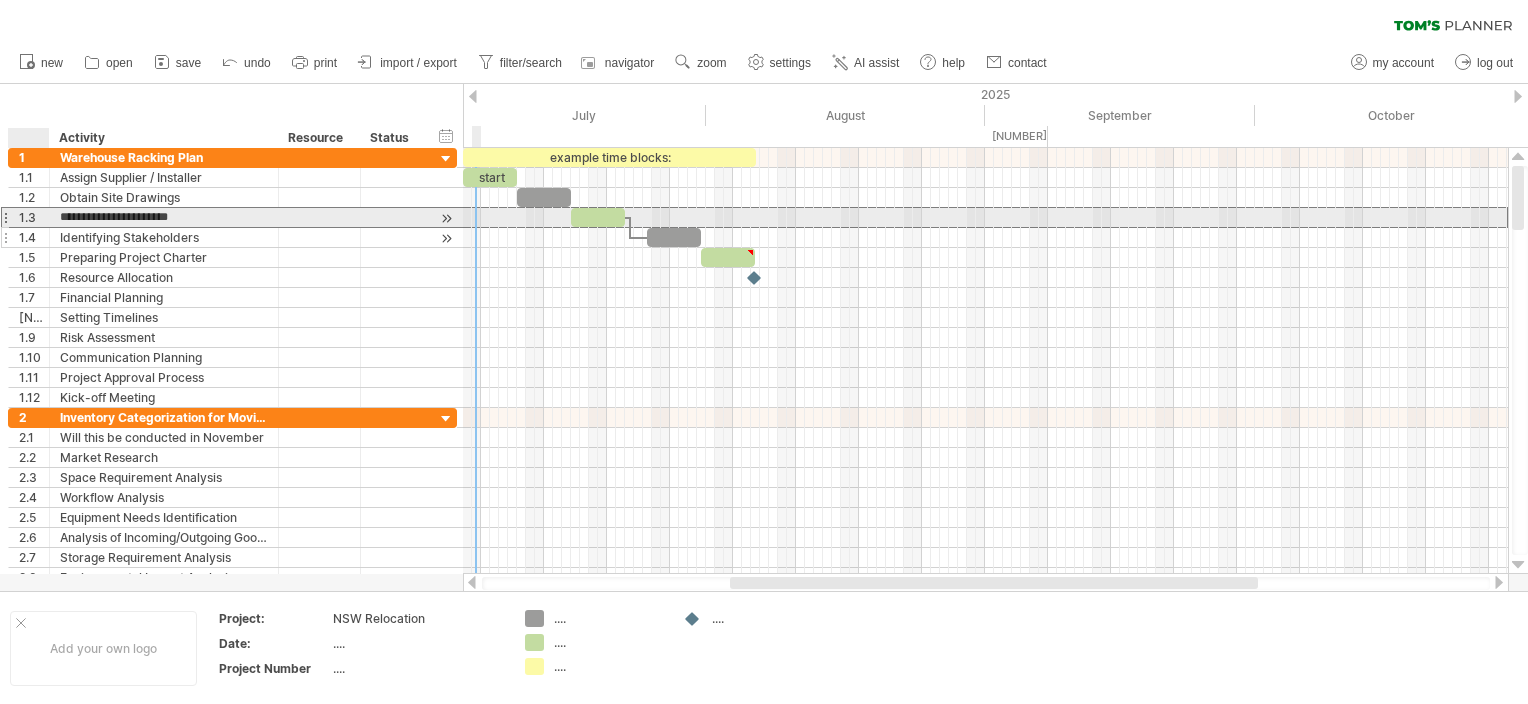 drag, startPoint x: 196, startPoint y: 216, endPoint x: 45, endPoint y: 228, distance: 151.47607 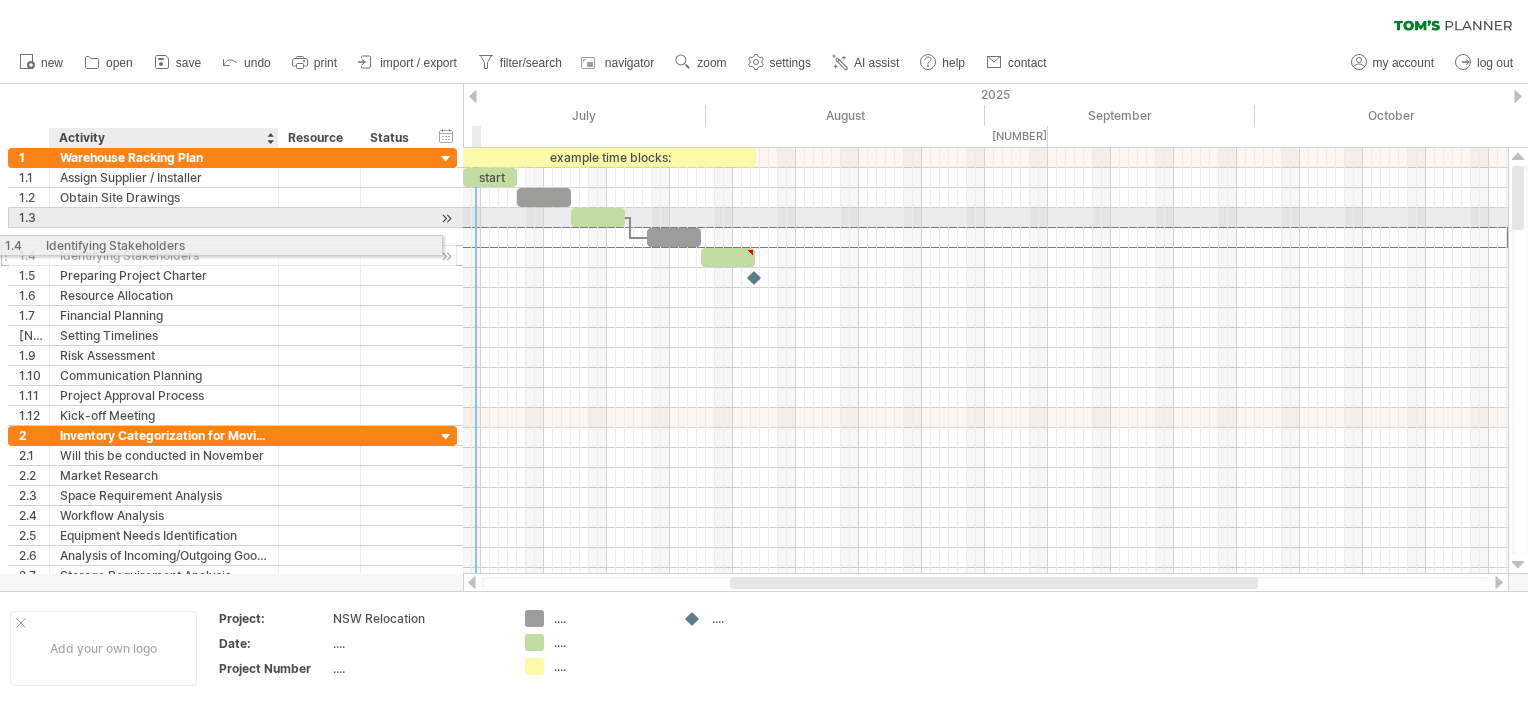 drag, startPoint x: 236, startPoint y: 234, endPoint x: 68, endPoint y: 245, distance: 168.35974 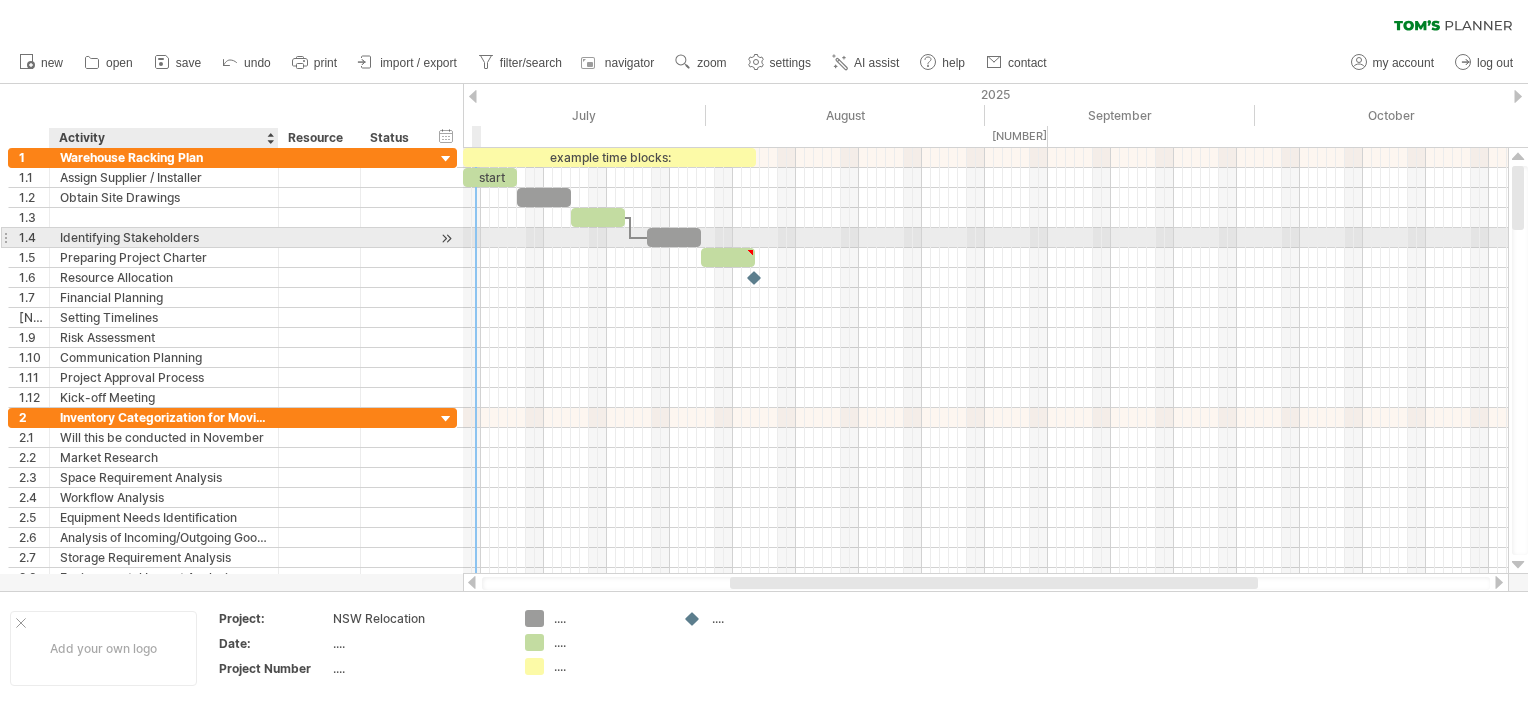 click on "Identifying Stakeholders" at bounding box center (164, 237) 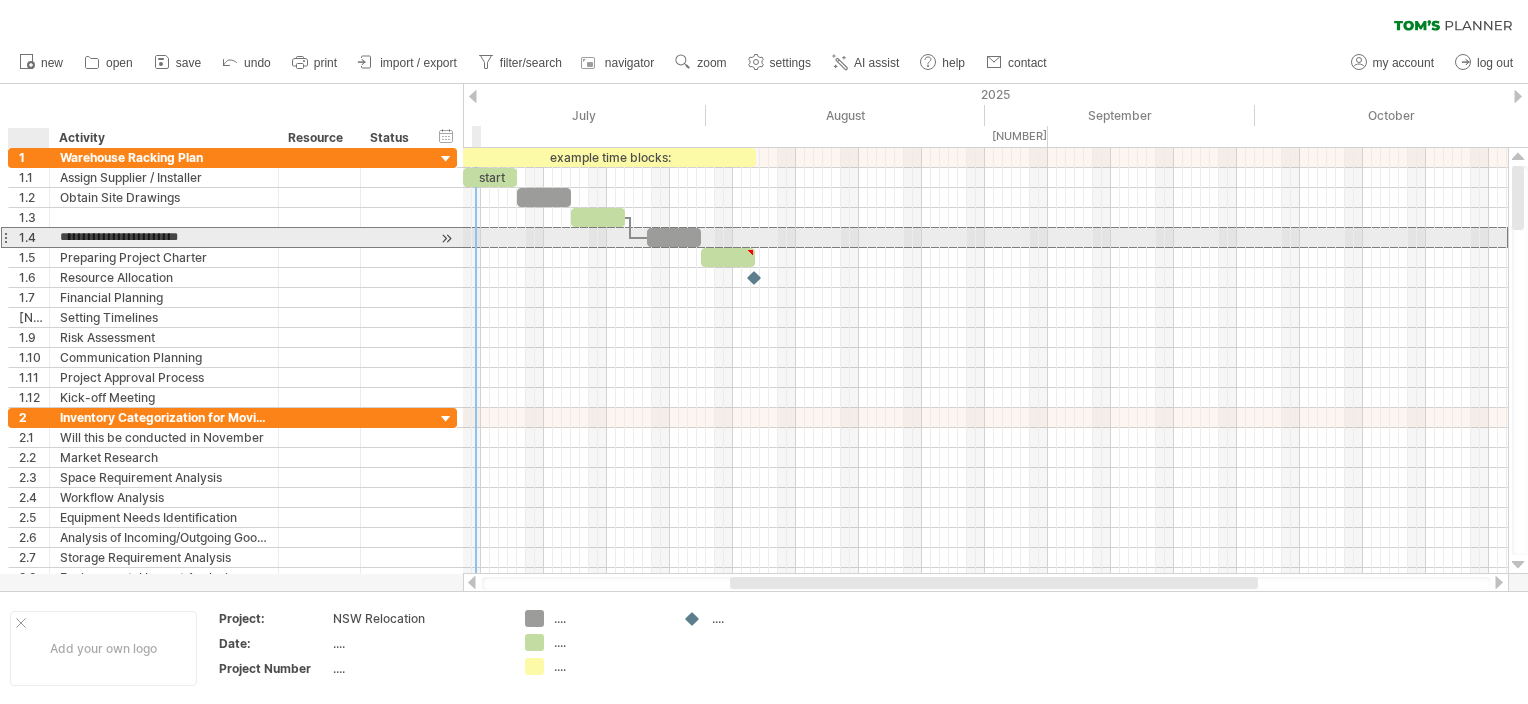 drag, startPoint x: 206, startPoint y: 234, endPoint x: 34, endPoint y: 240, distance: 172.10461 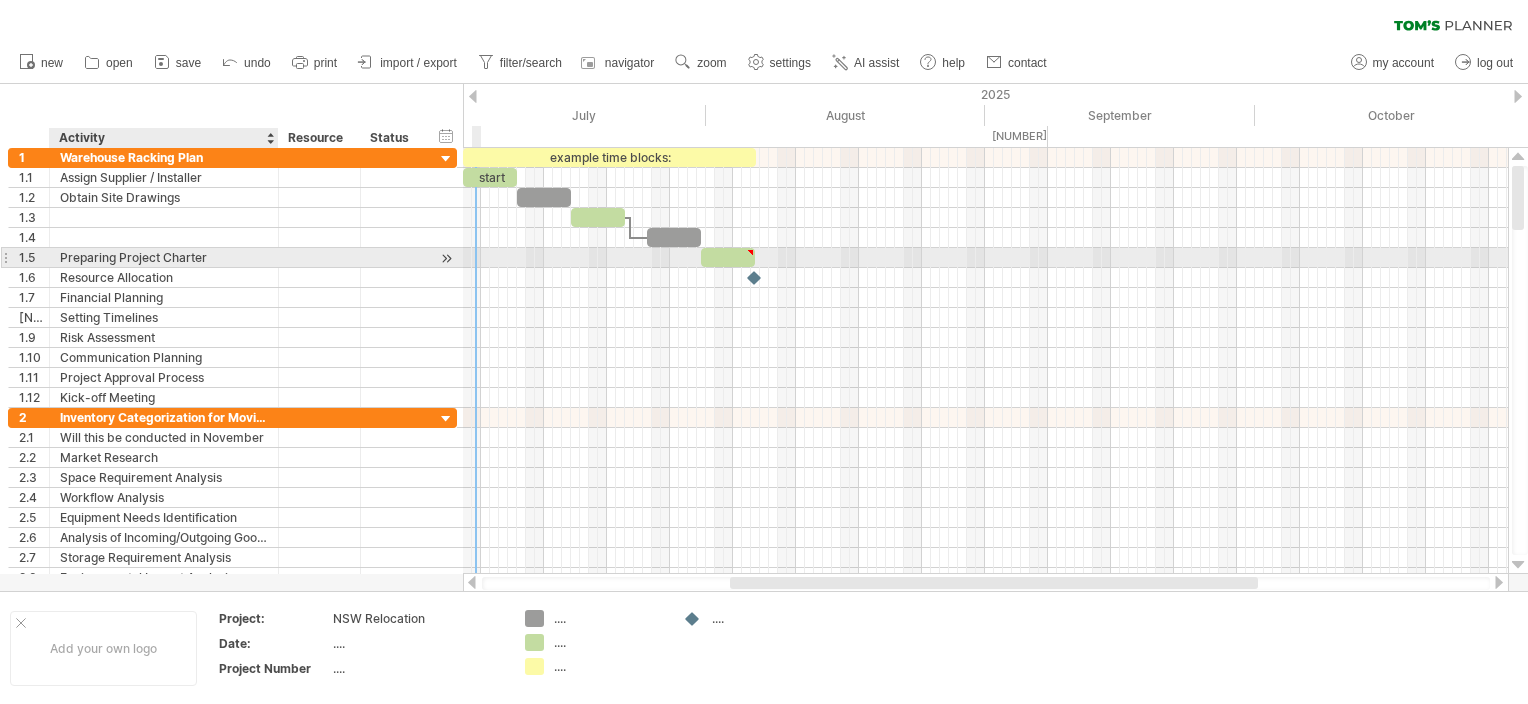 click on "Preparing Project Charter" at bounding box center (164, 257) 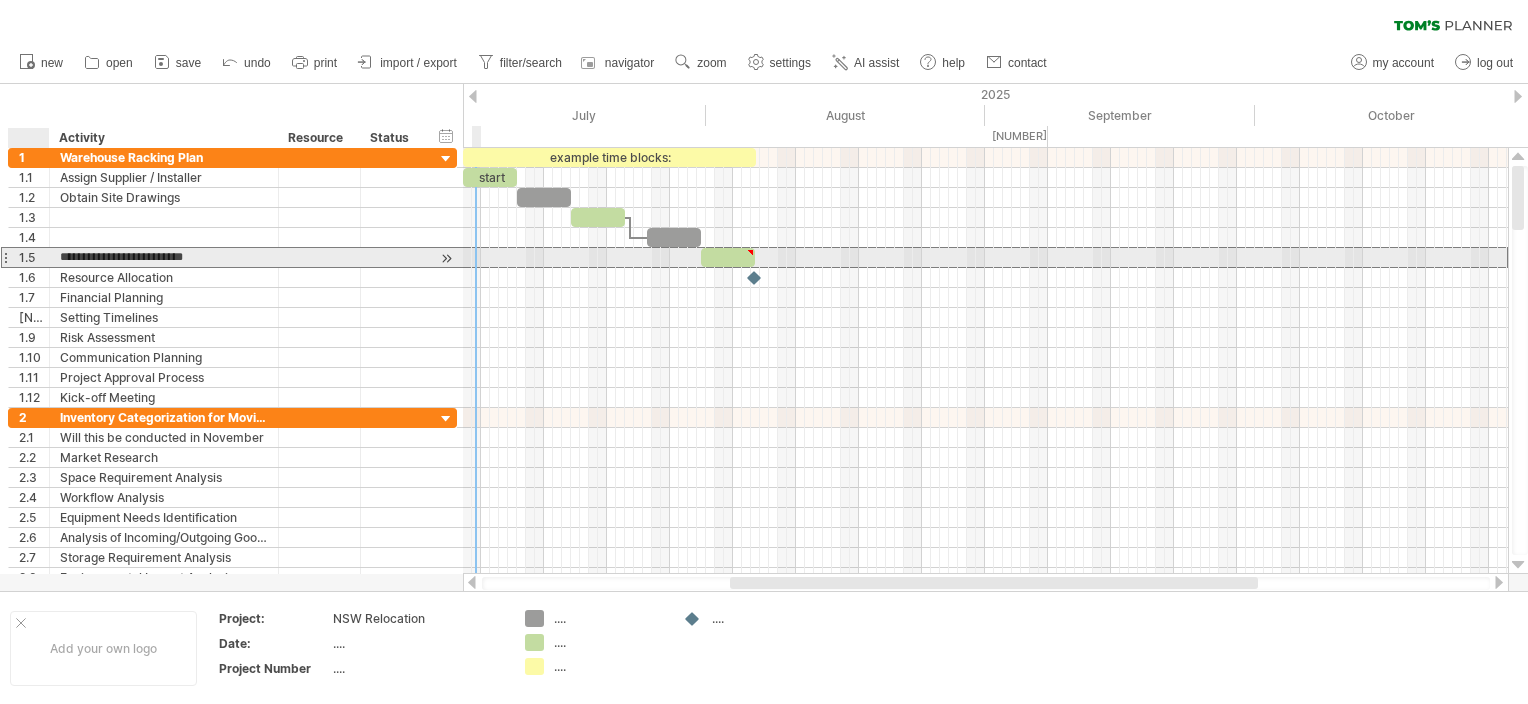 drag, startPoint x: 208, startPoint y: 260, endPoint x: 55, endPoint y: 252, distance: 153.20901 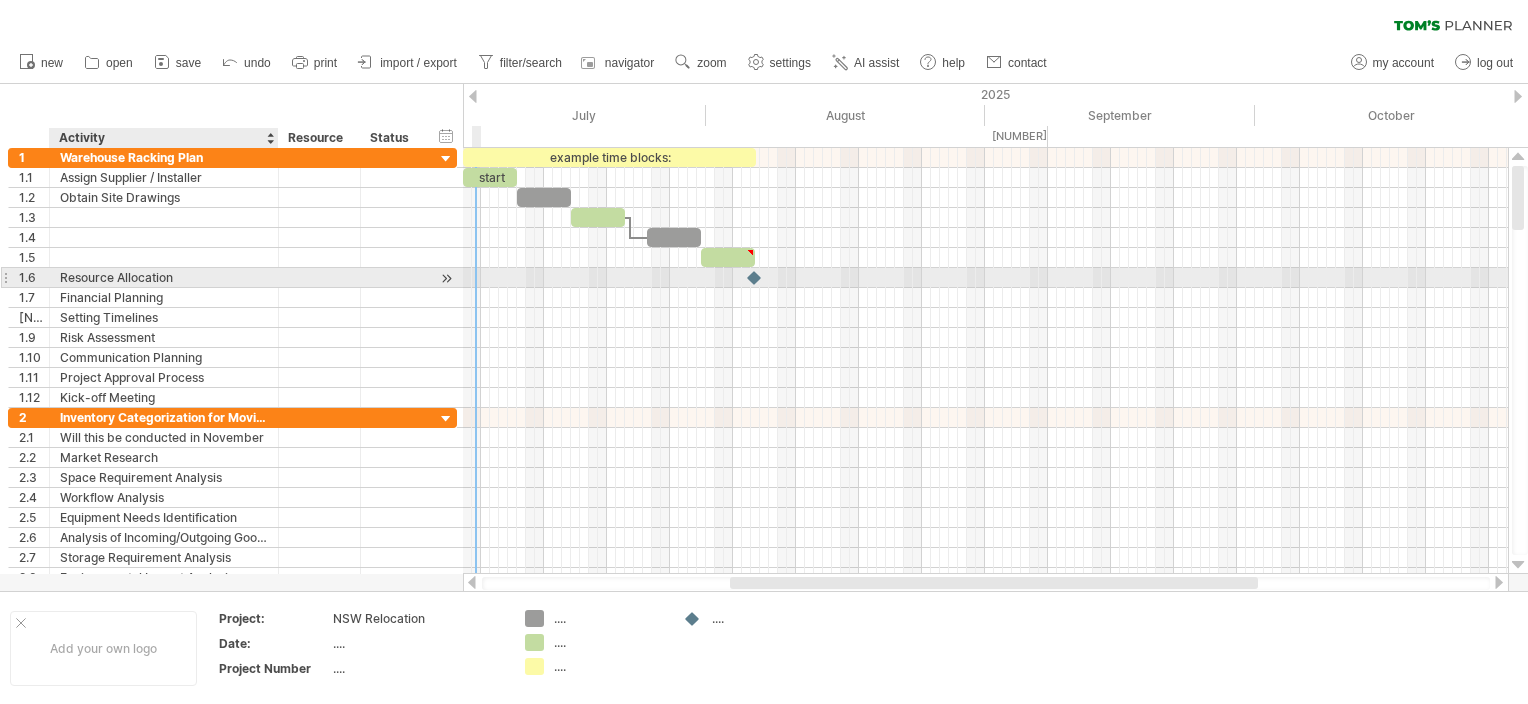 click on "Resource Allocation" at bounding box center [164, 277] 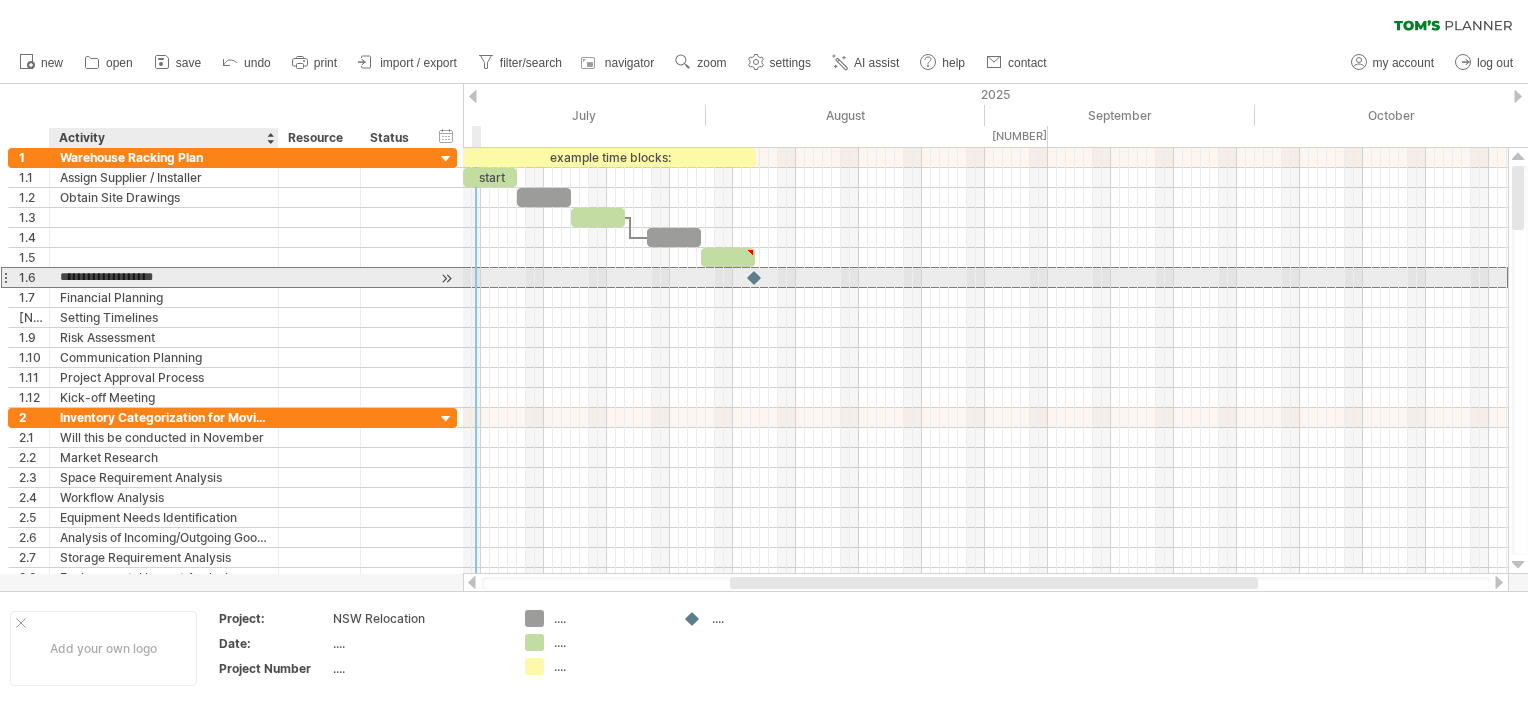 drag, startPoint x: 182, startPoint y: 272, endPoint x: 66, endPoint y: 272, distance: 116 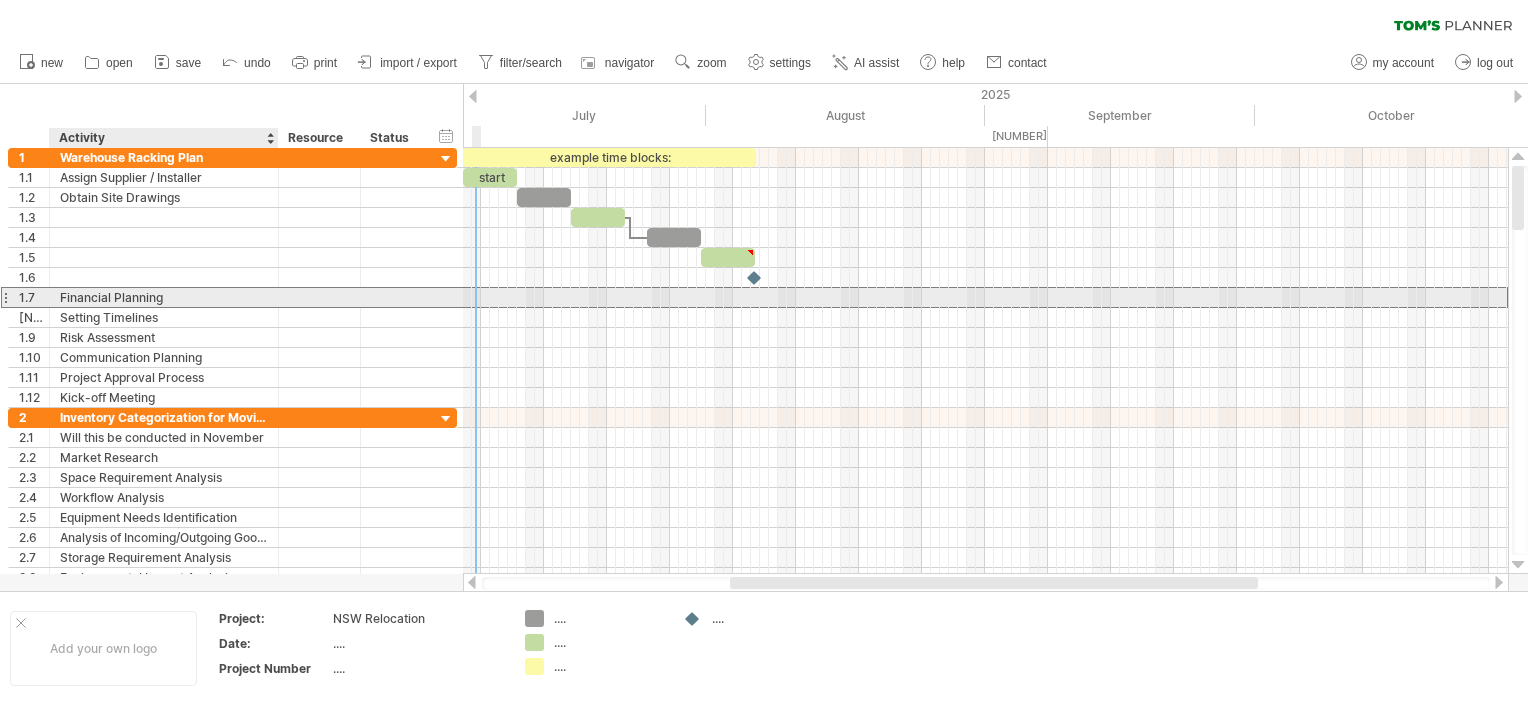 click on "Financial Planning" at bounding box center (164, 297) 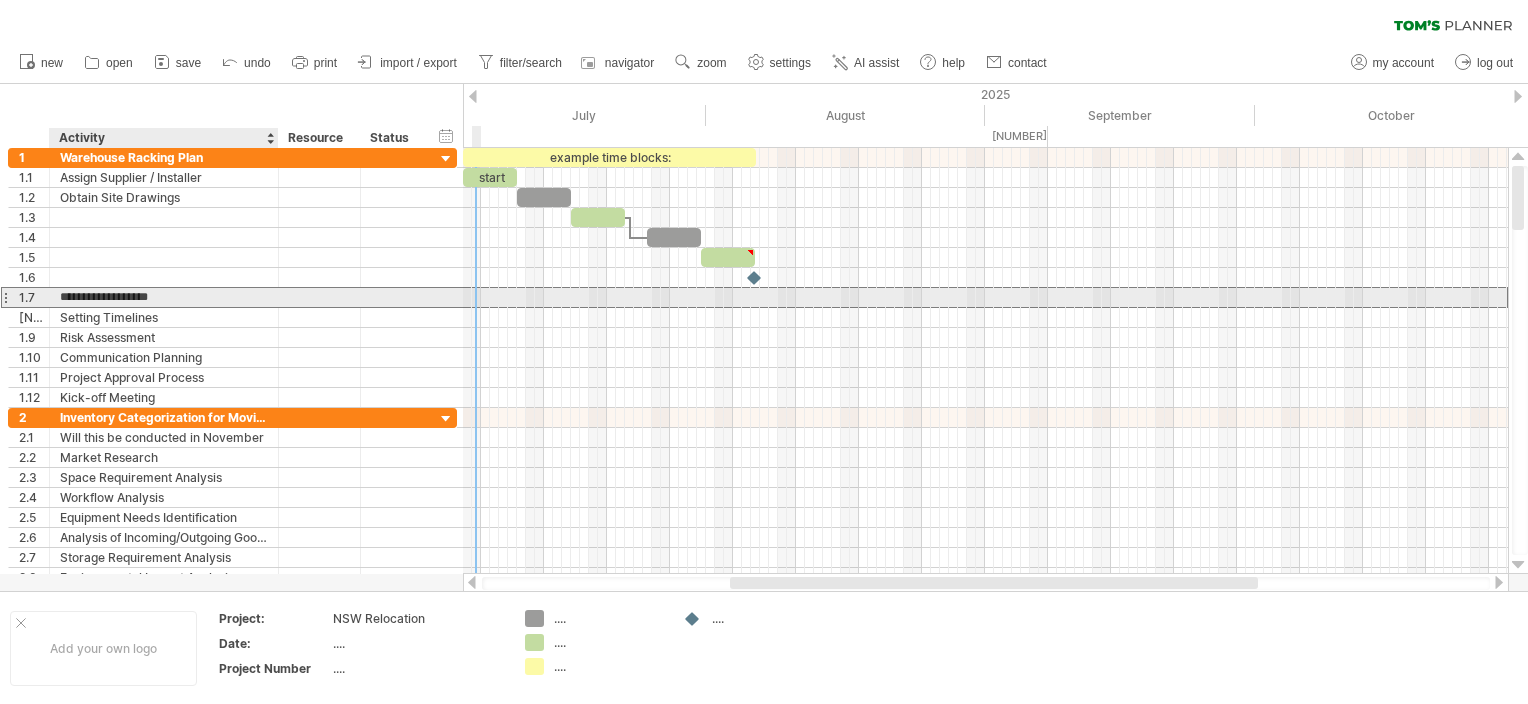 drag, startPoint x: 172, startPoint y: 300, endPoint x: 70, endPoint y: 296, distance: 102.0784 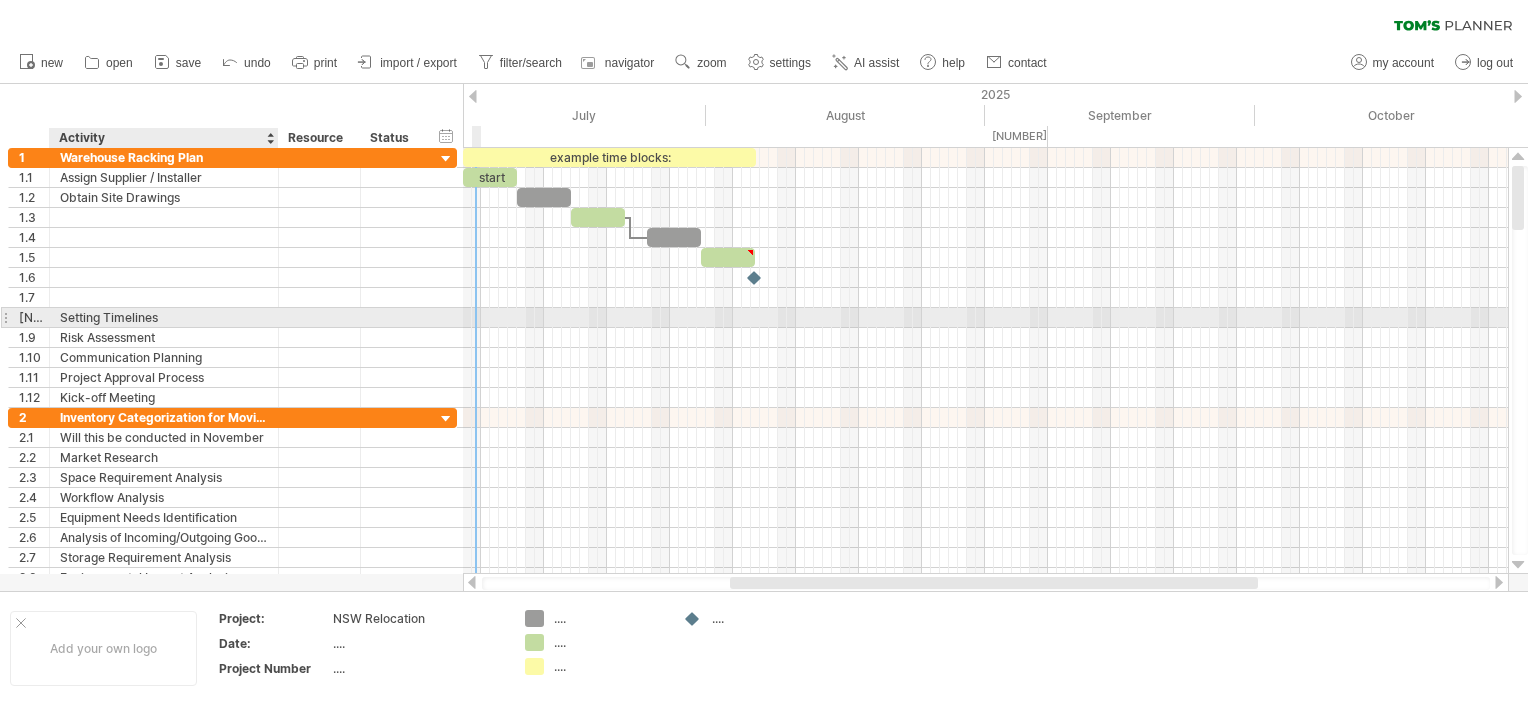 click on "Setting Timelines" at bounding box center [164, 317] 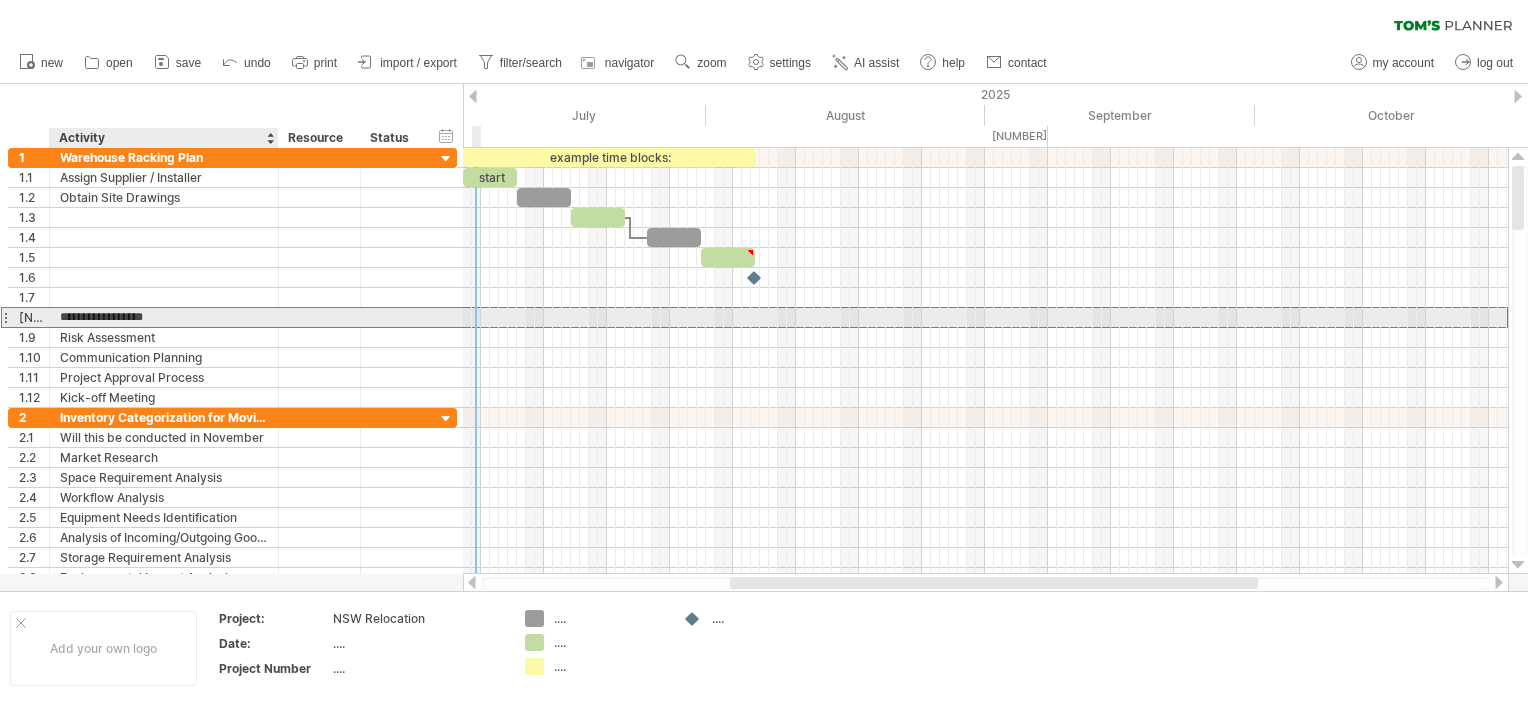 drag, startPoint x: 179, startPoint y: 316, endPoint x: 63, endPoint y: 316, distance: 116 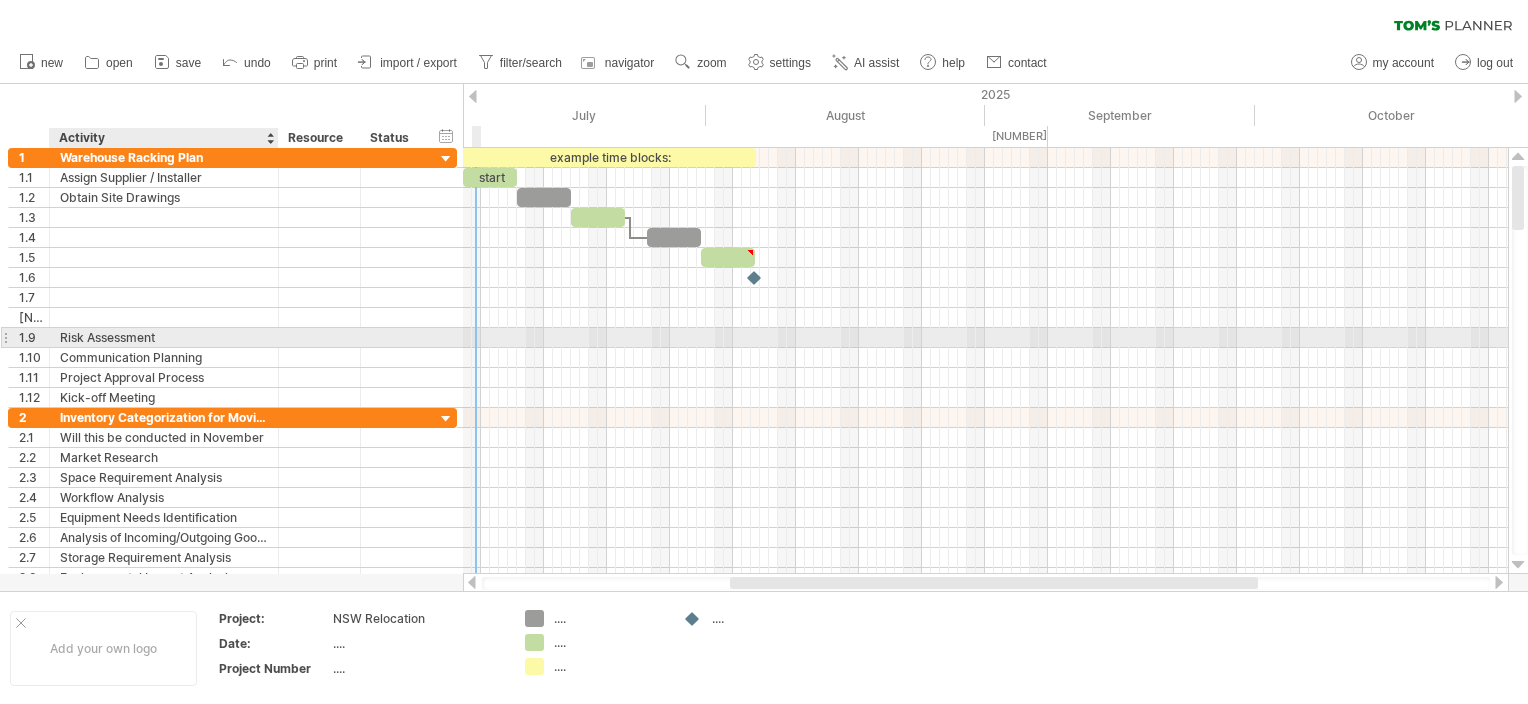 click on "Risk Assessment" at bounding box center [164, 337] 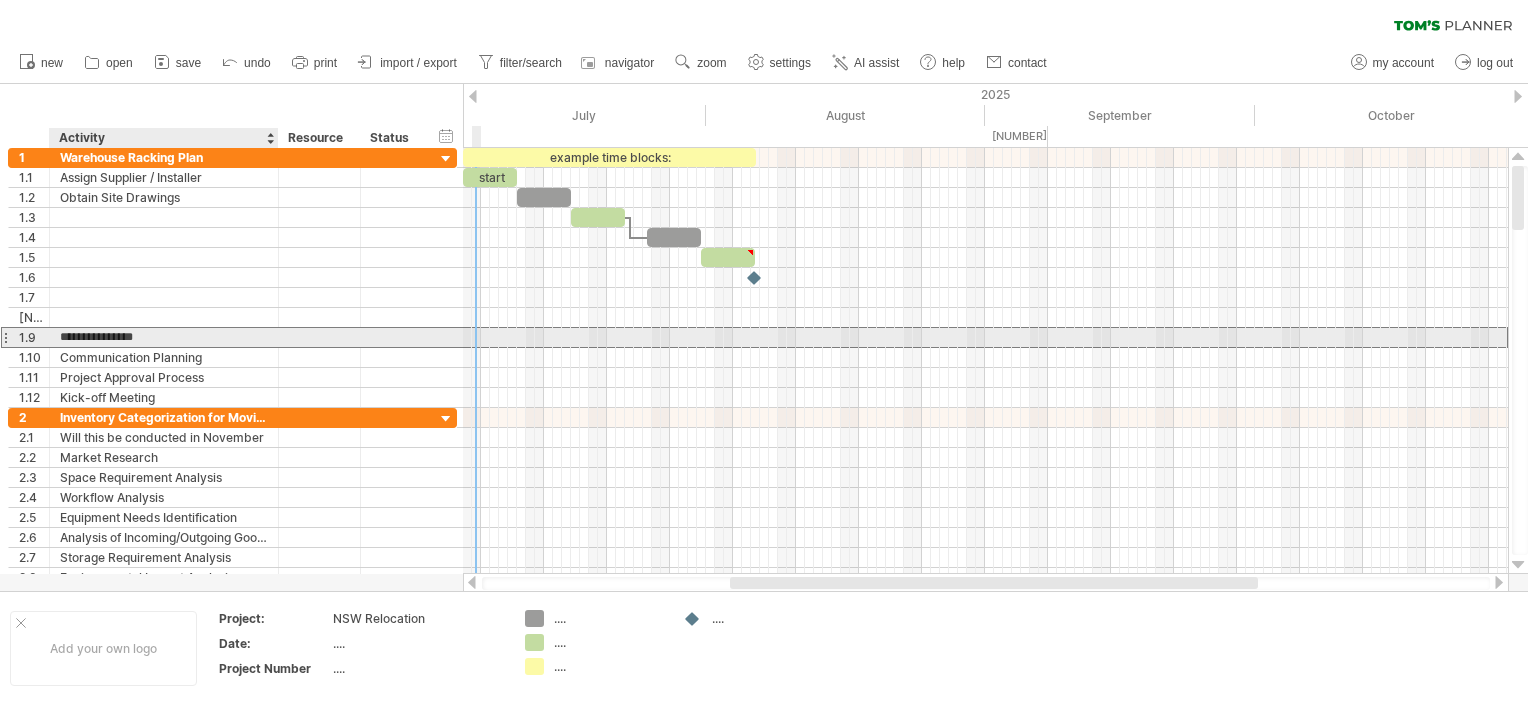 drag, startPoint x: 129, startPoint y: 336, endPoint x: 61, endPoint y: 336, distance: 68 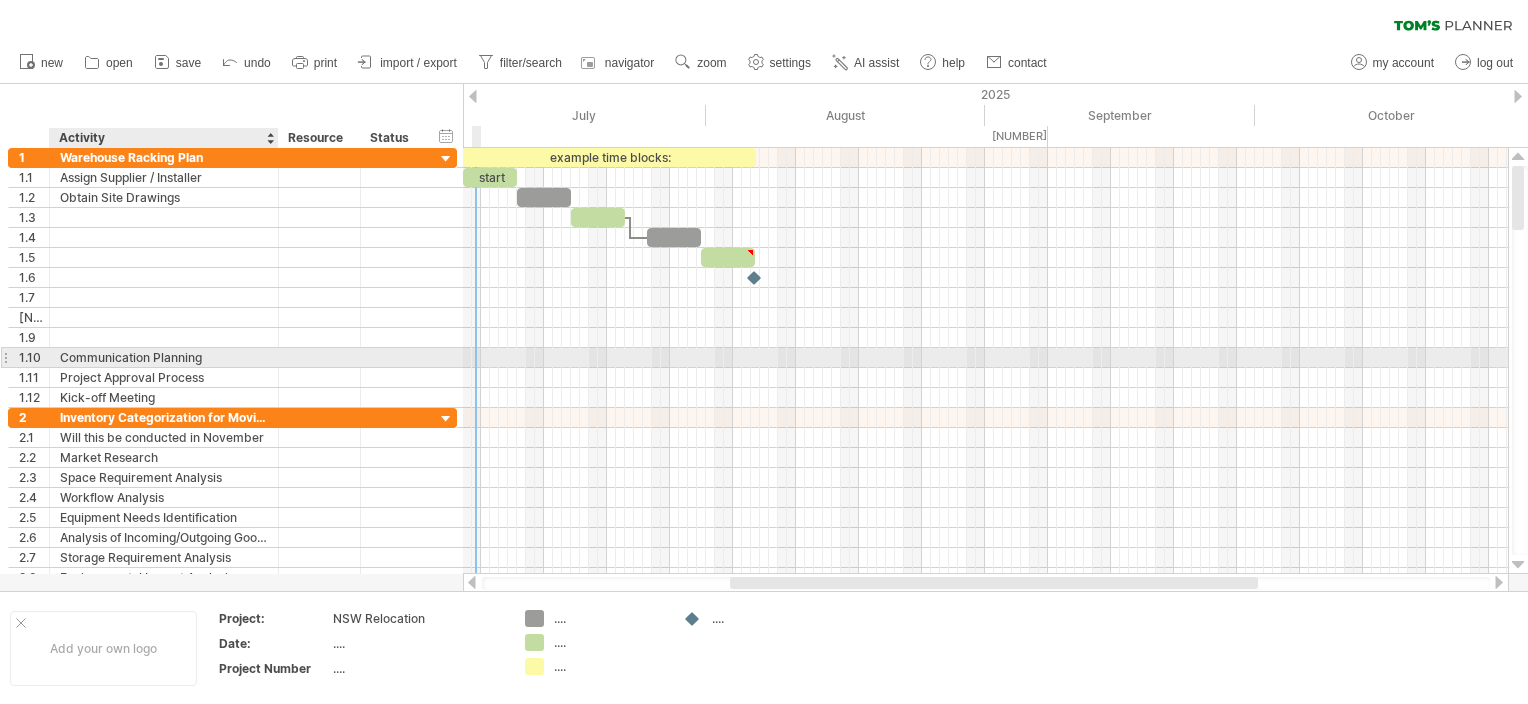 click on "Communication Planning" at bounding box center [164, 357] 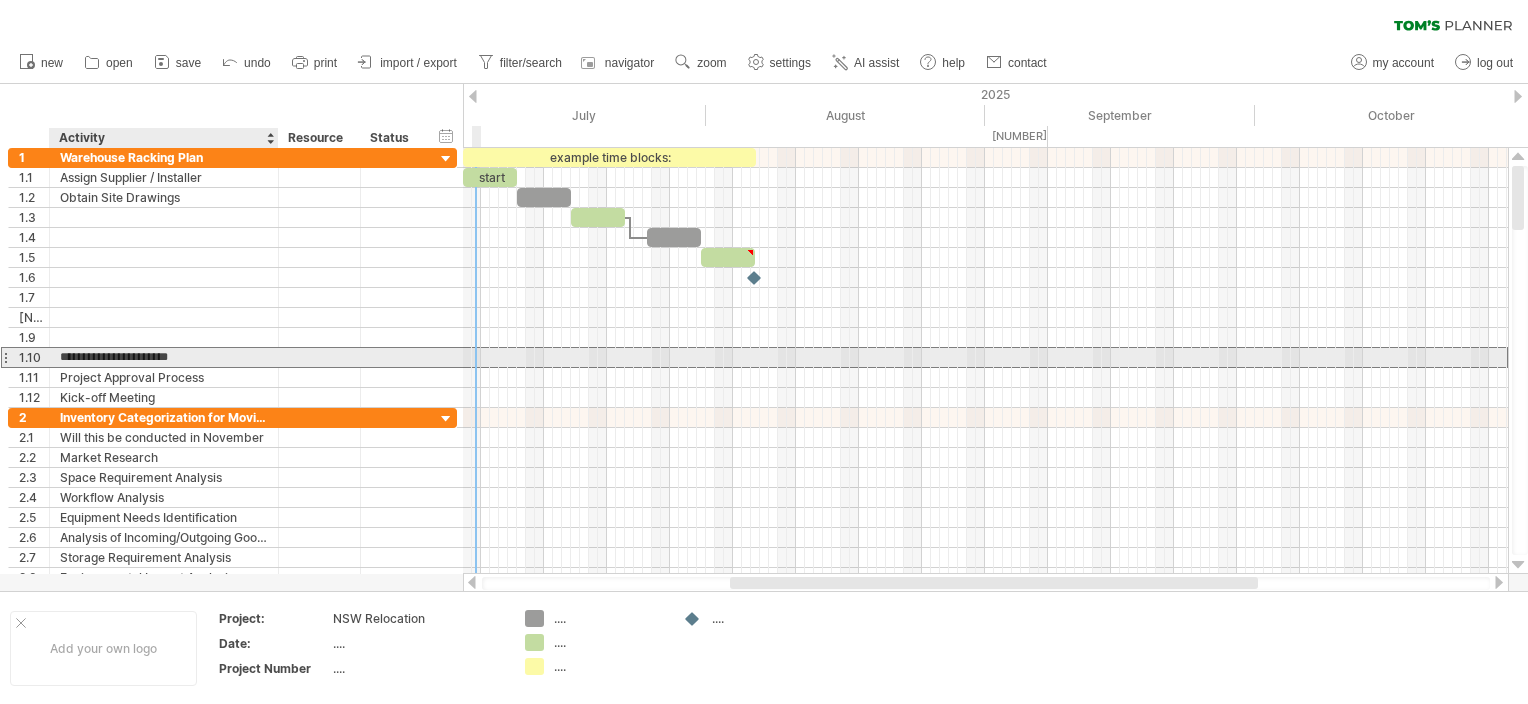 drag, startPoint x: 212, startPoint y: 354, endPoint x: 81, endPoint y: 354, distance: 131 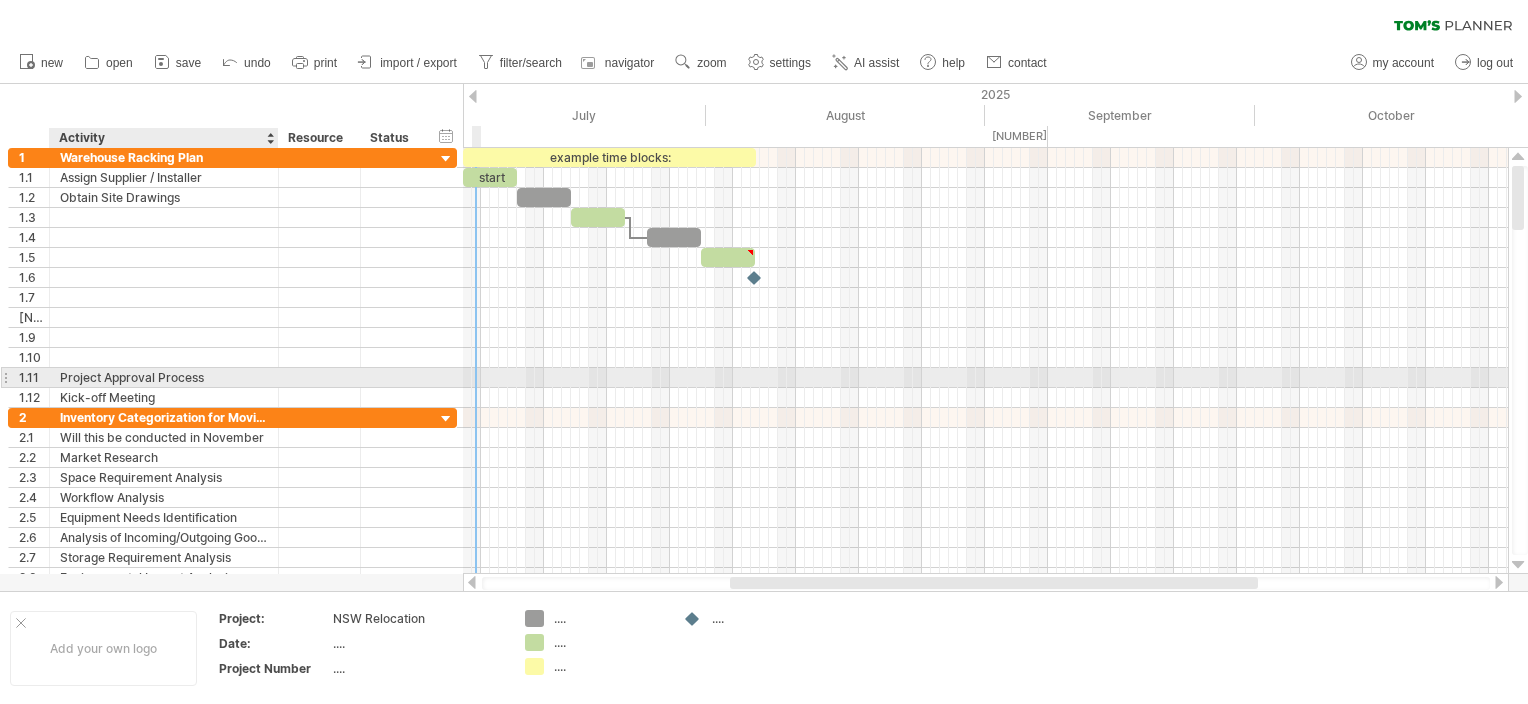 click on "Project Approval Process" at bounding box center (164, 377) 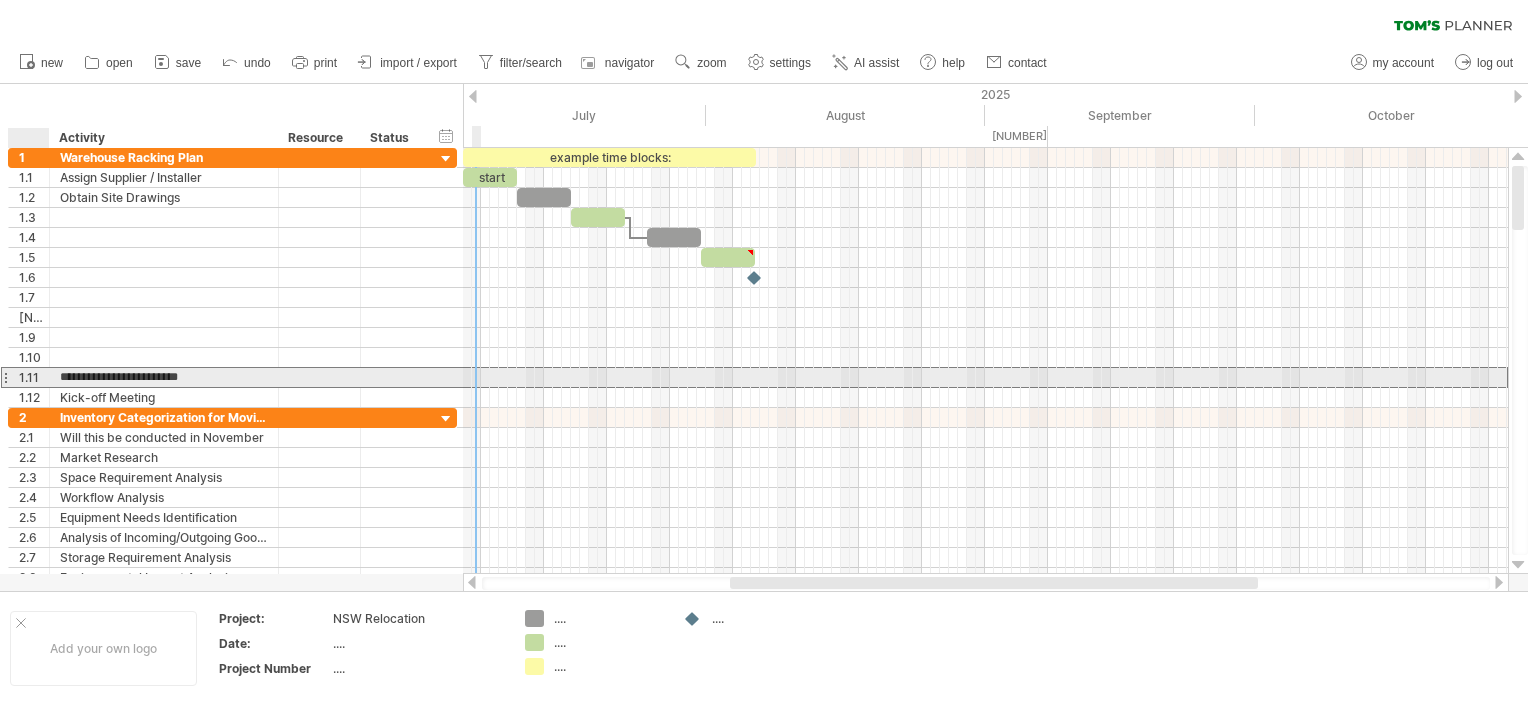 drag, startPoint x: 207, startPoint y: 377, endPoint x: 46, endPoint y: 382, distance: 161.07762 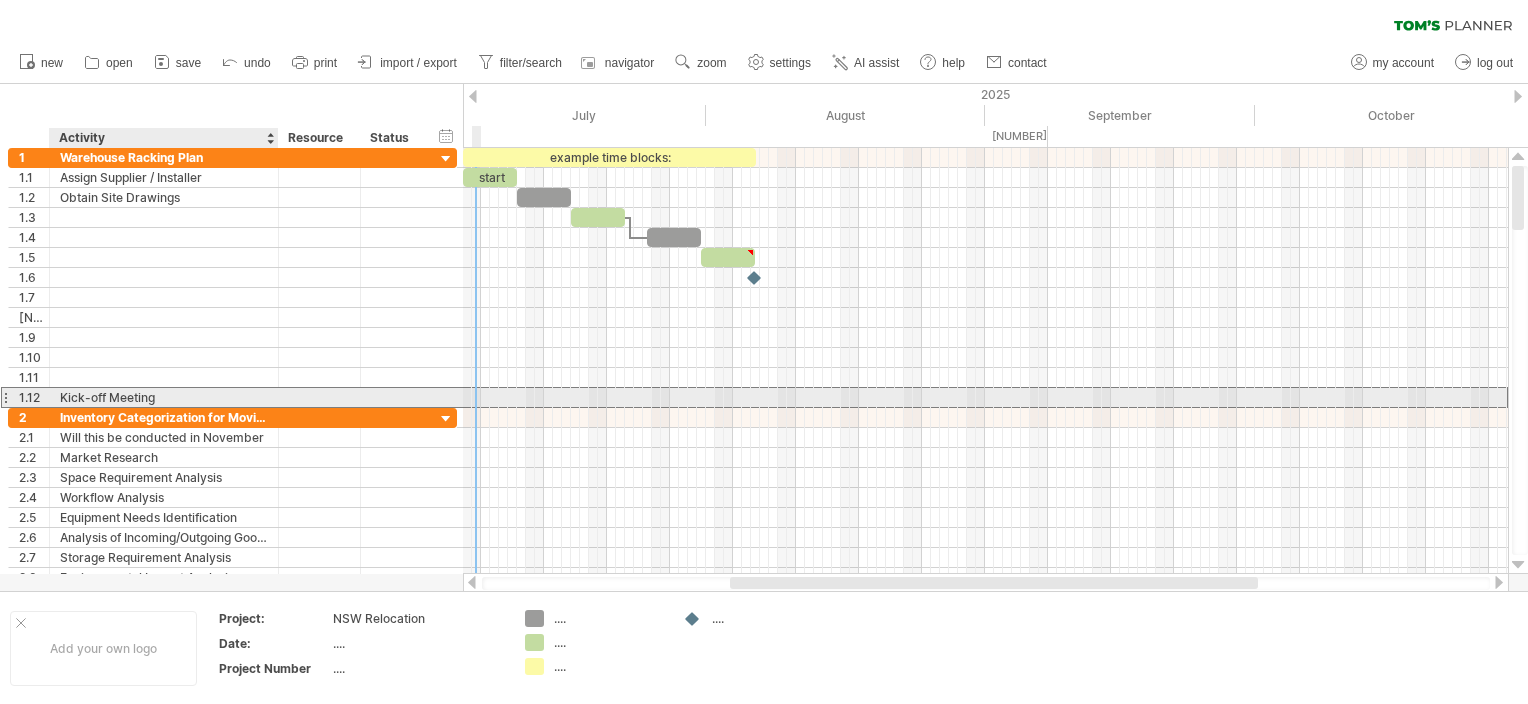 click on "Kick-off Meeting" at bounding box center [164, 397] 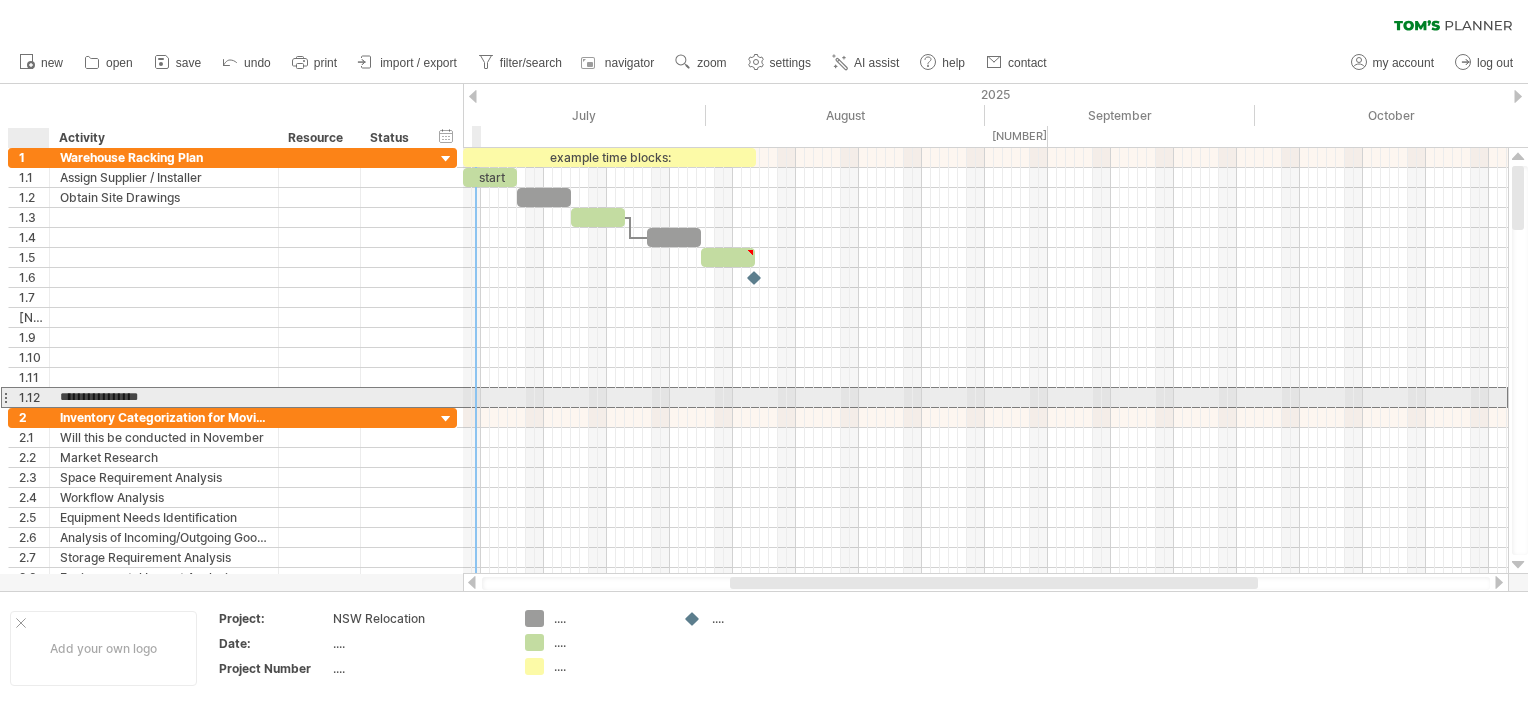 drag, startPoint x: 175, startPoint y: 393, endPoint x: 53, endPoint y: 397, distance: 122.06556 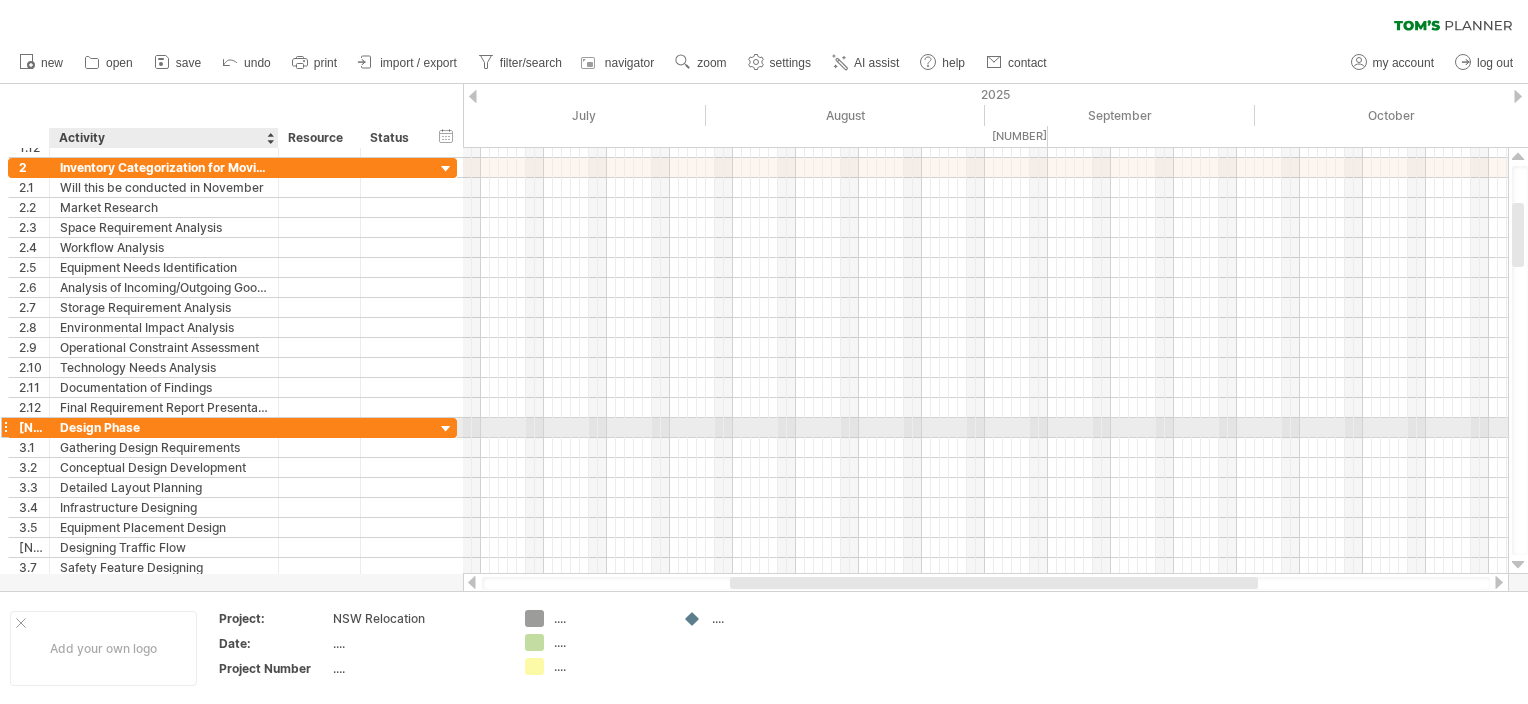 click on "Design Phase" at bounding box center [164, 427] 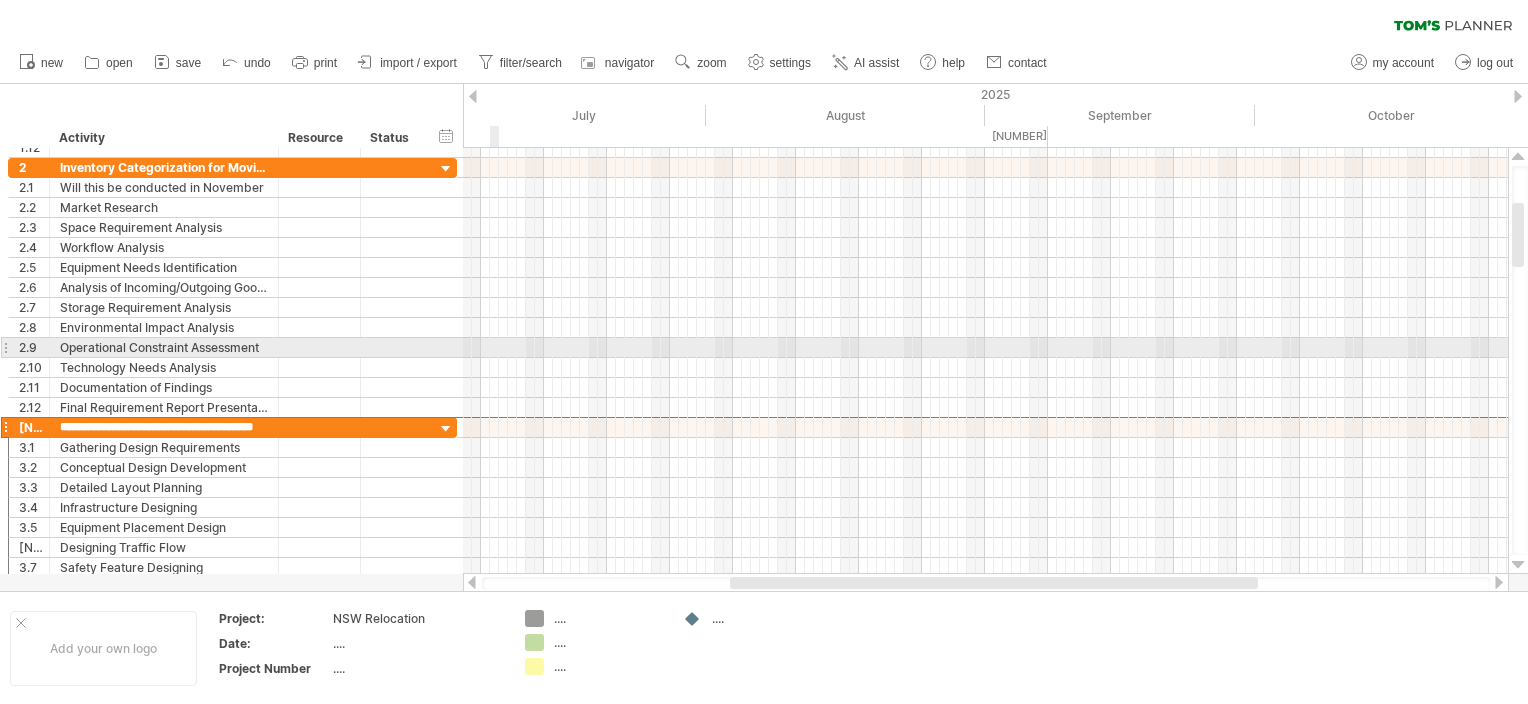scroll, scrollTop: 0, scrollLeft: 35, axis: horizontal 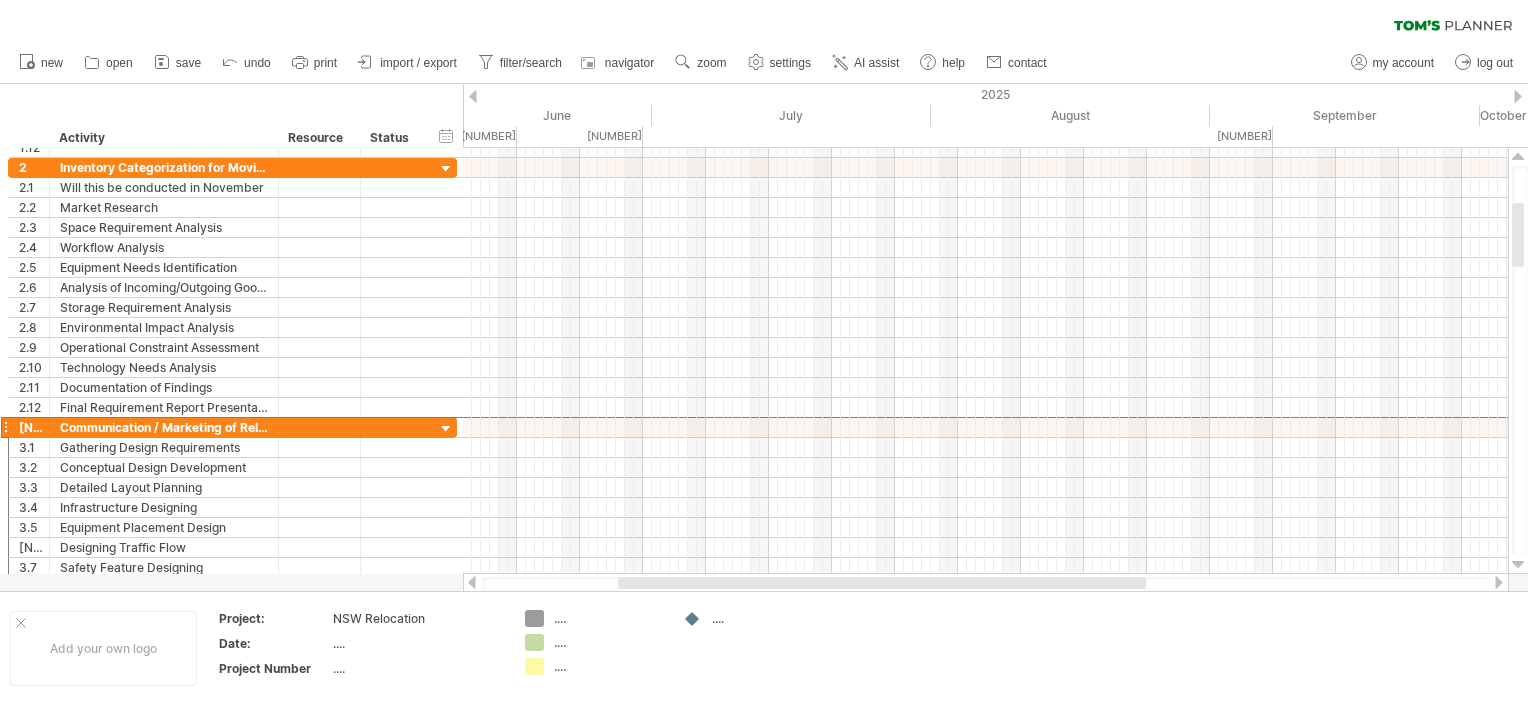 drag, startPoint x: 760, startPoint y: 584, endPoint x: 541, endPoint y: 592, distance: 219.14607 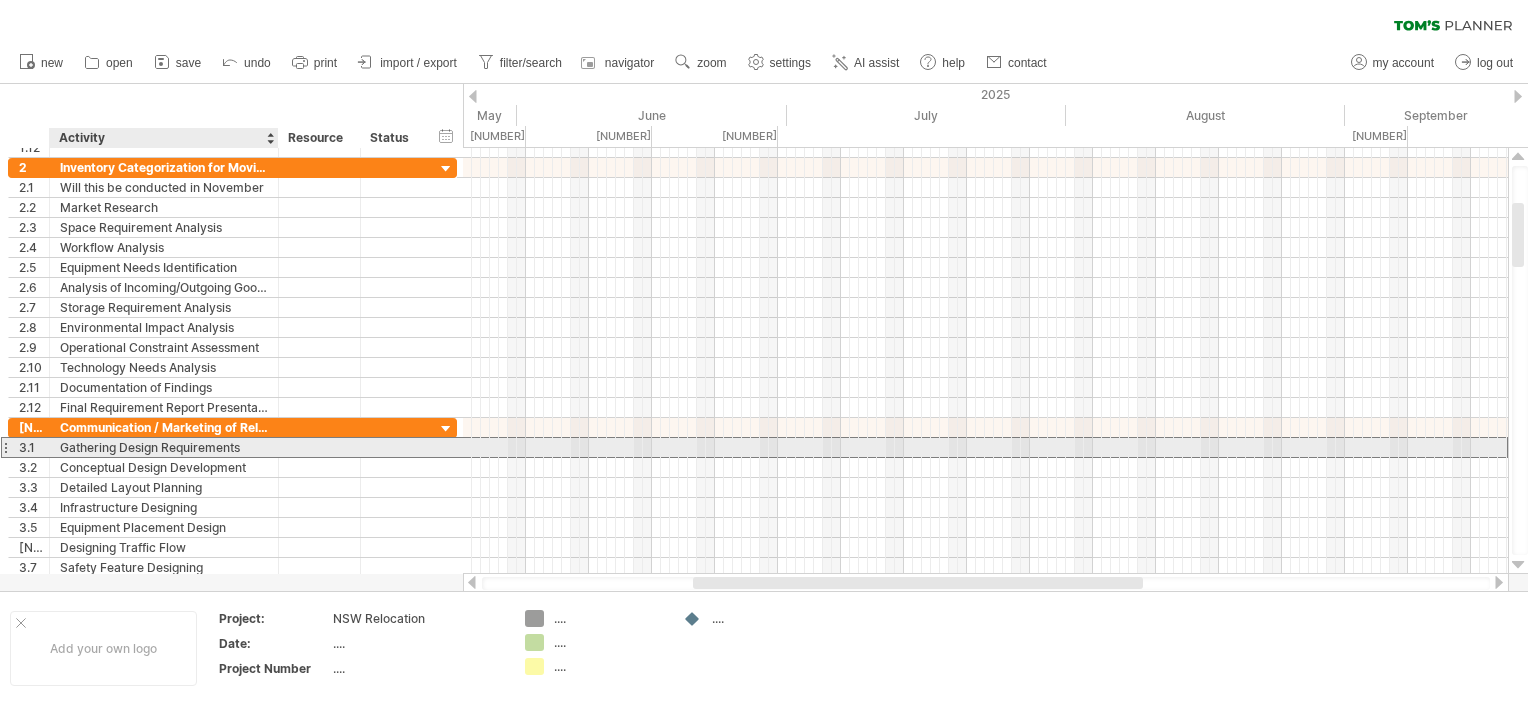 click on "Gathering Design Requirements" at bounding box center [164, 447] 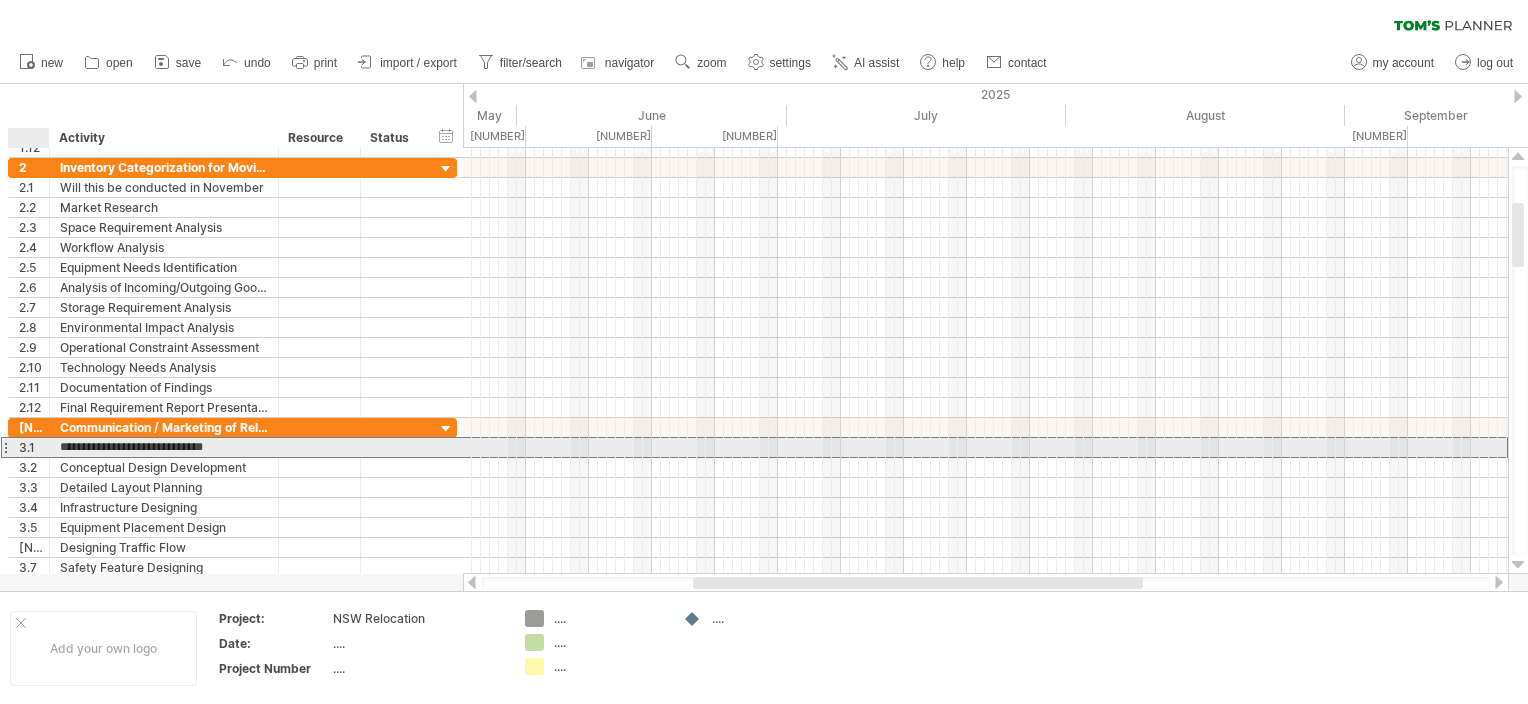 drag, startPoint x: 257, startPoint y: 445, endPoint x: 48, endPoint y: 452, distance: 209.11719 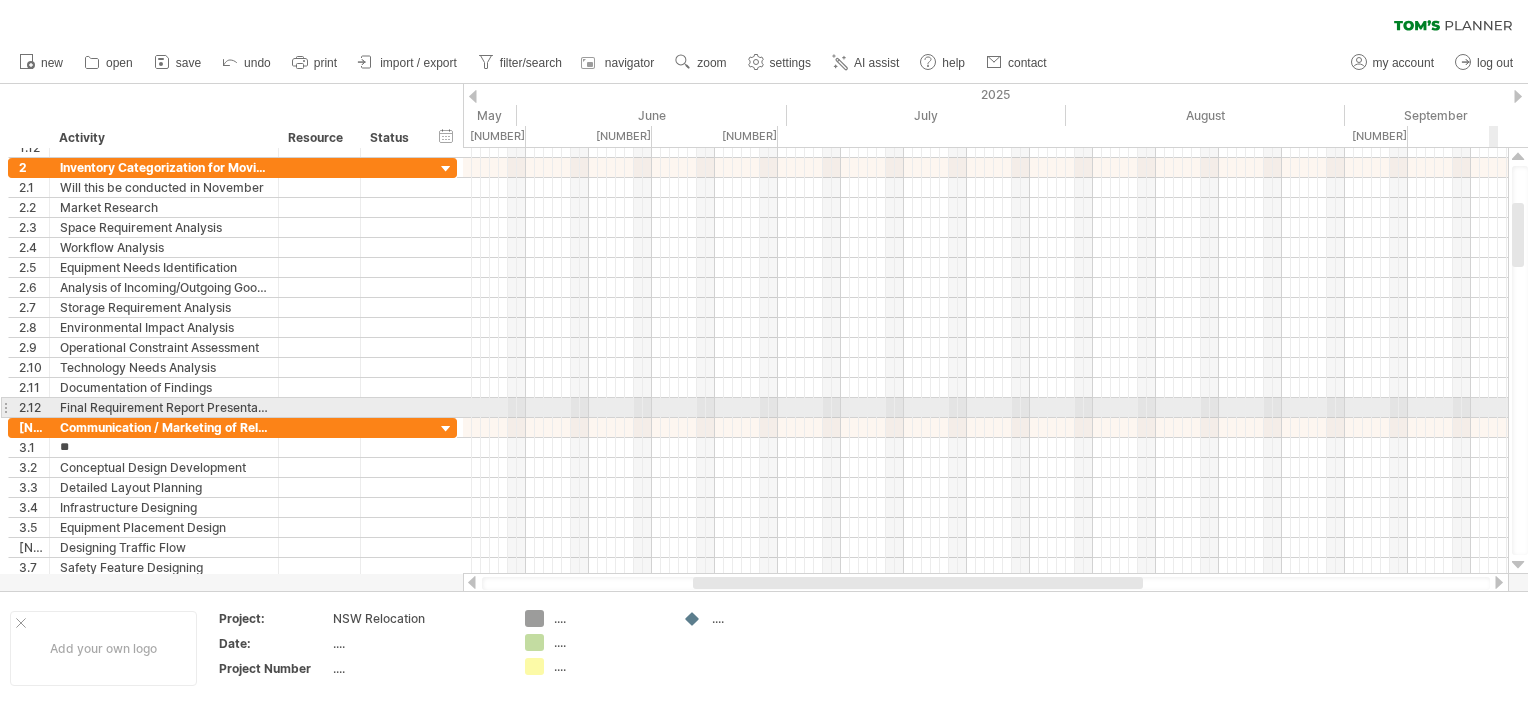 type on "***" 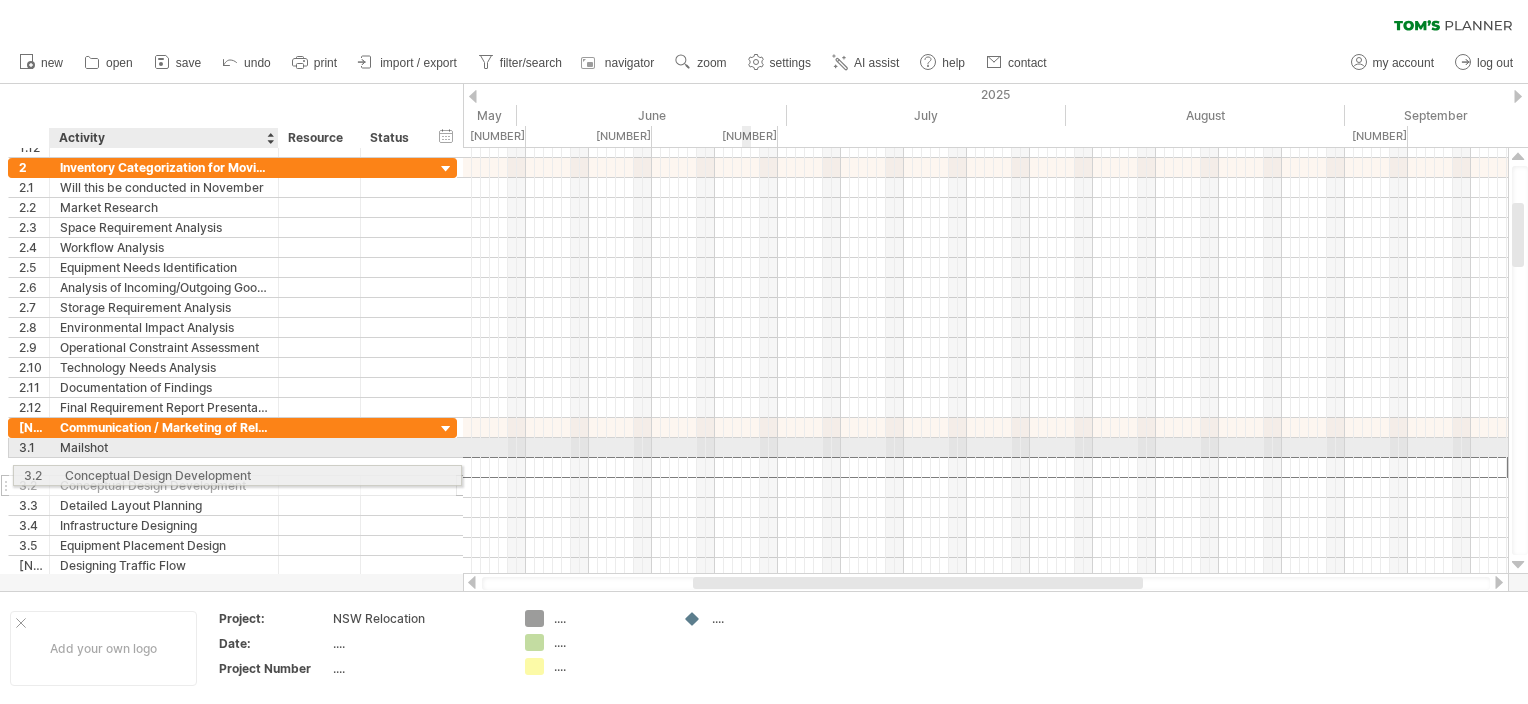 drag, startPoint x: 257, startPoint y: 464, endPoint x: 194, endPoint y: 473, distance: 63.63961 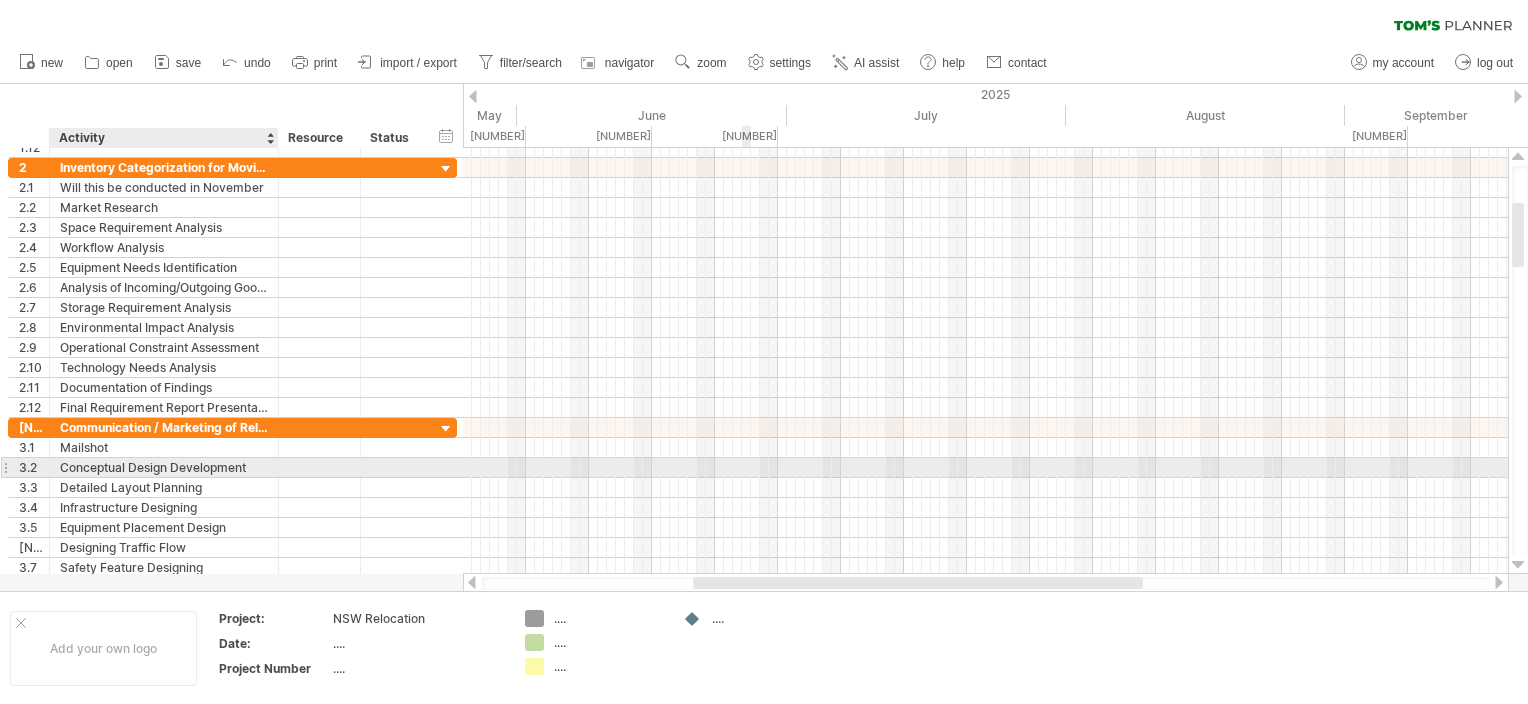 click on "**********" at bounding box center [164, 467] 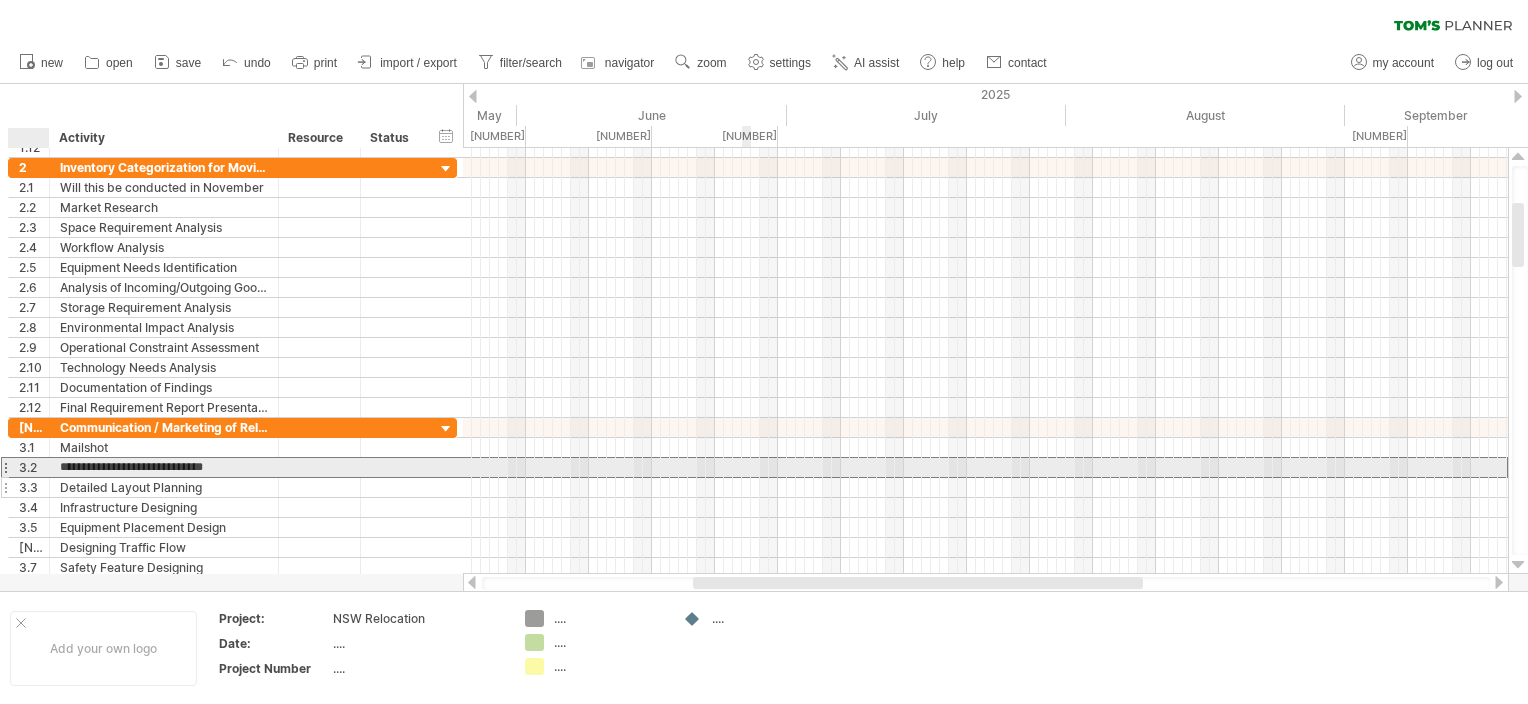 drag, startPoint x: 252, startPoint y: 461, endPoint x: 48, endPoint y: 474, distance: 204.4138 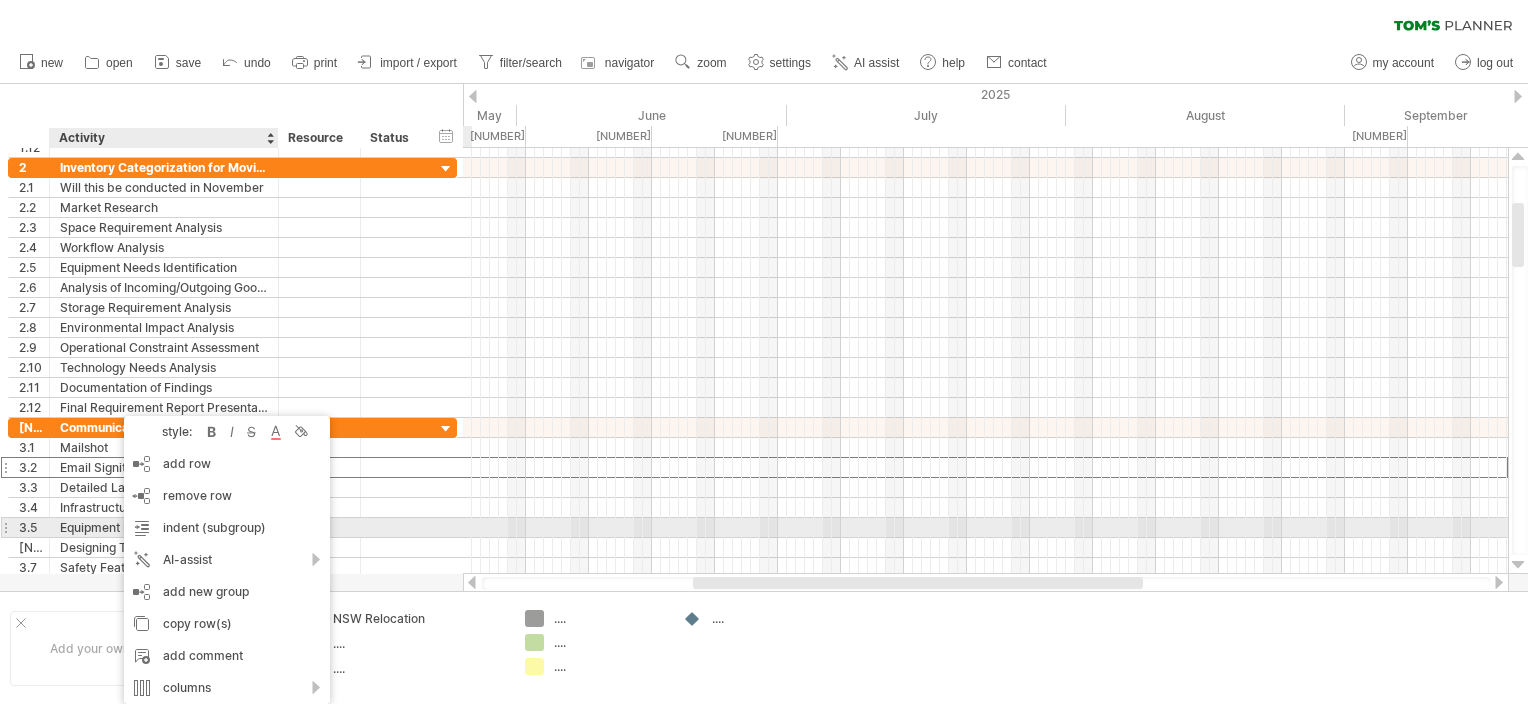 click on "Equipment Placement Design" at bounding box center [164, 527] 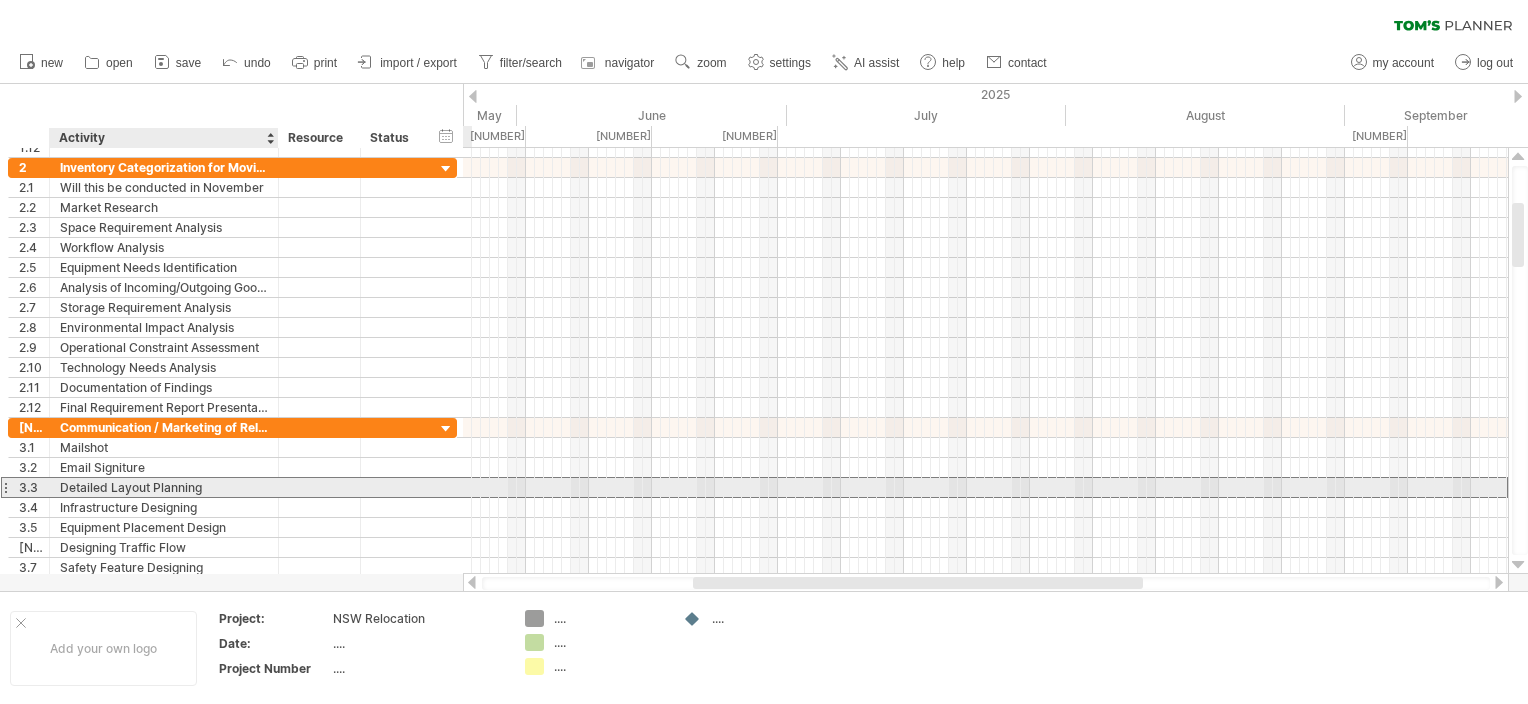 click on "Detailed Layout Planning" at bounding box center (164, 487) 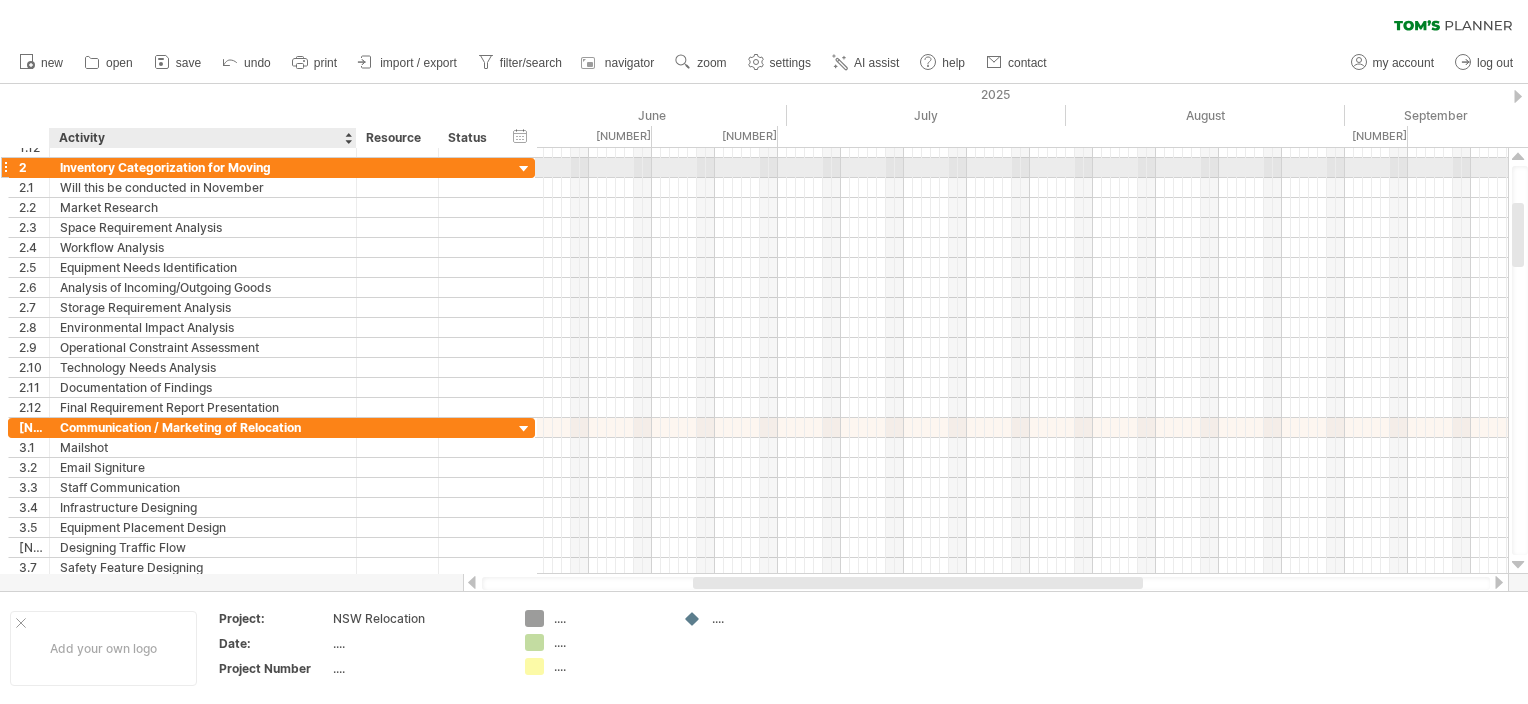 drag, startPoint x: 275, startPoint y: 171, endPoint x: 353, endPoint y: 172, distance: 78.00641 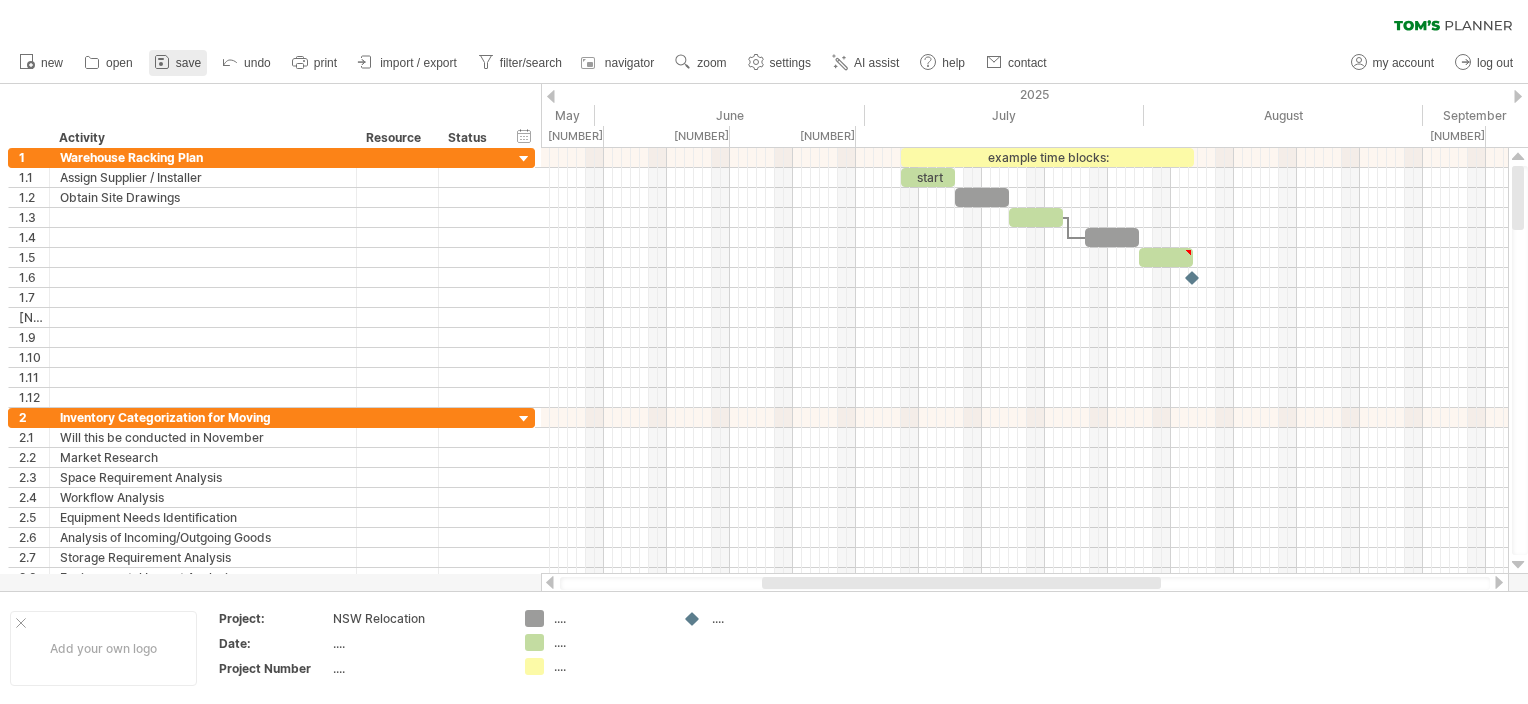 click on "save" at bounding box center (188, 63) 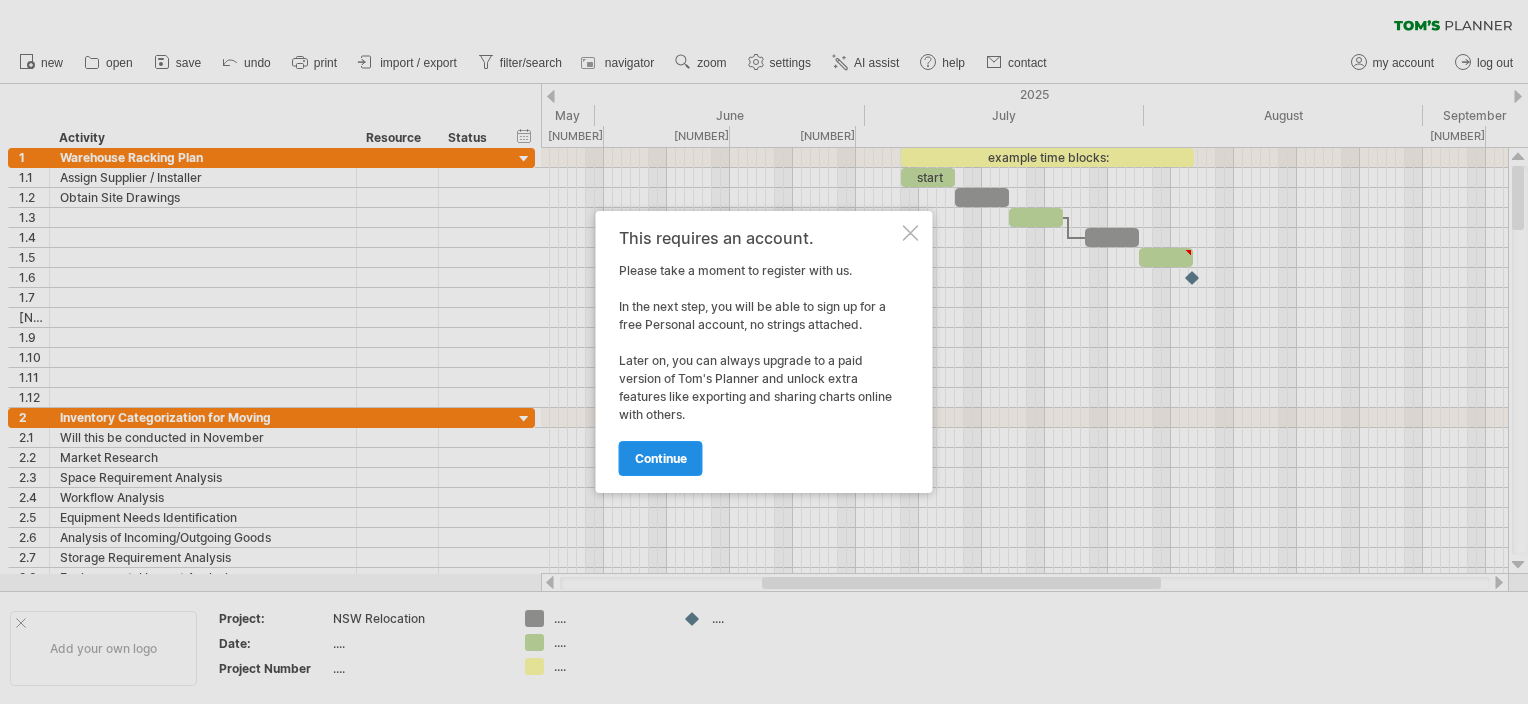 click on "continue" at bounding box center [661, 458] 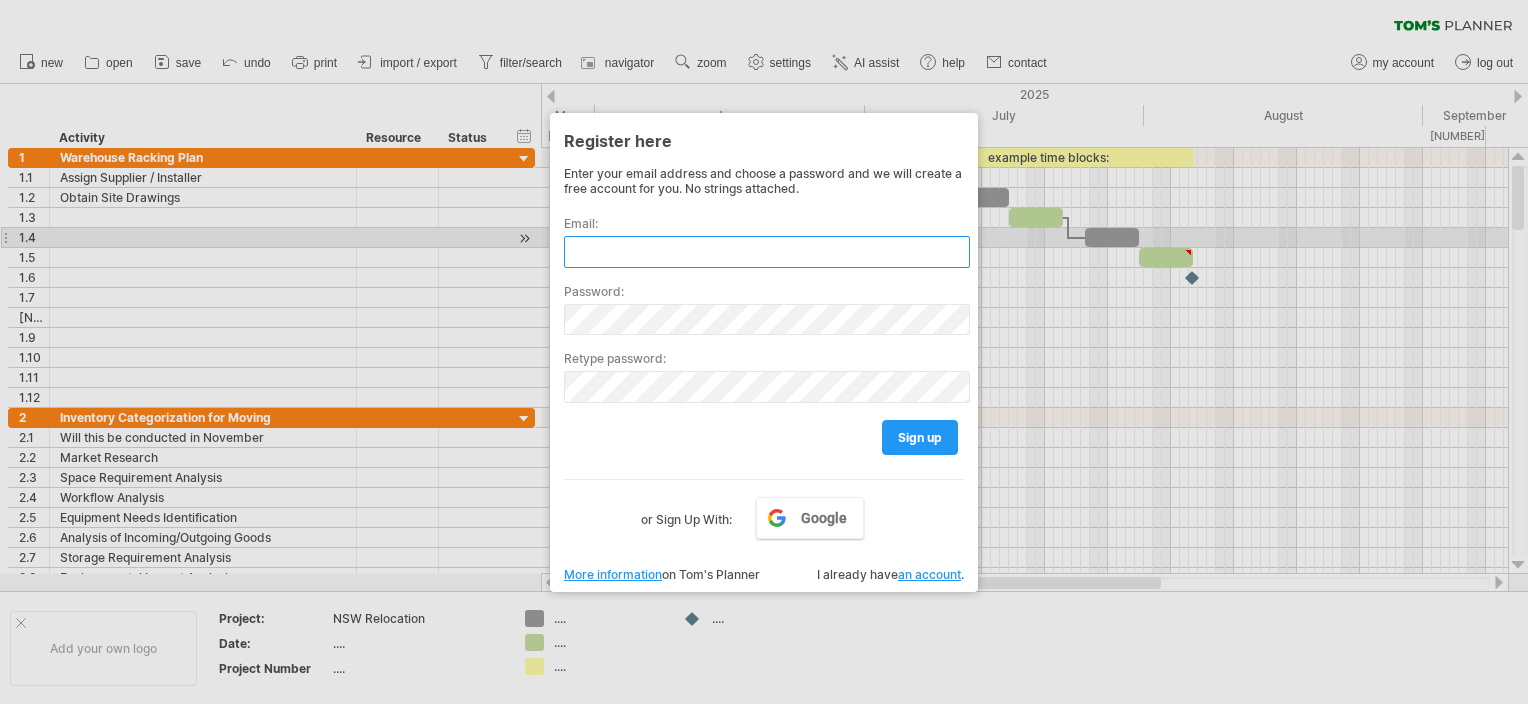 click at bounding box center (767, 252) 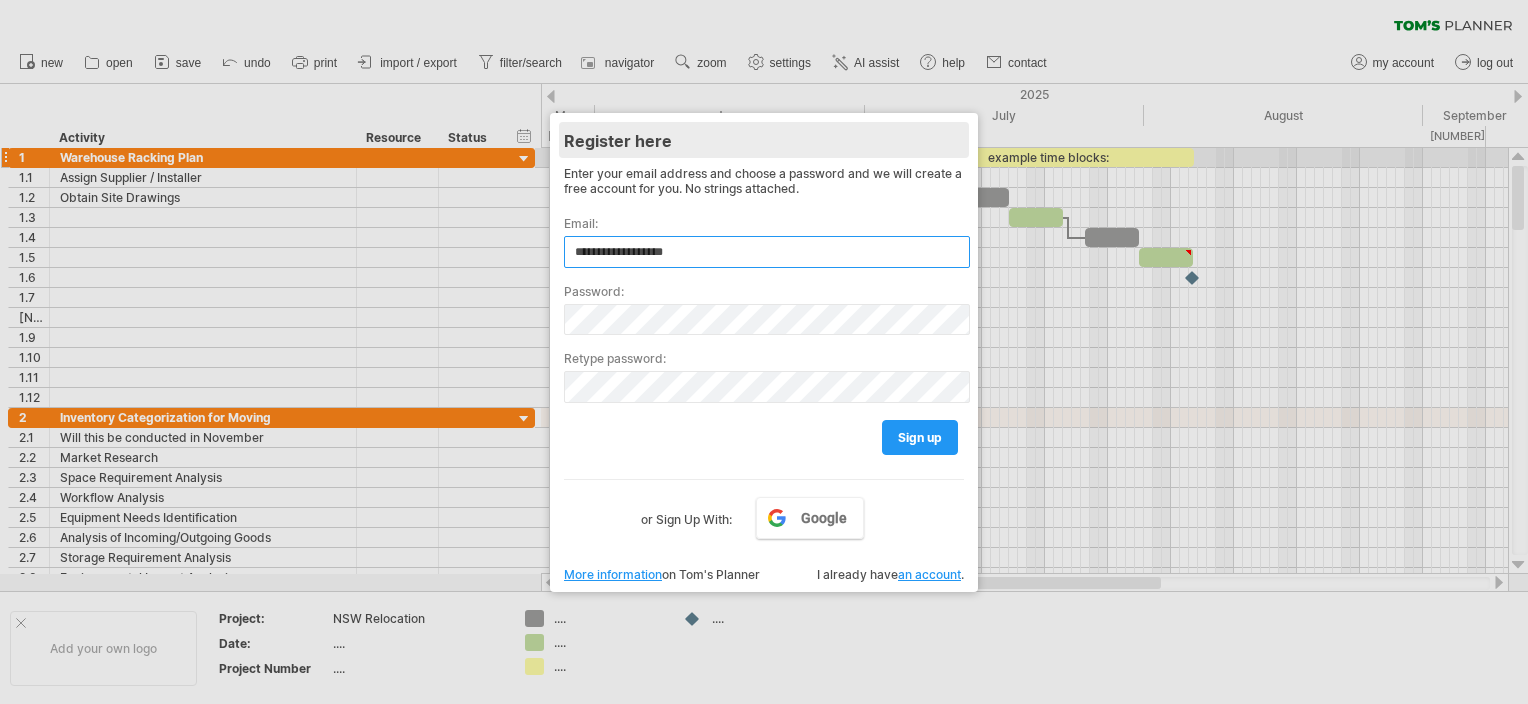 type on "**********" 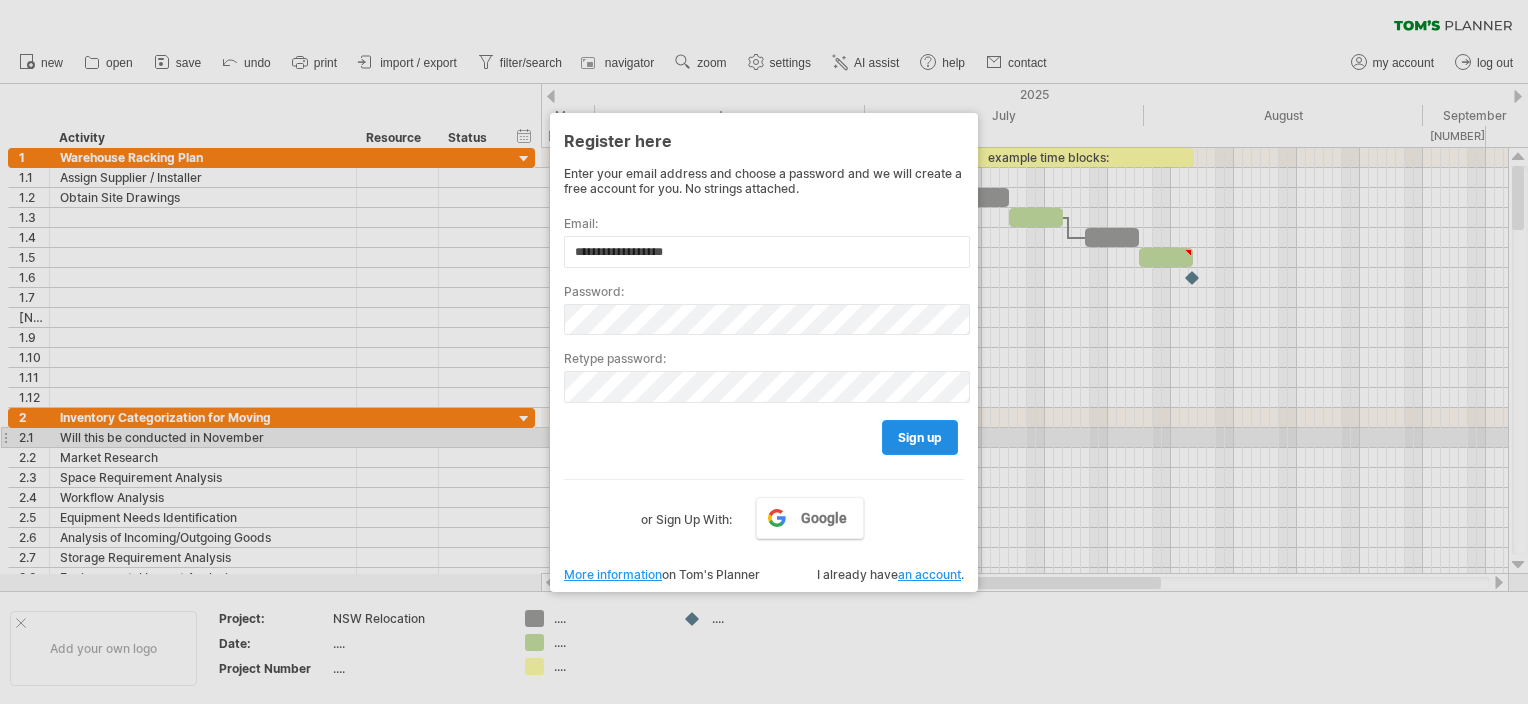click on "sign up" at bounding box center (920, 437) 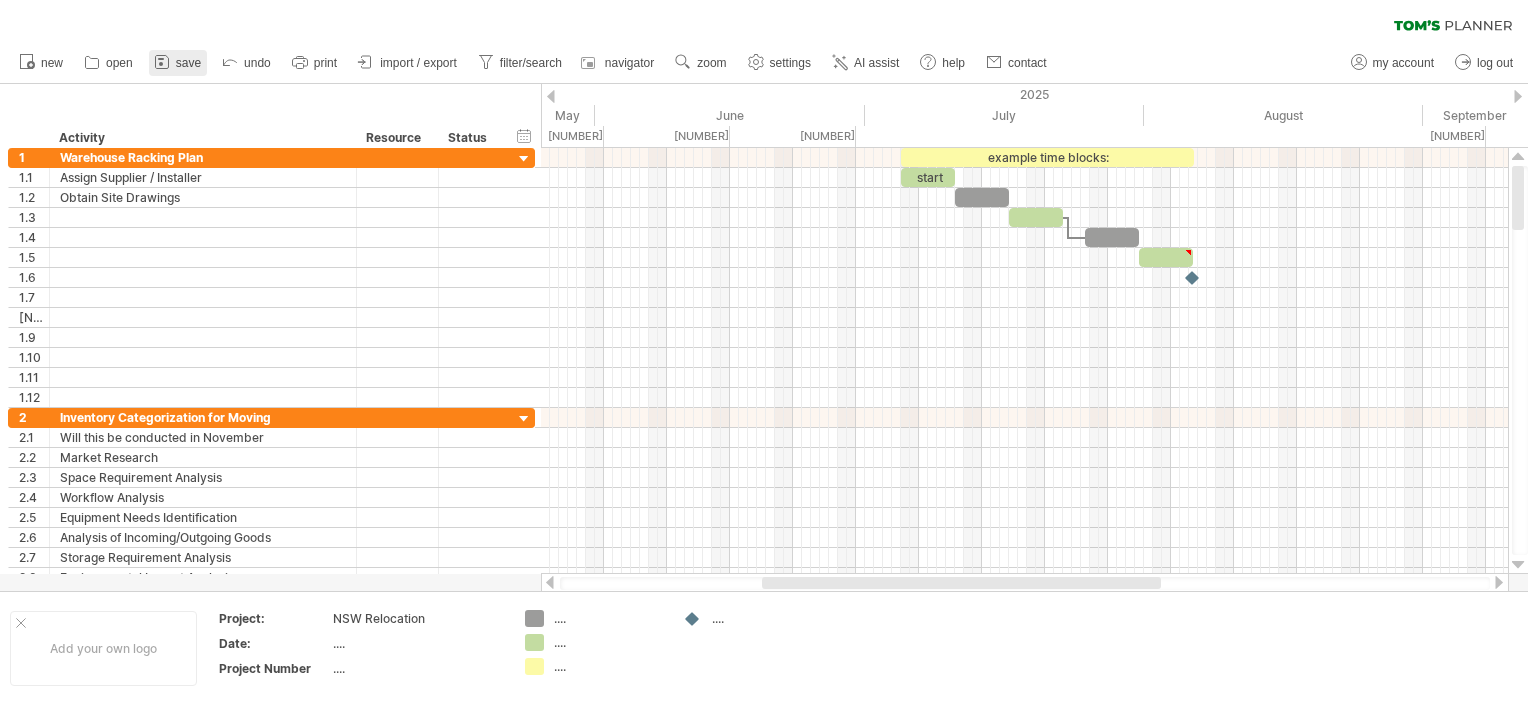 click on "save" at bounding box center [188, 63] 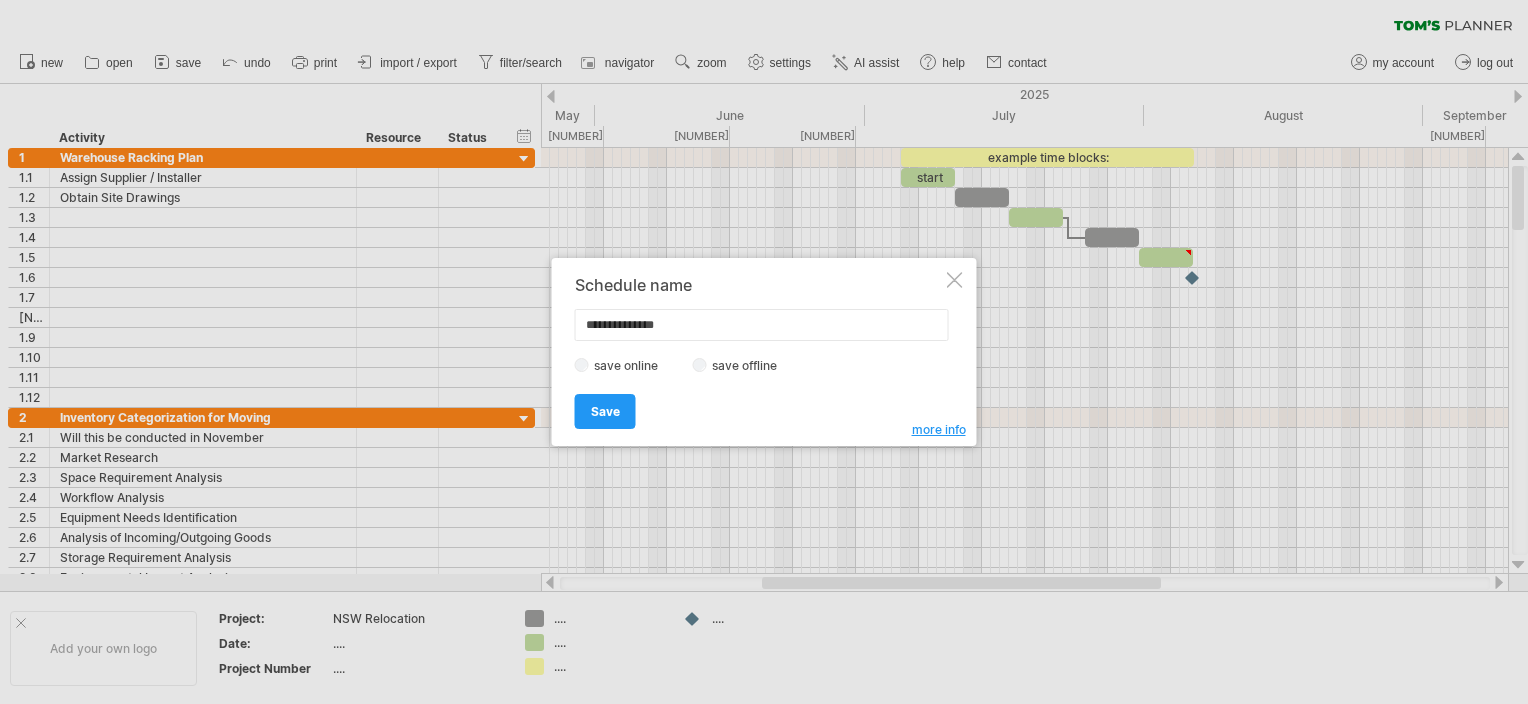 type on "**********" 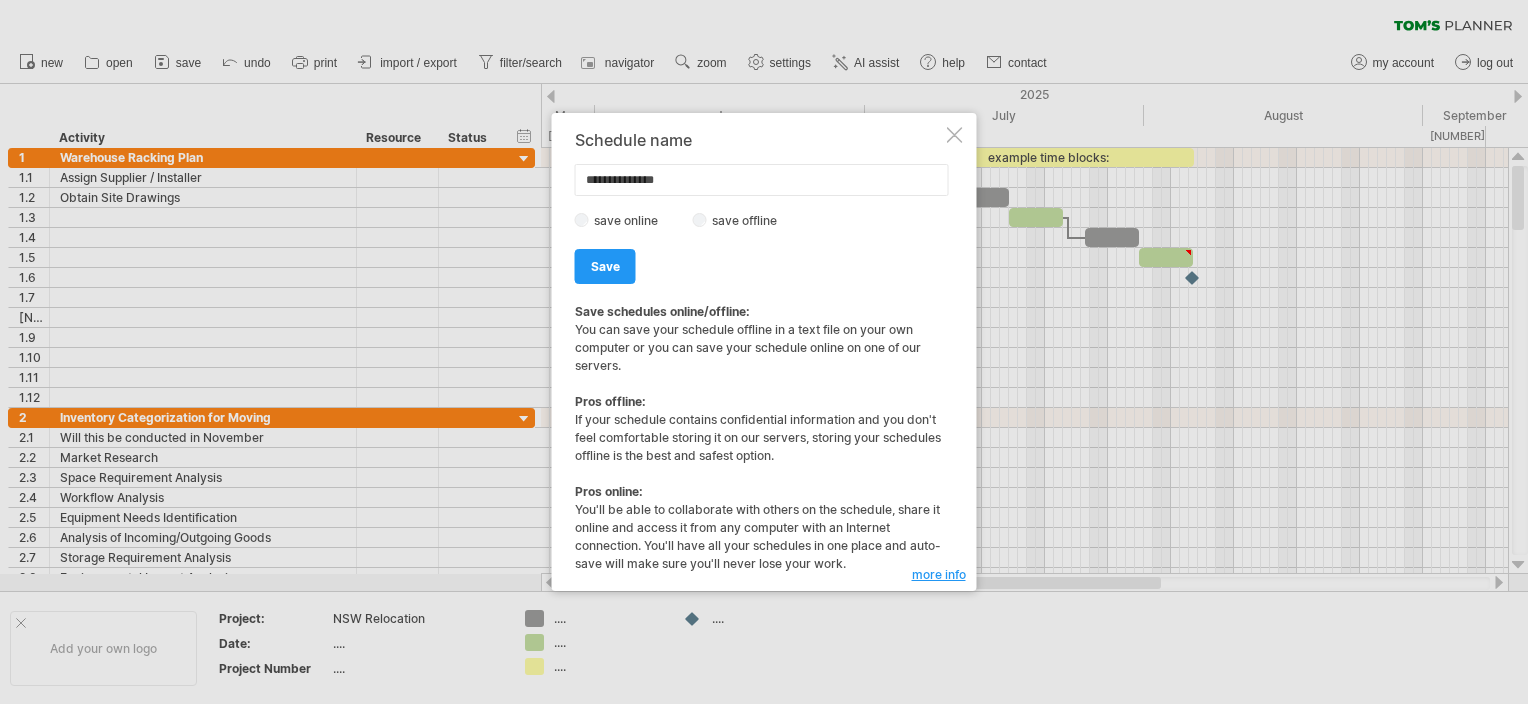 click on "**********" at bounding box center (764, 352) 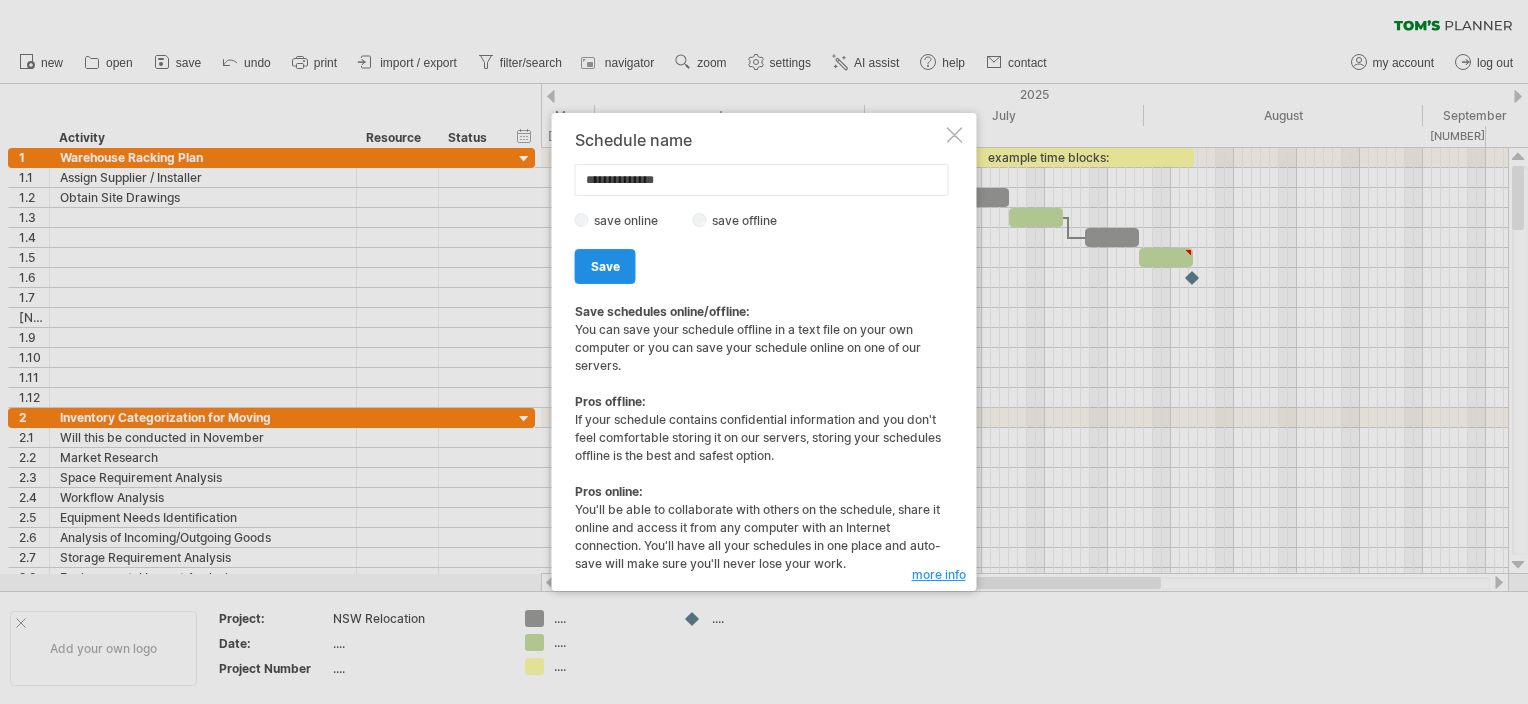 click on "Save" at bounding box center (605, 266) 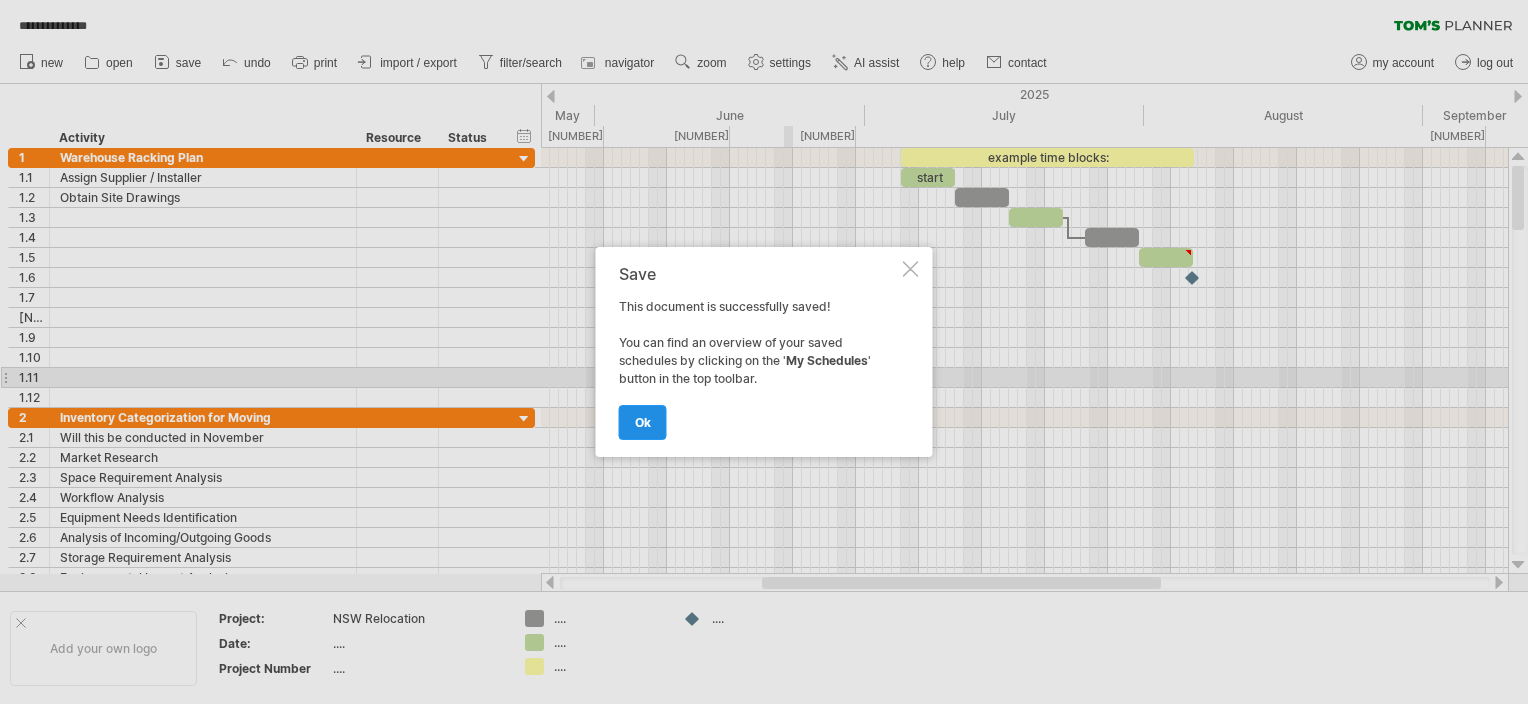 click on "ok" at bounding box center [643, 422] 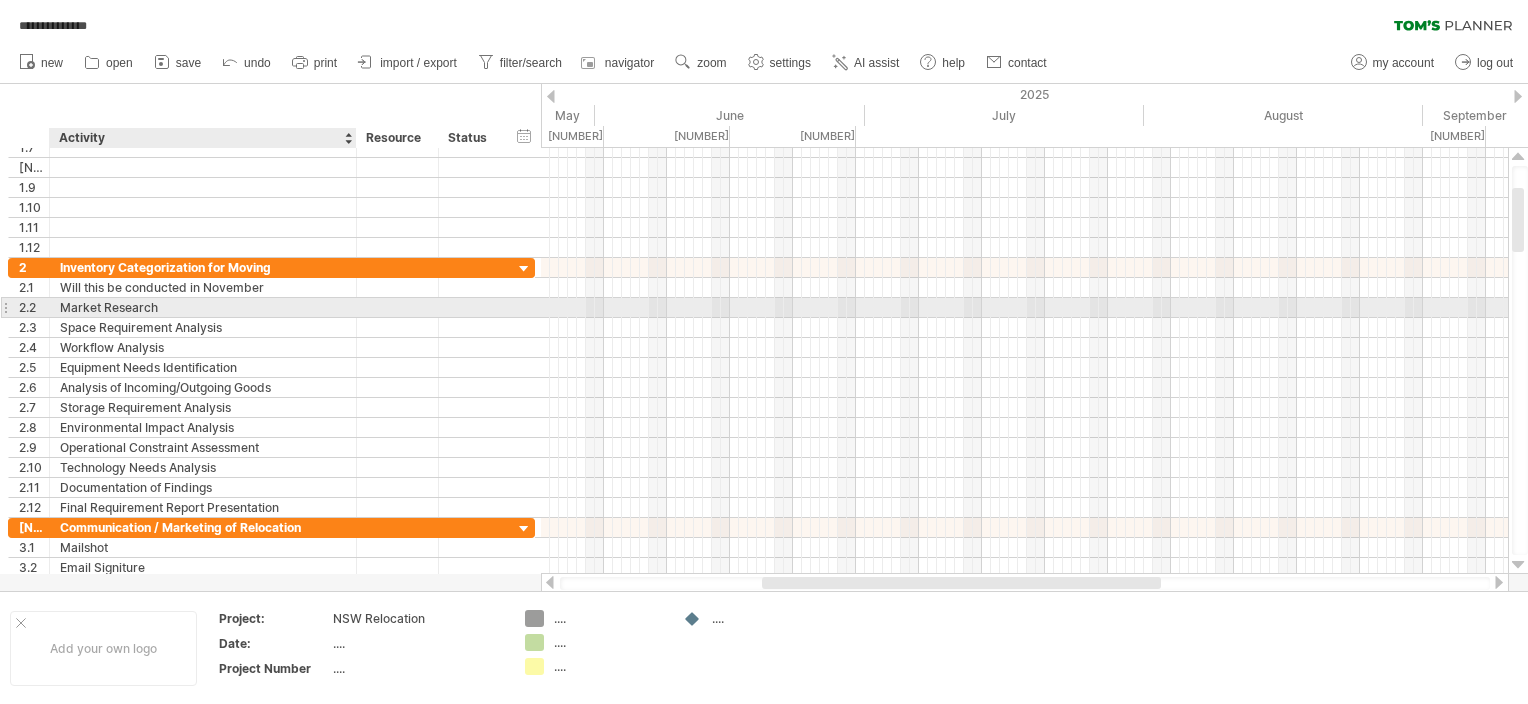 click on "Market Research" at bounding box center [203, 307] 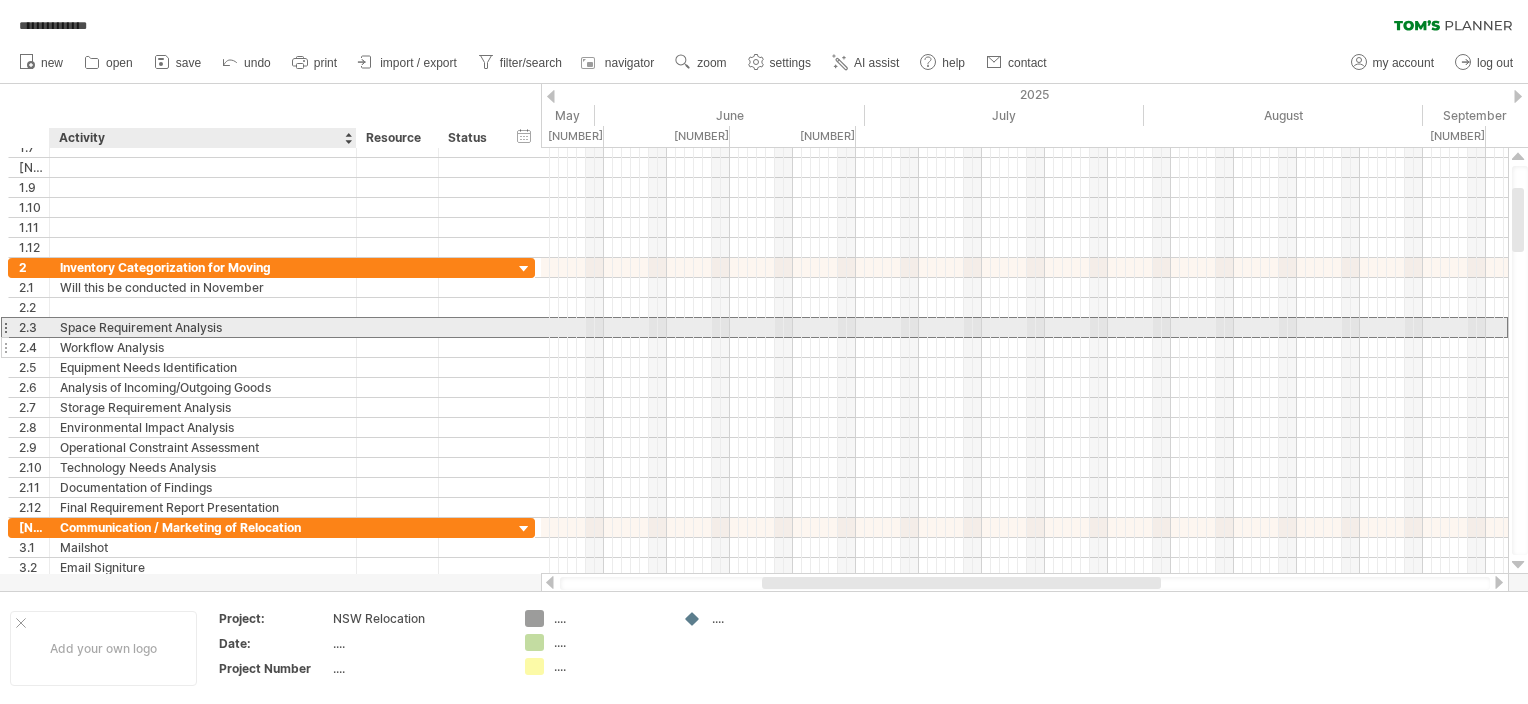 click on "Space Requirement Analysis" at bounding box center (203, 327) 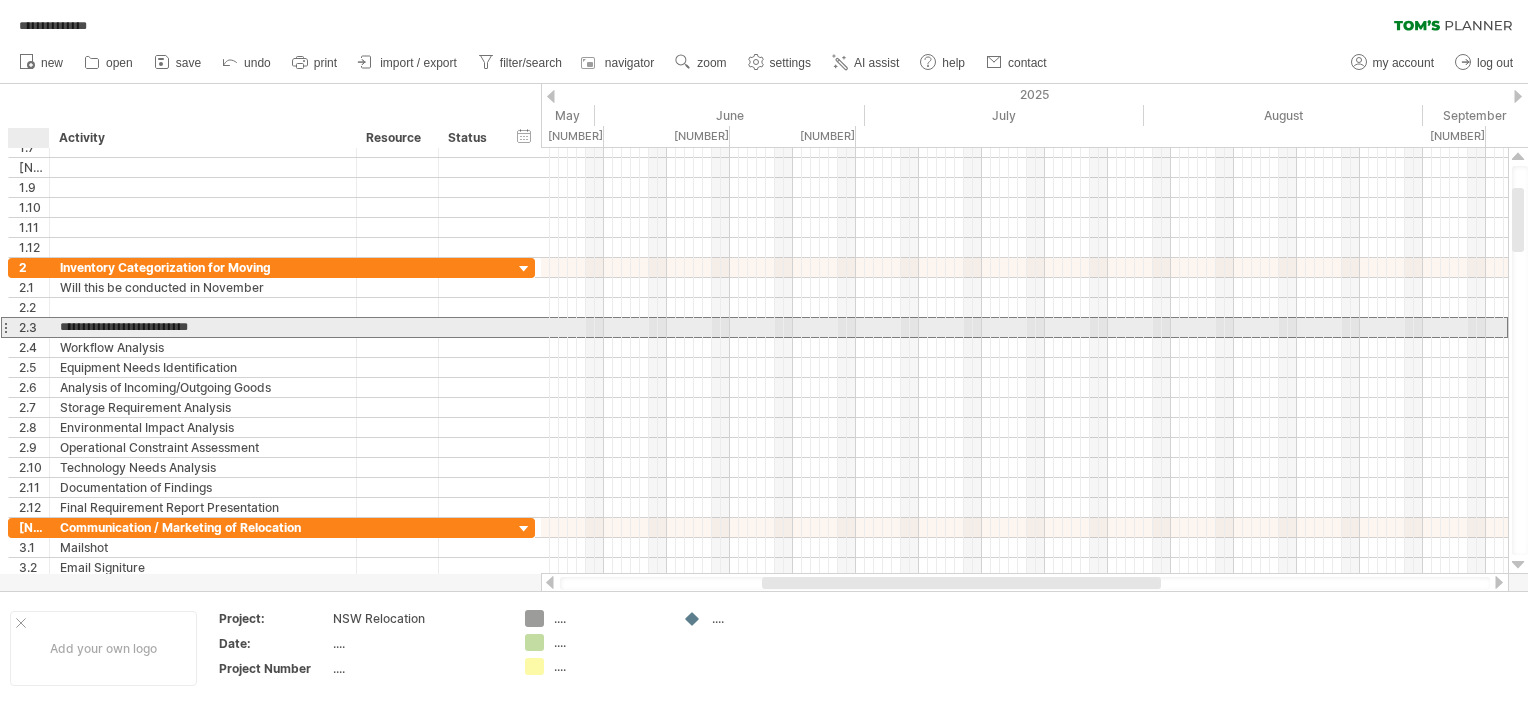 drag, startPoint x: 252, startPoint y: 326, endPoint x: 56, endPoint y: 331, distance: 196.06377 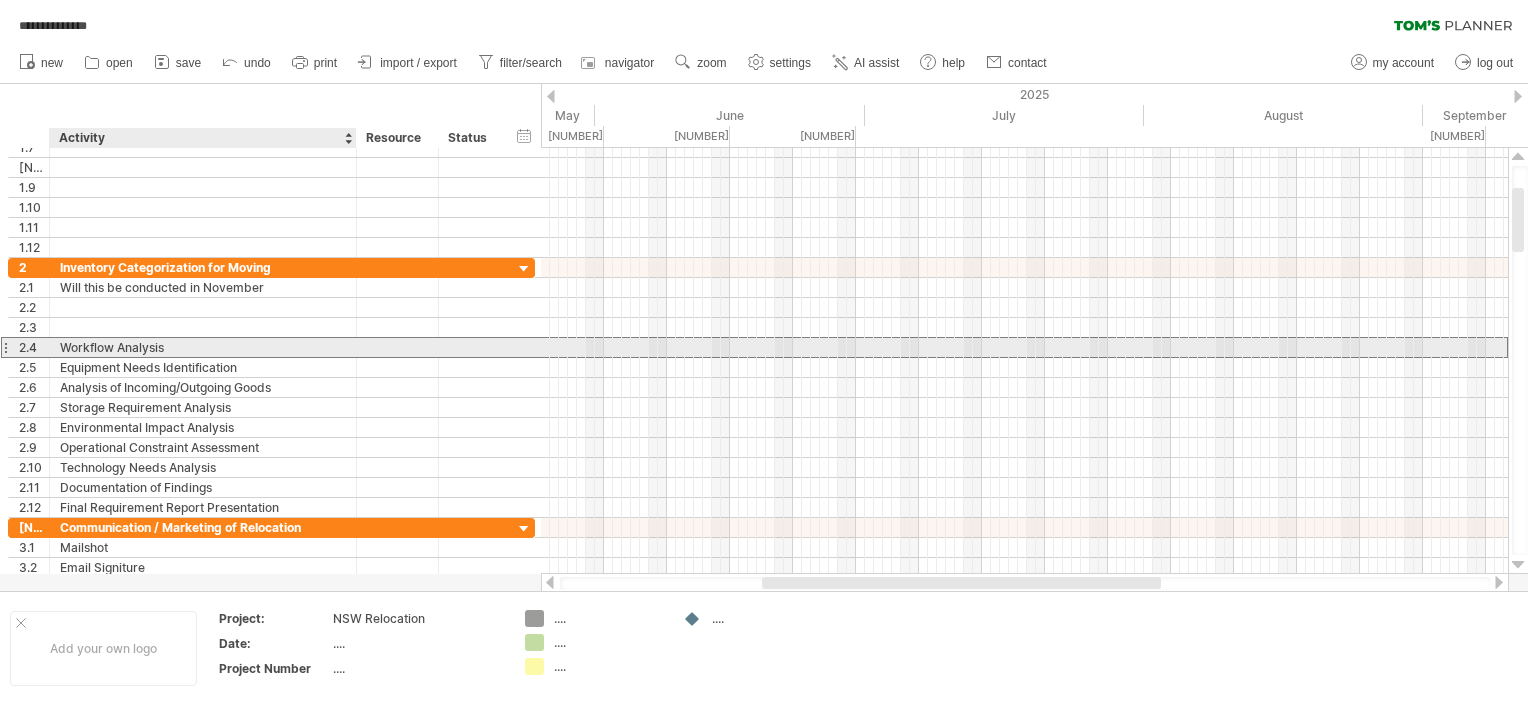 drag, startPoint x: 180, startPoint y: 341, endPoint x: 88, endPoint y: 346, distance: 92.13577 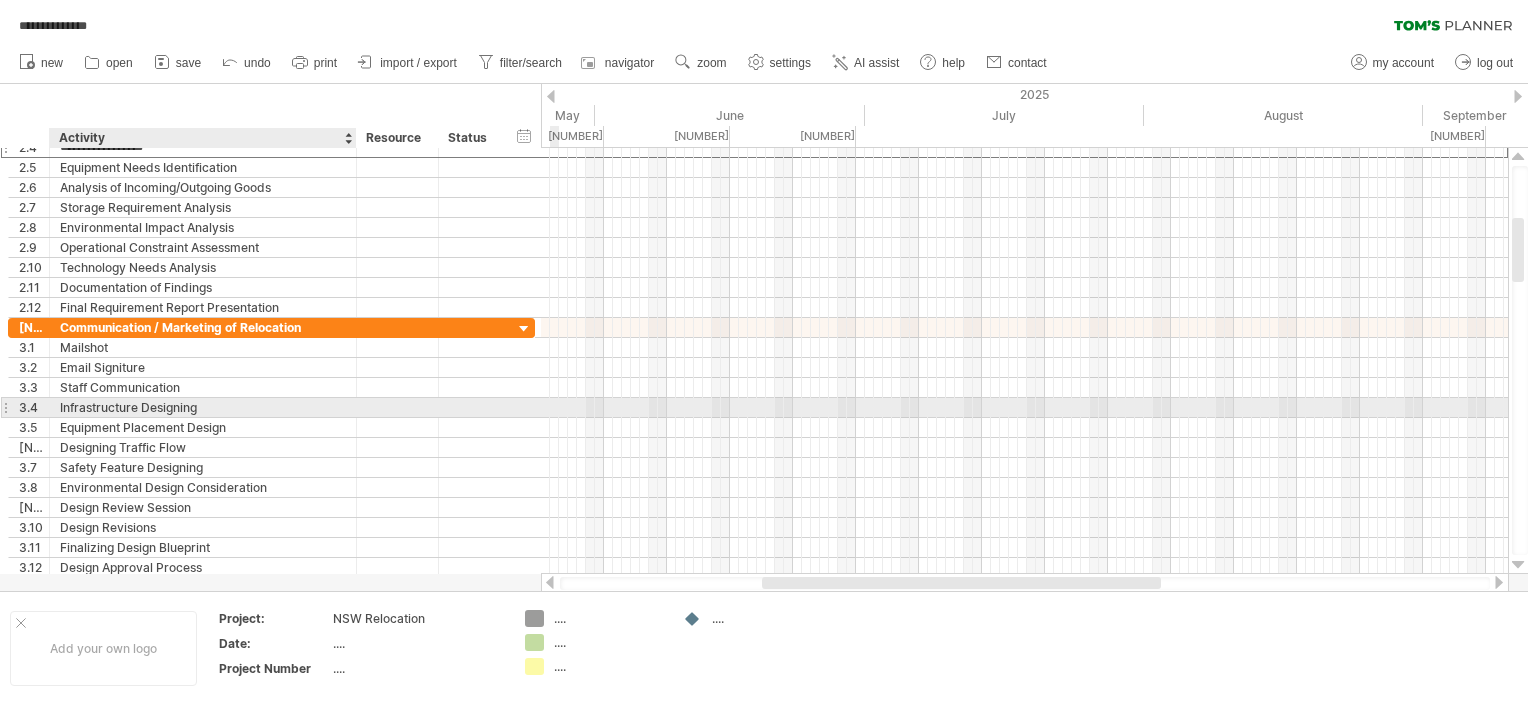 click on "Infrastructure Designing" at bounding box center (203, 407) 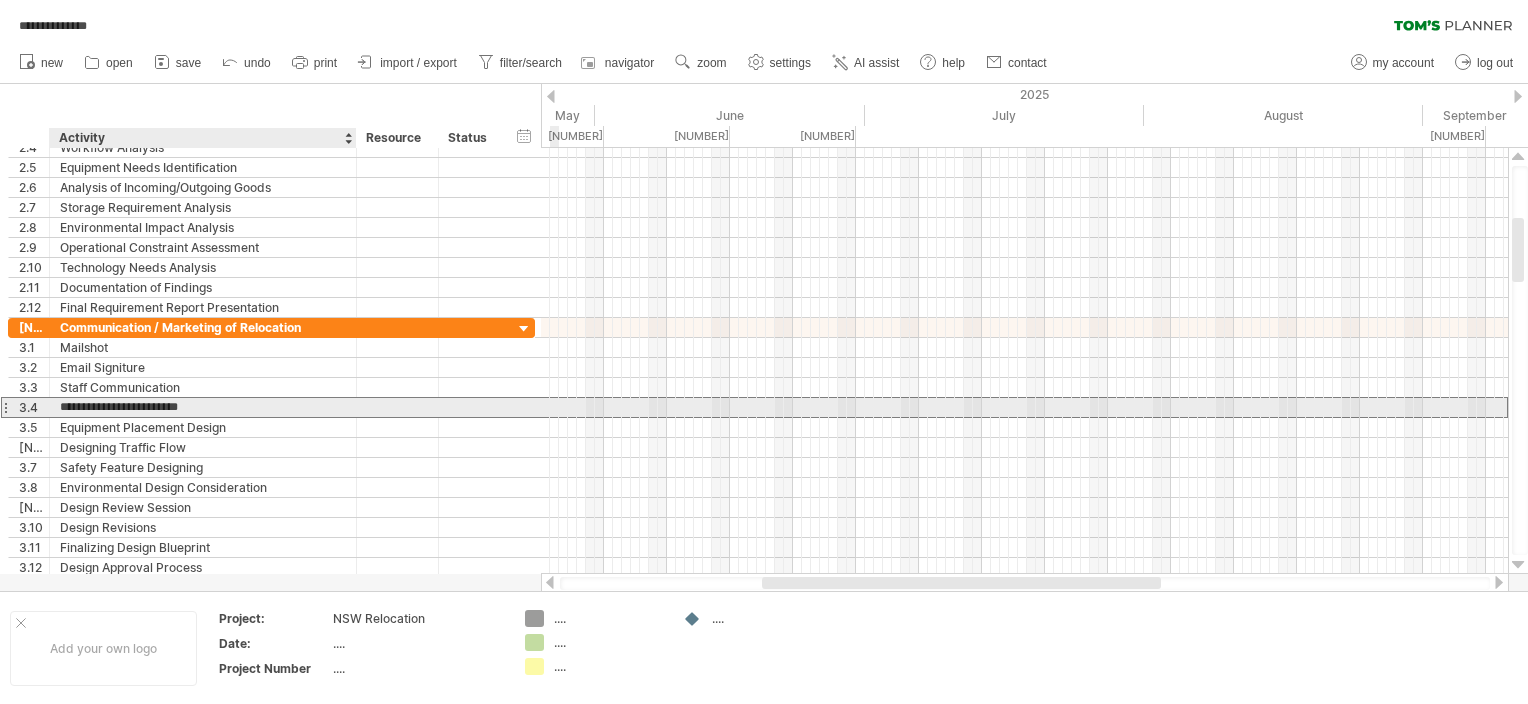 drag, startPoint x: 212, startPoint y: 405, endPoint x: 64, endPoint y: 402, distance: 148.0304 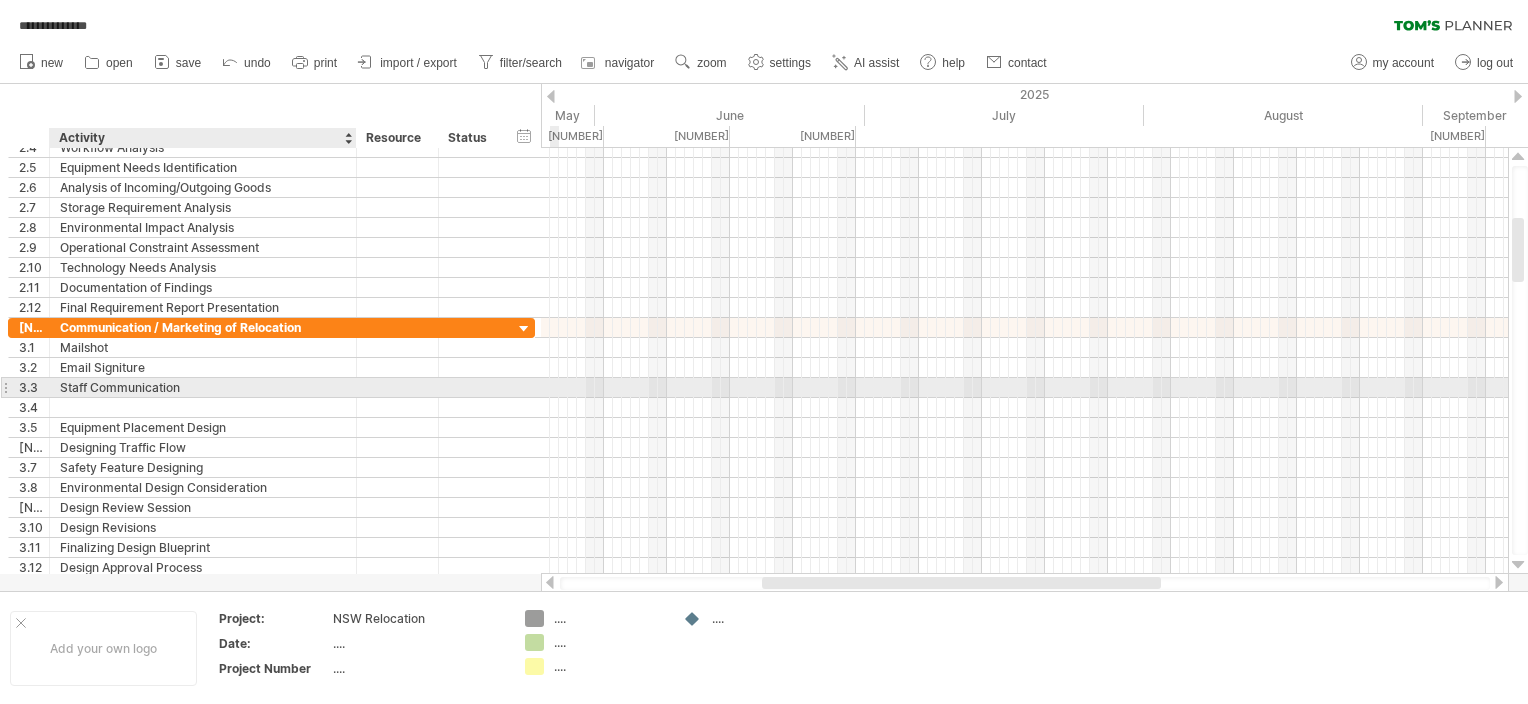 click on "Staff Communication" at bounding box center [203, 387] 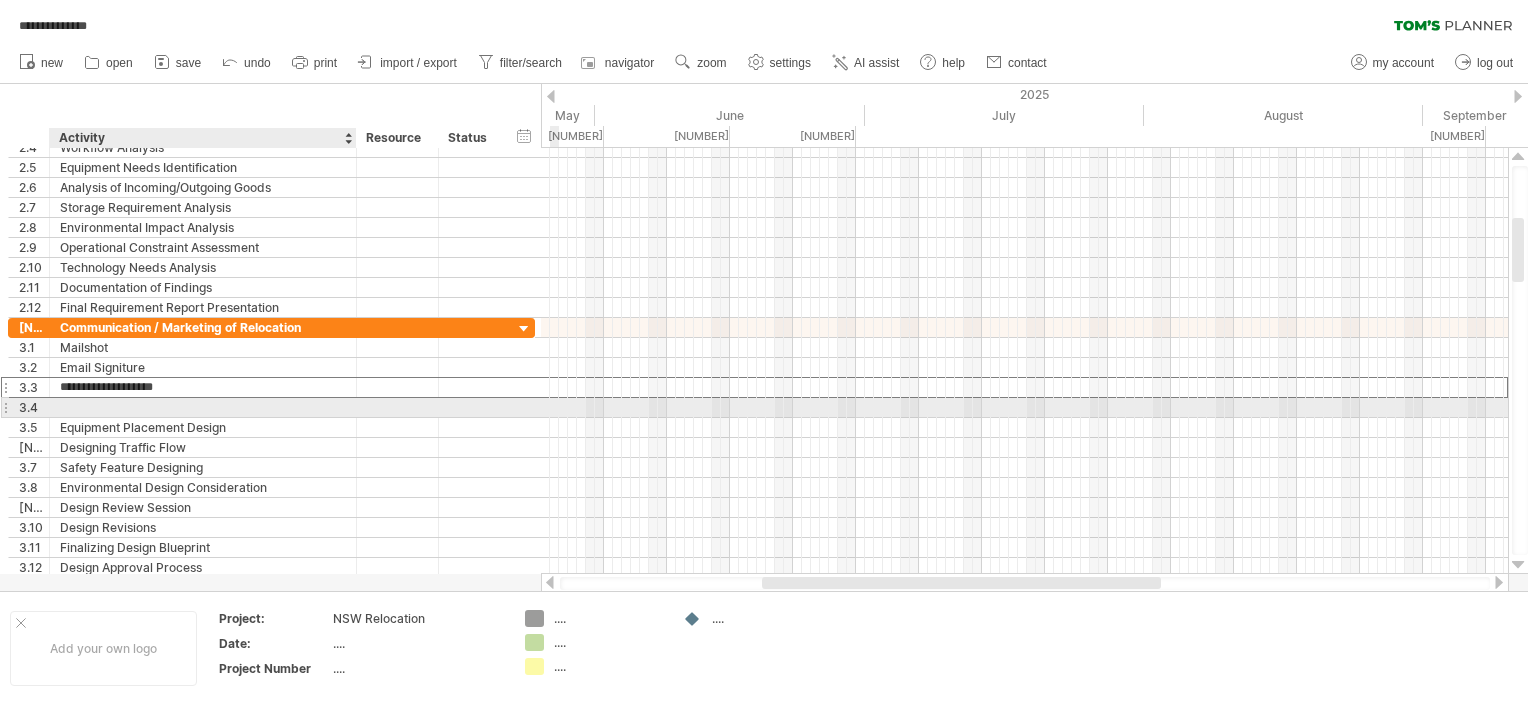 click at bounding box center [203, 407] 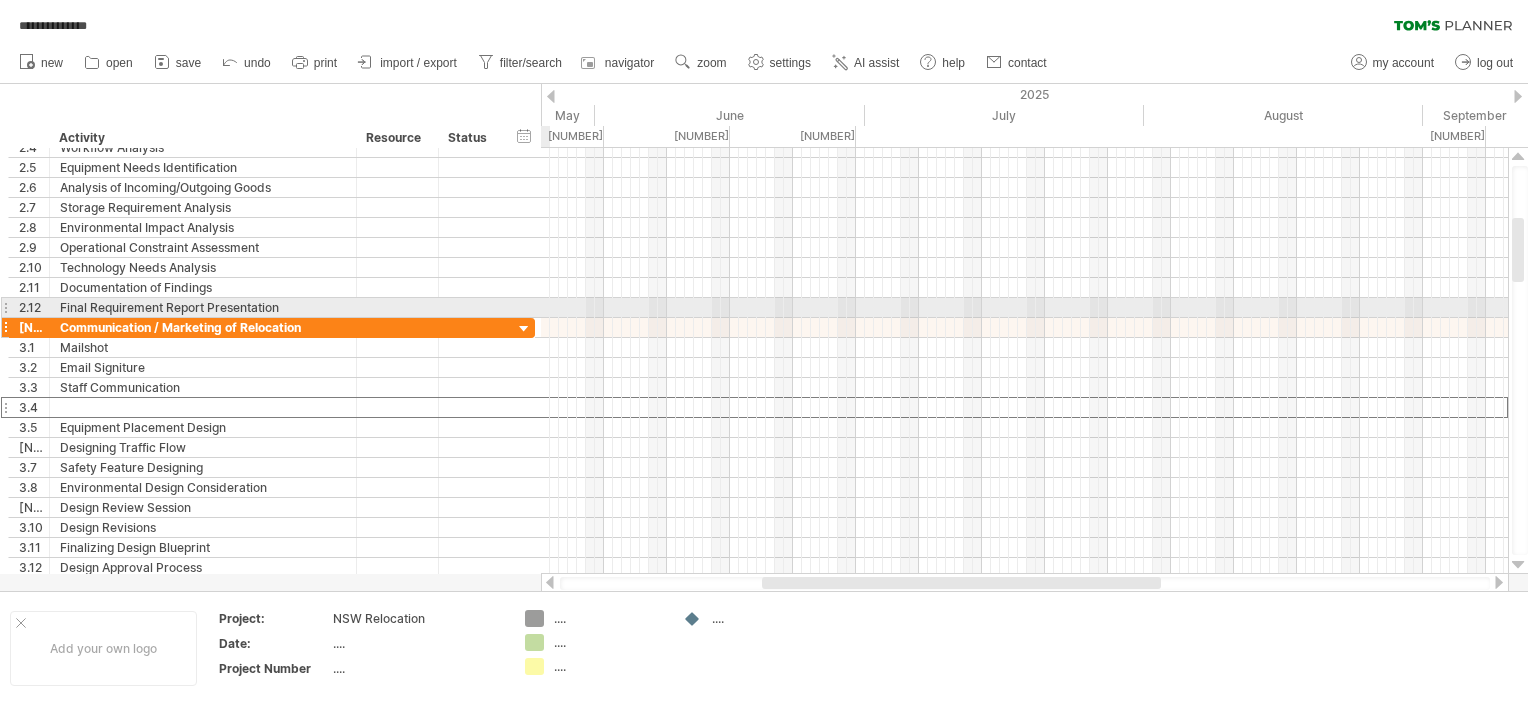 click on "**********" at bounding box center [271, 328] 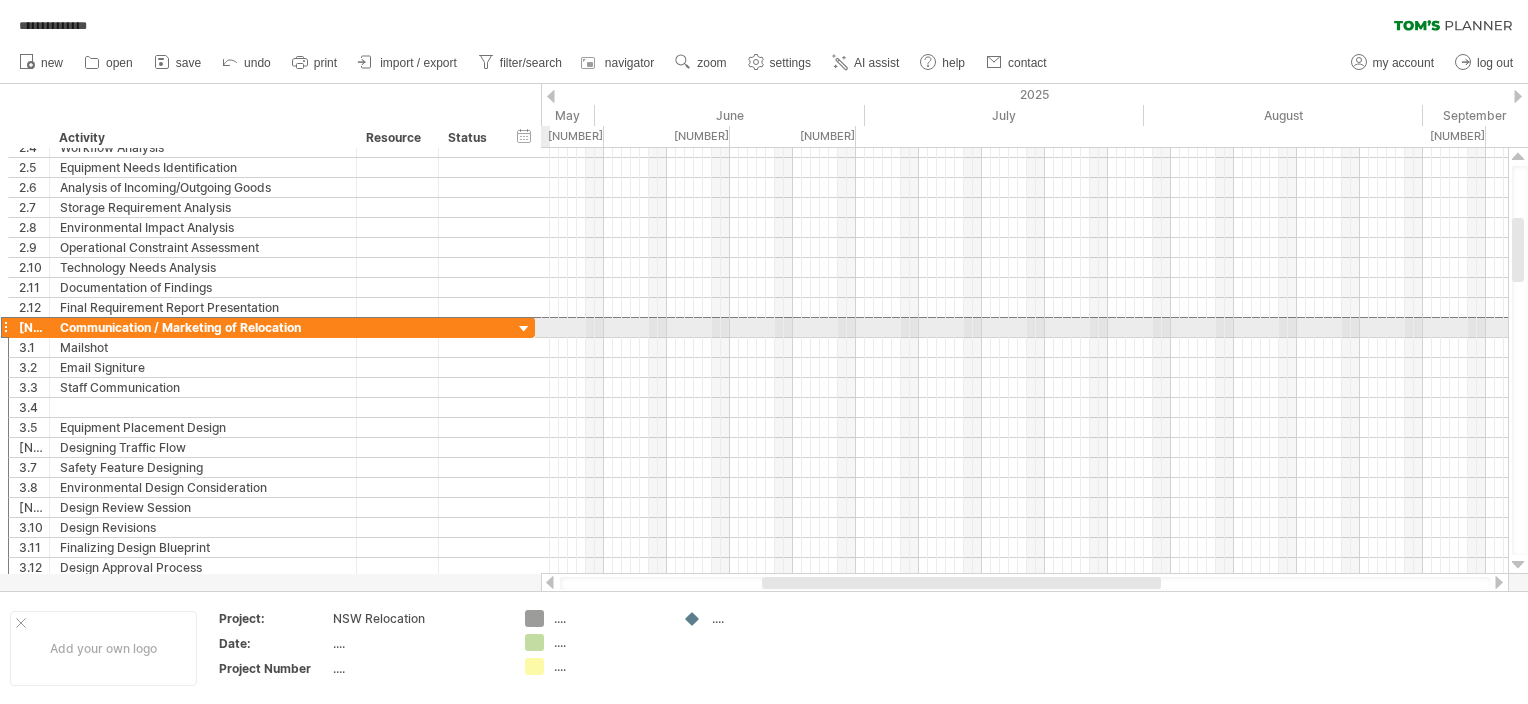 click at bounding box center [524, 329] 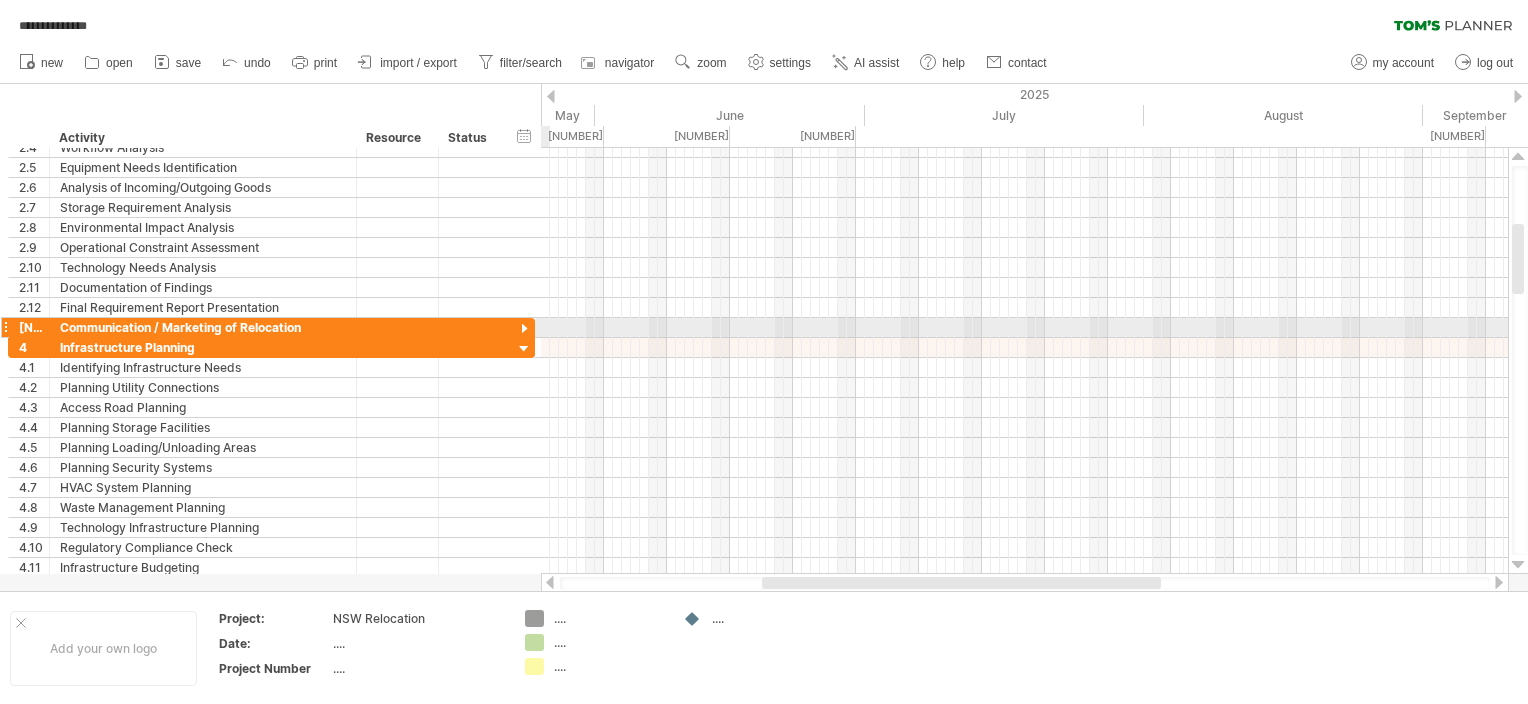 click at bounding box center (524, 329) 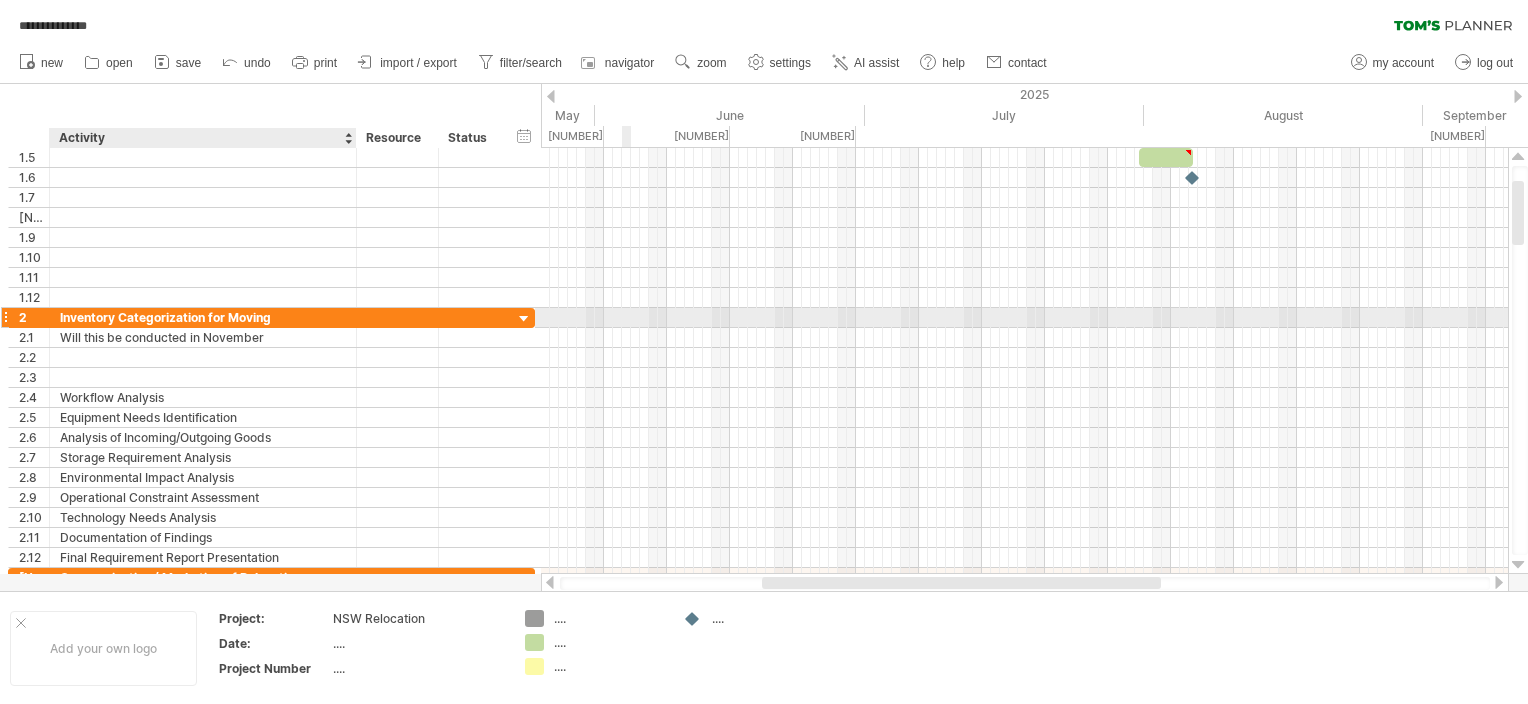 click on "Inventory Categorization for Moving" at bounding box center [203, 317] 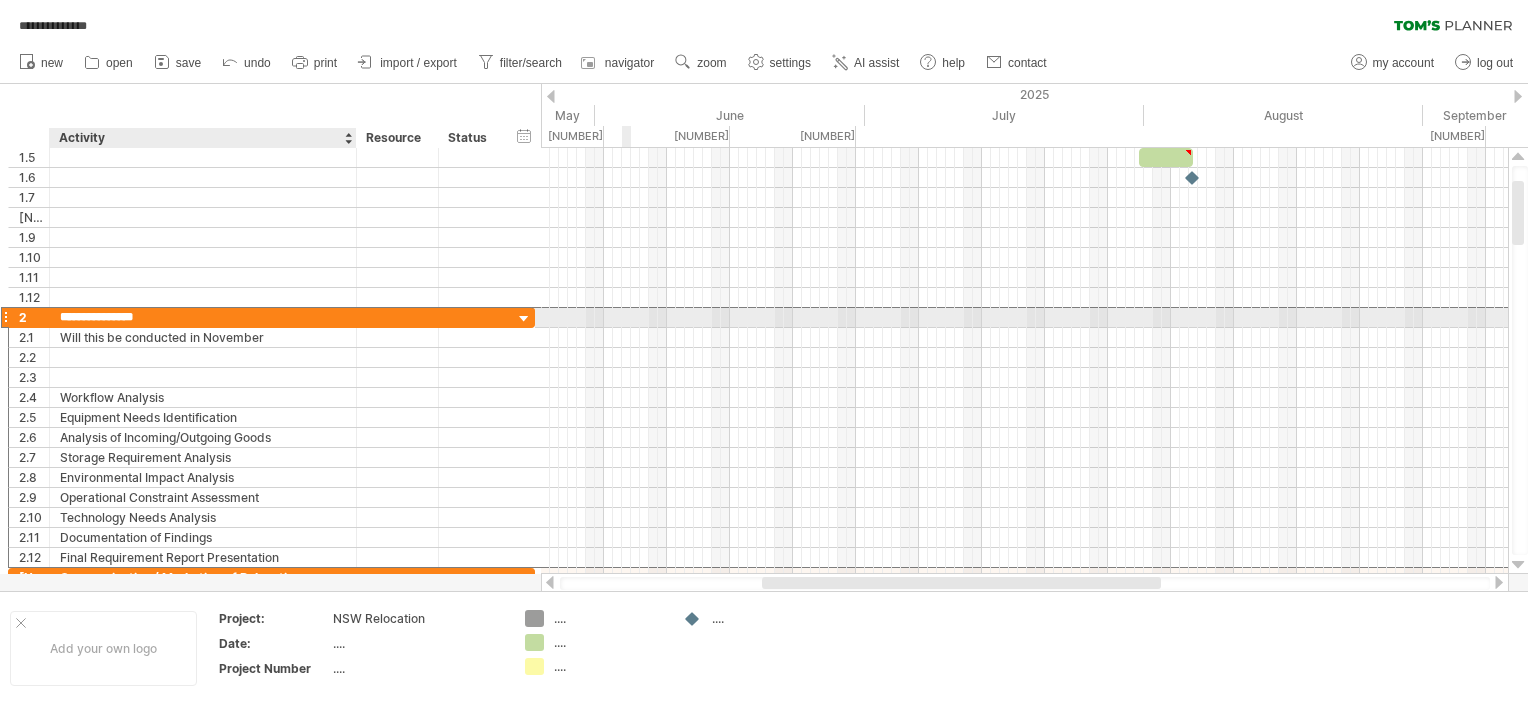 click on "**********" at bounding box center [203, 317] 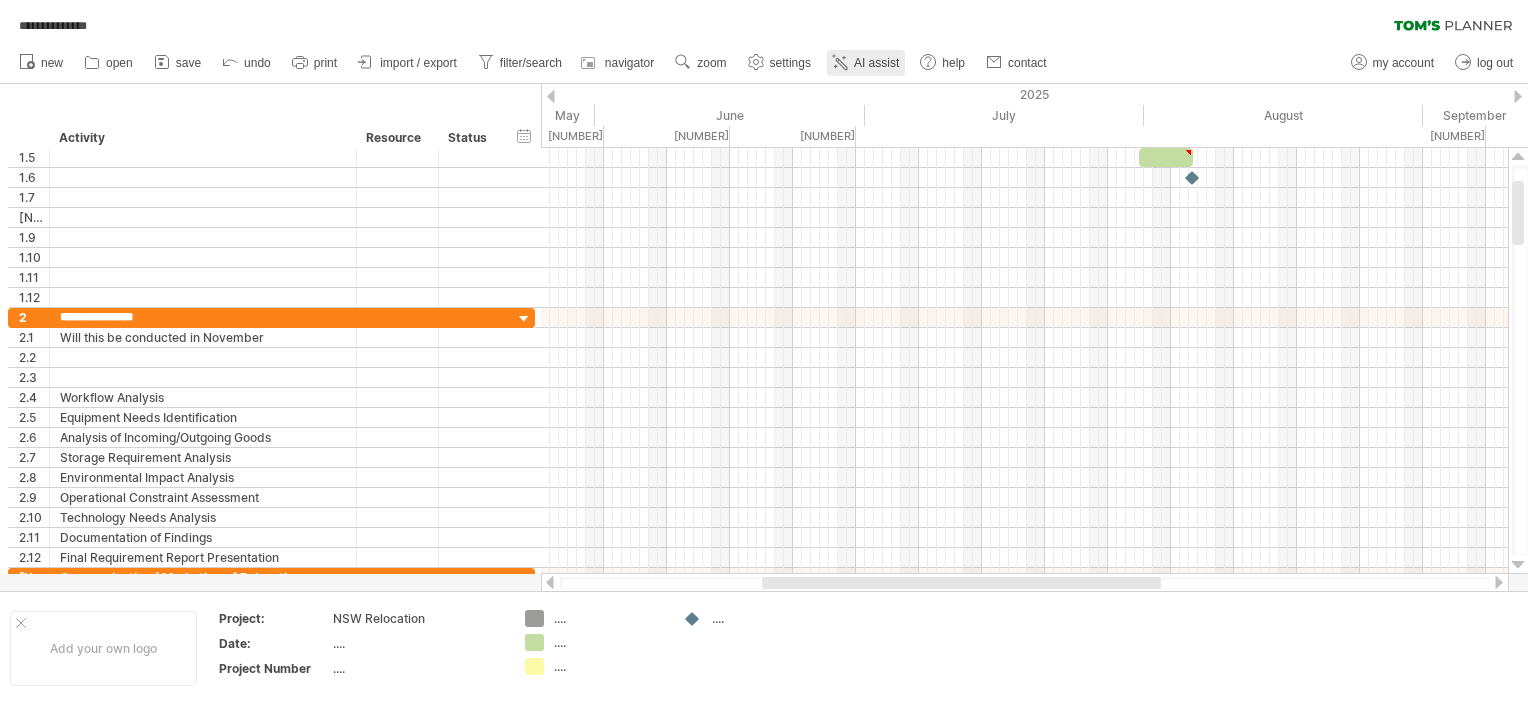 click at bounding box center [840, 63] 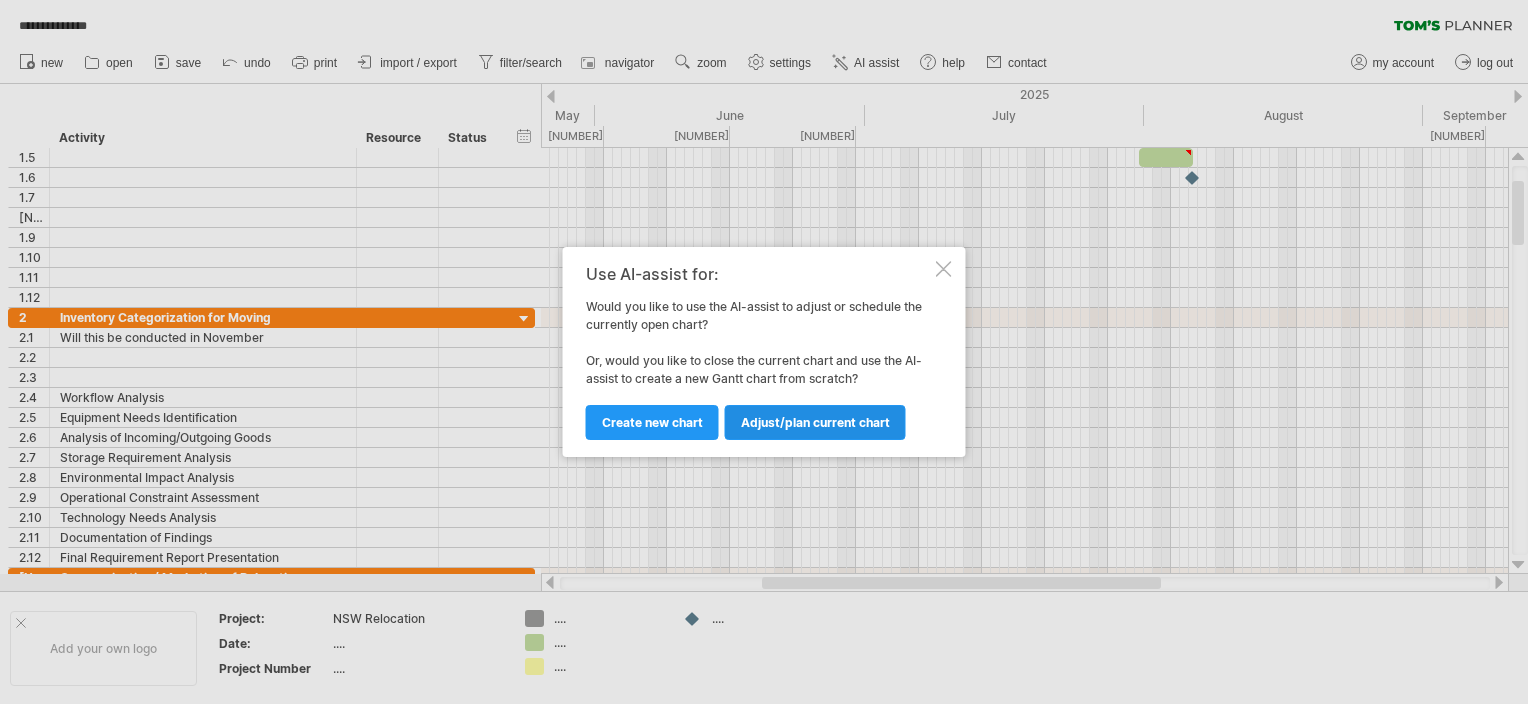 click on "Adjust/plan current chart" at bounding box center [815, 422] 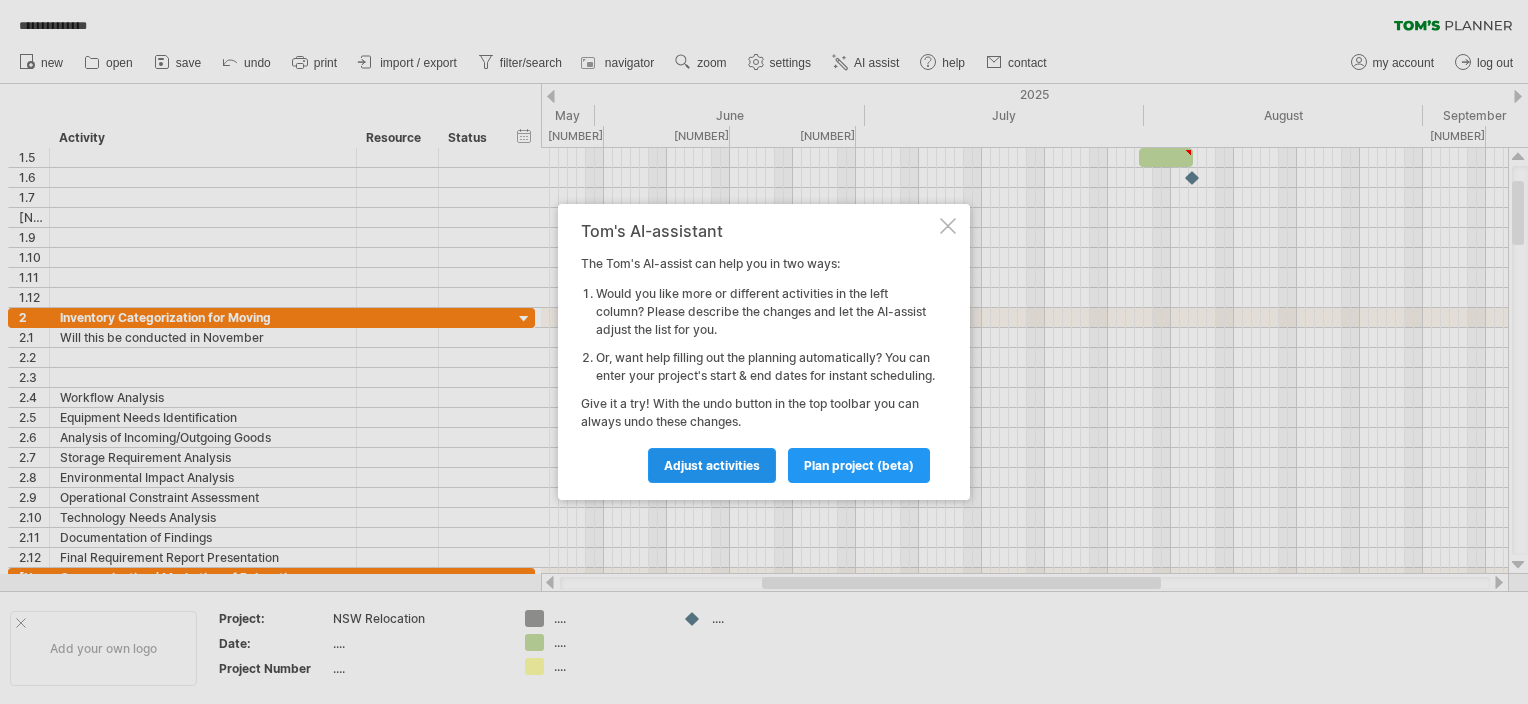 click on "Adjust activities" at bounding box center [712, 465] 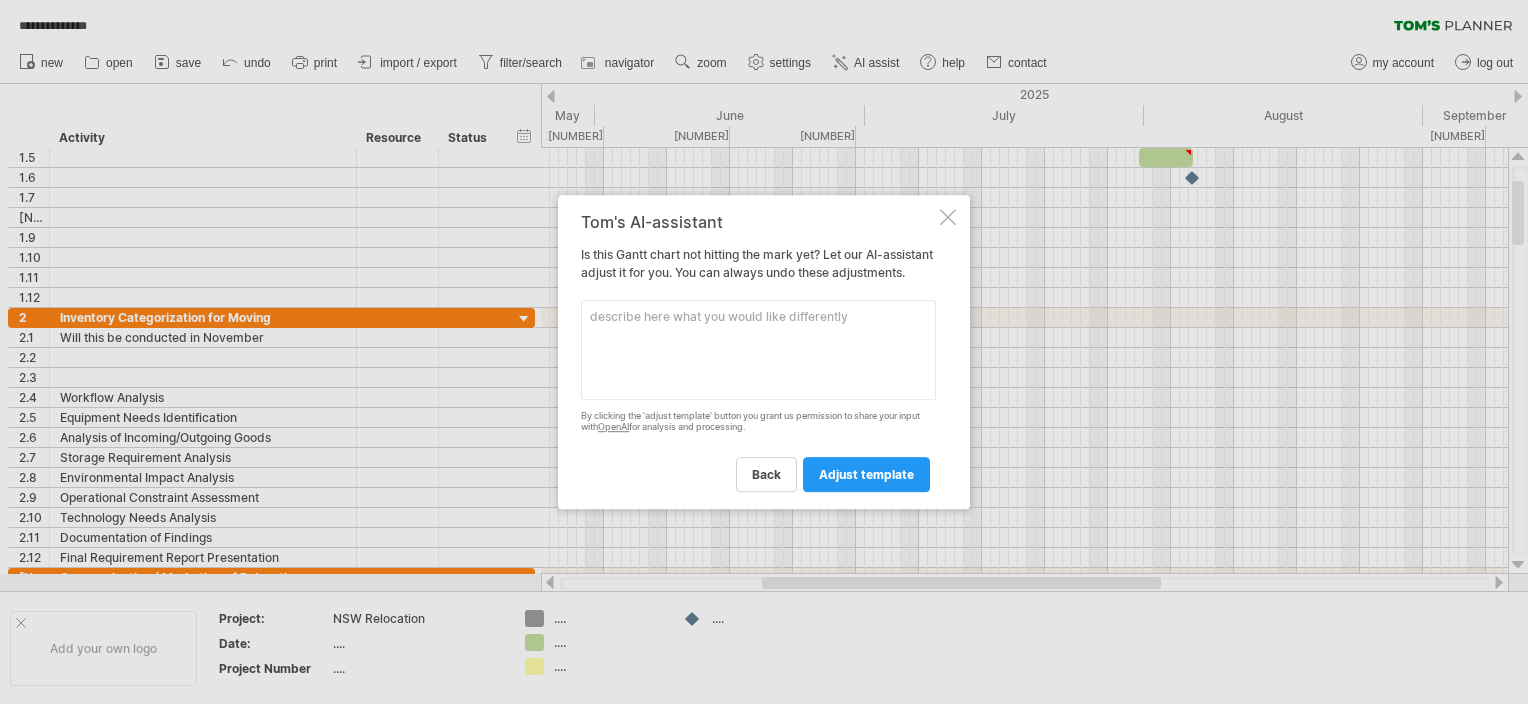 click at bounding box center (758, 350) 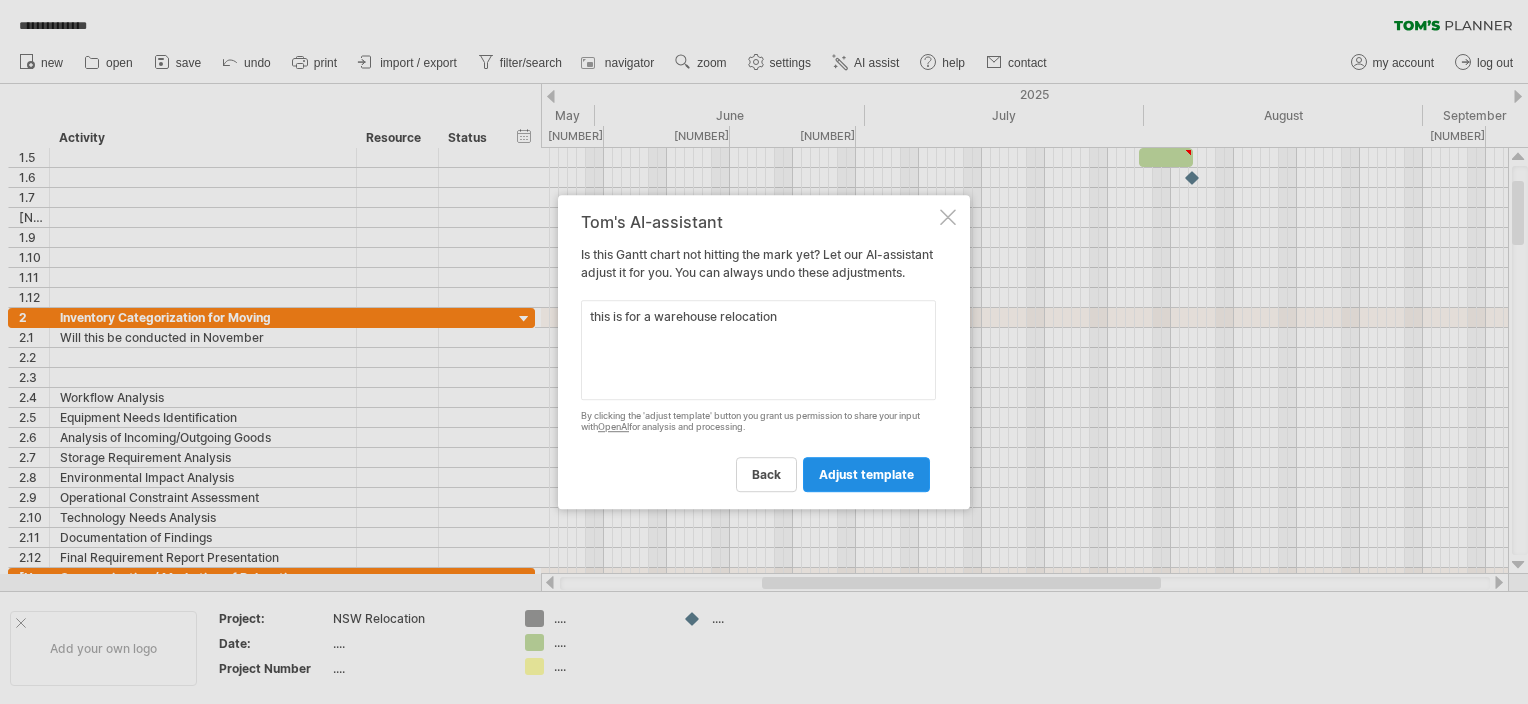 type on "this is for a warehouse relocation" 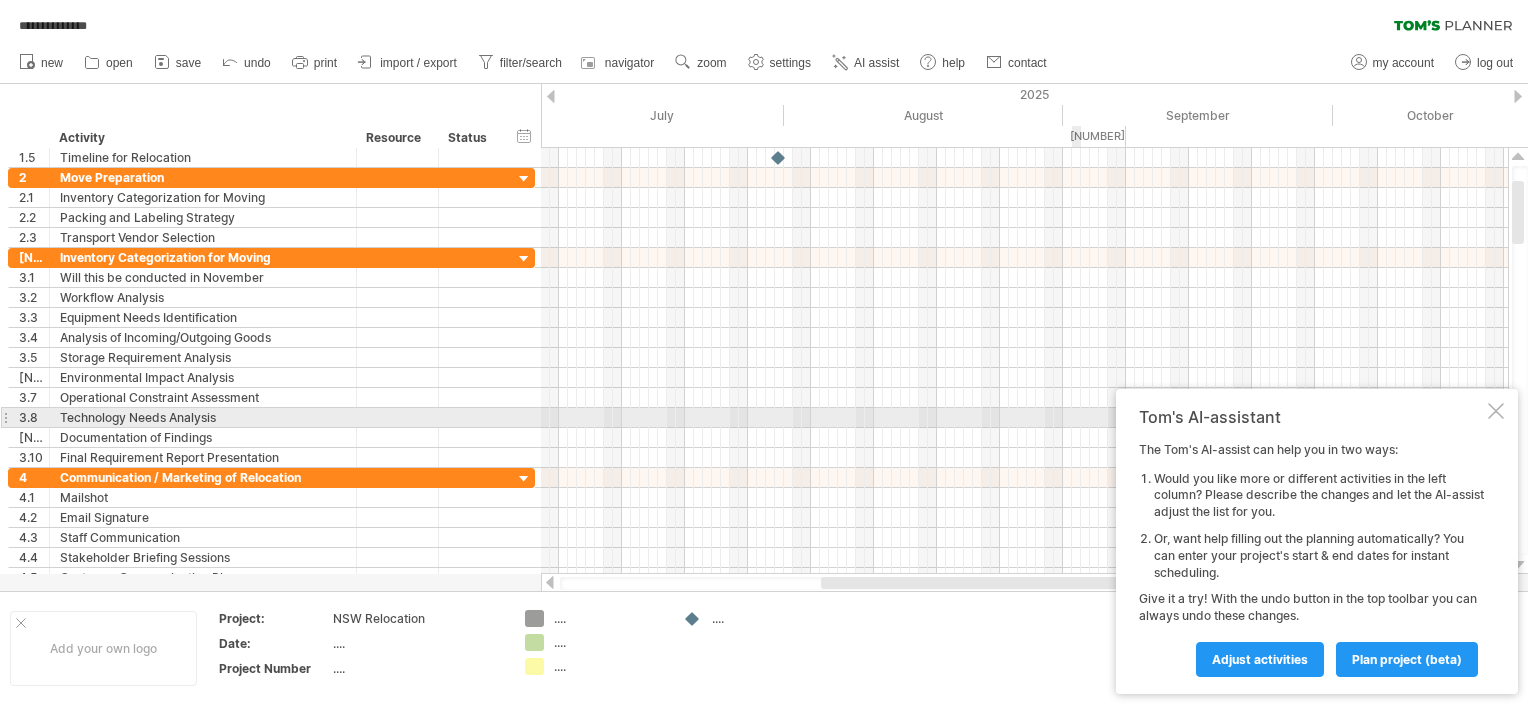 click at bounding box center [1496, 411] 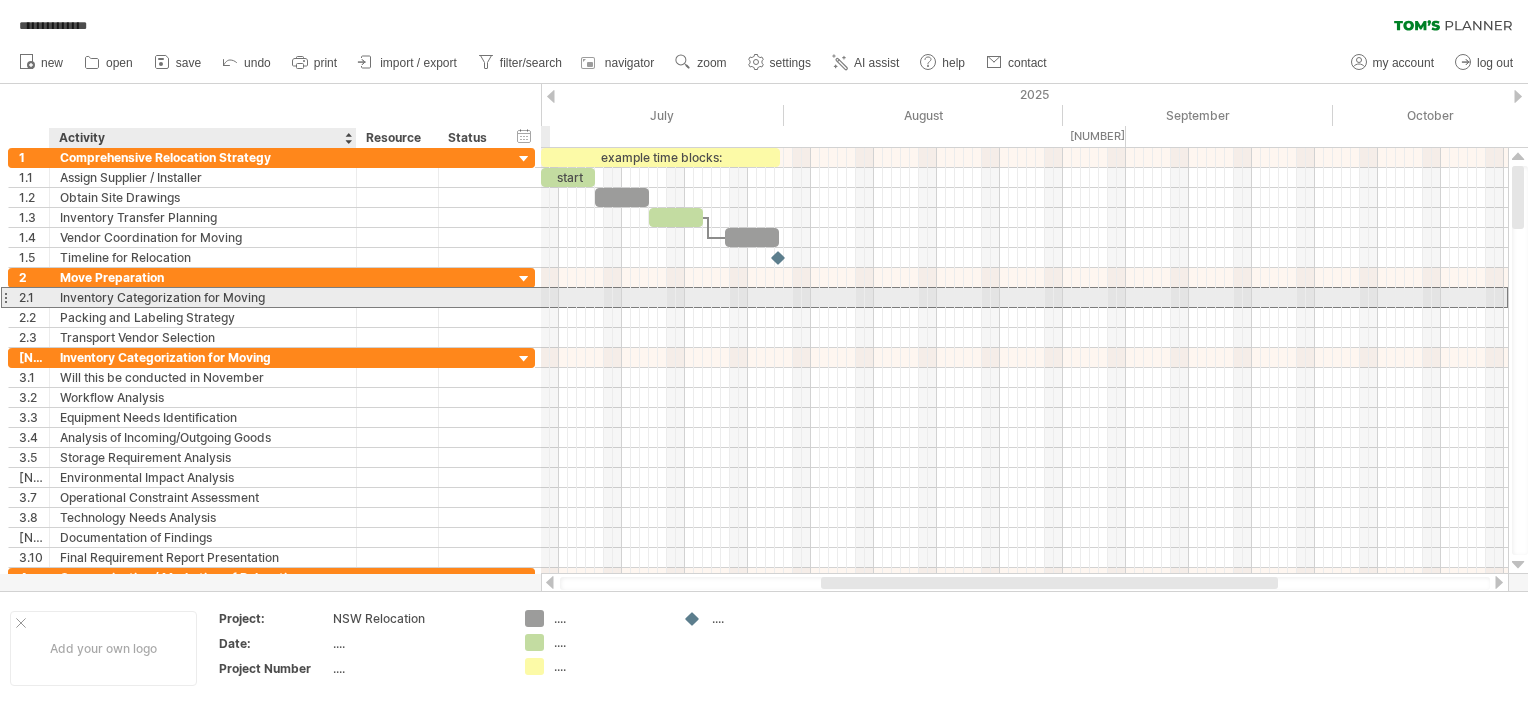 drag, startPoint x: 309, startPoint y: 297, endPoint x: 228, endPoint y: 297, distance: 81 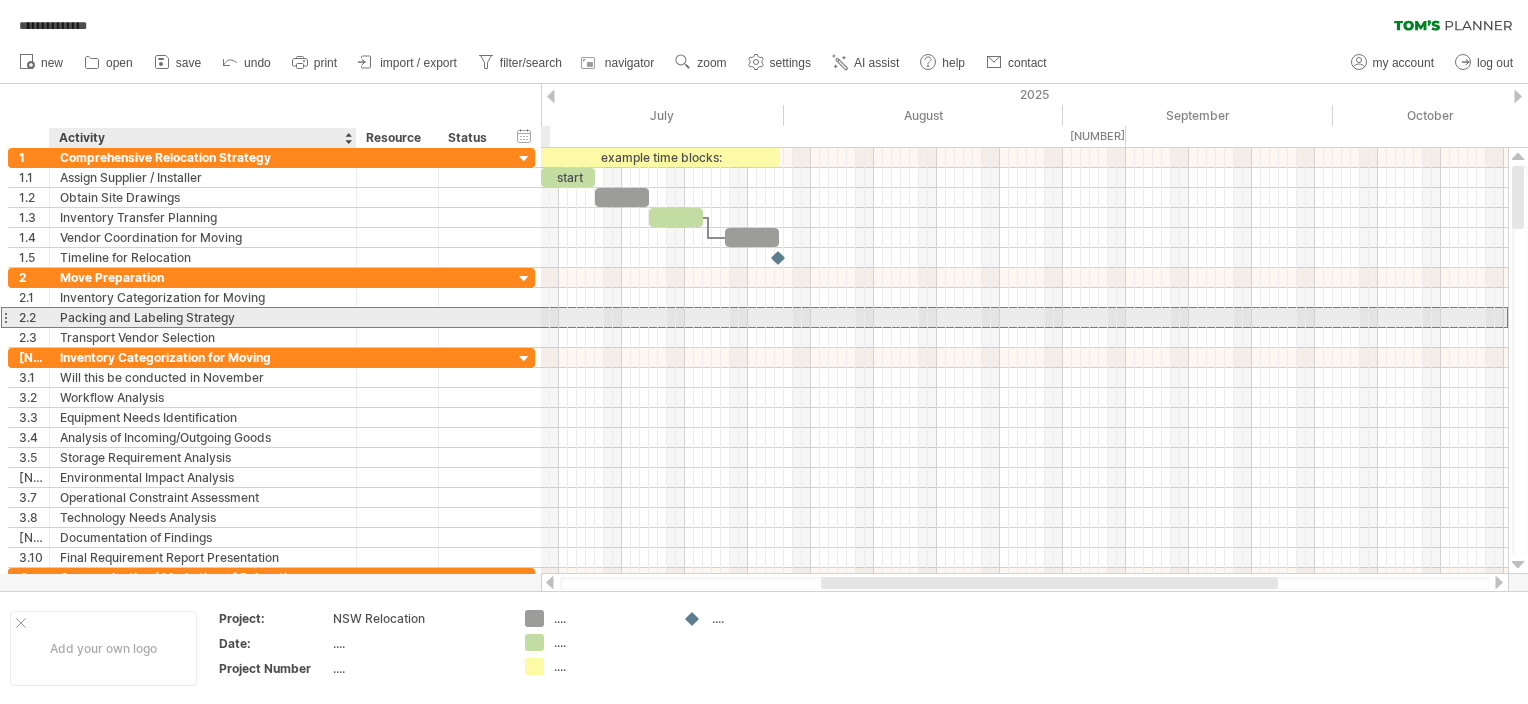 click on "Packing and Labeling Strategy" at bounding box center (203, 317) 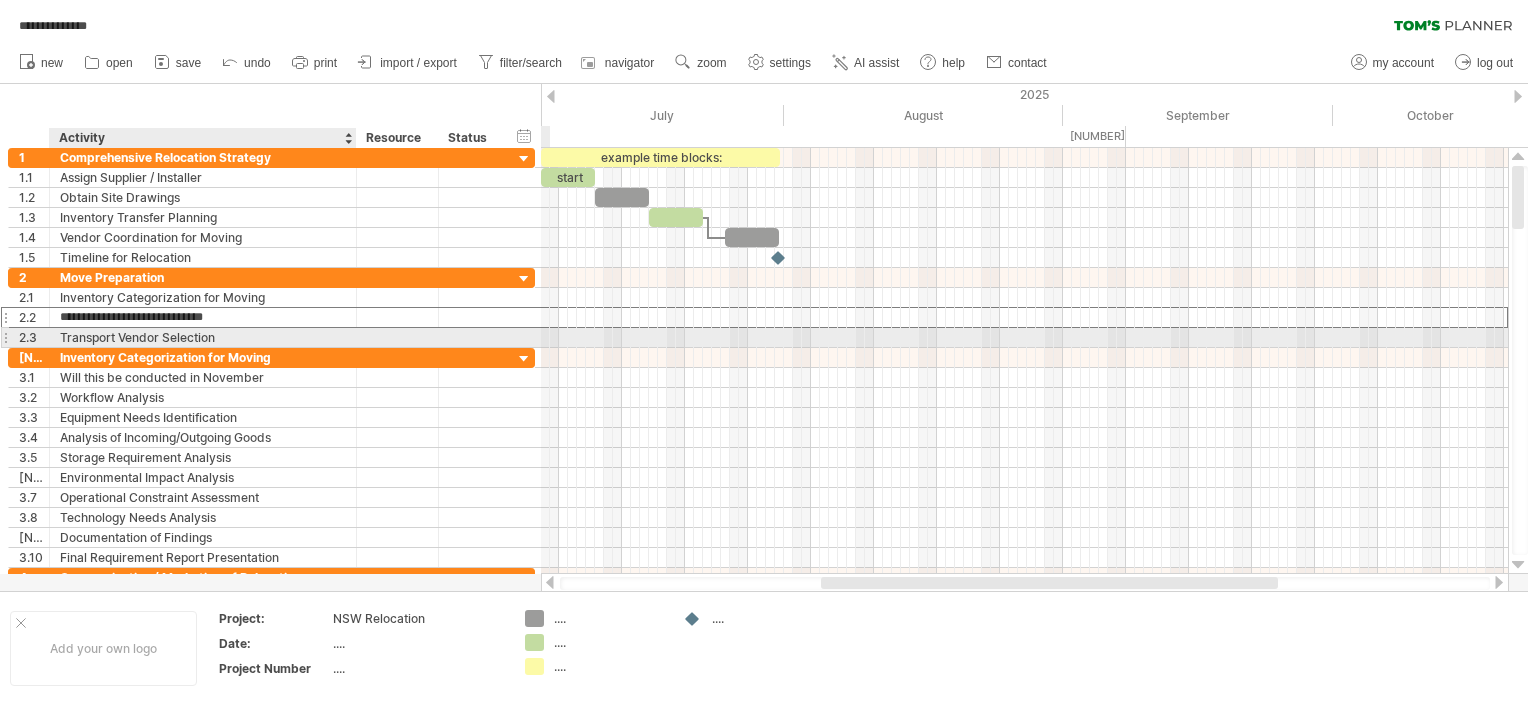 click on "Transport Vendor Selection" at bounding box center [203, 337] 